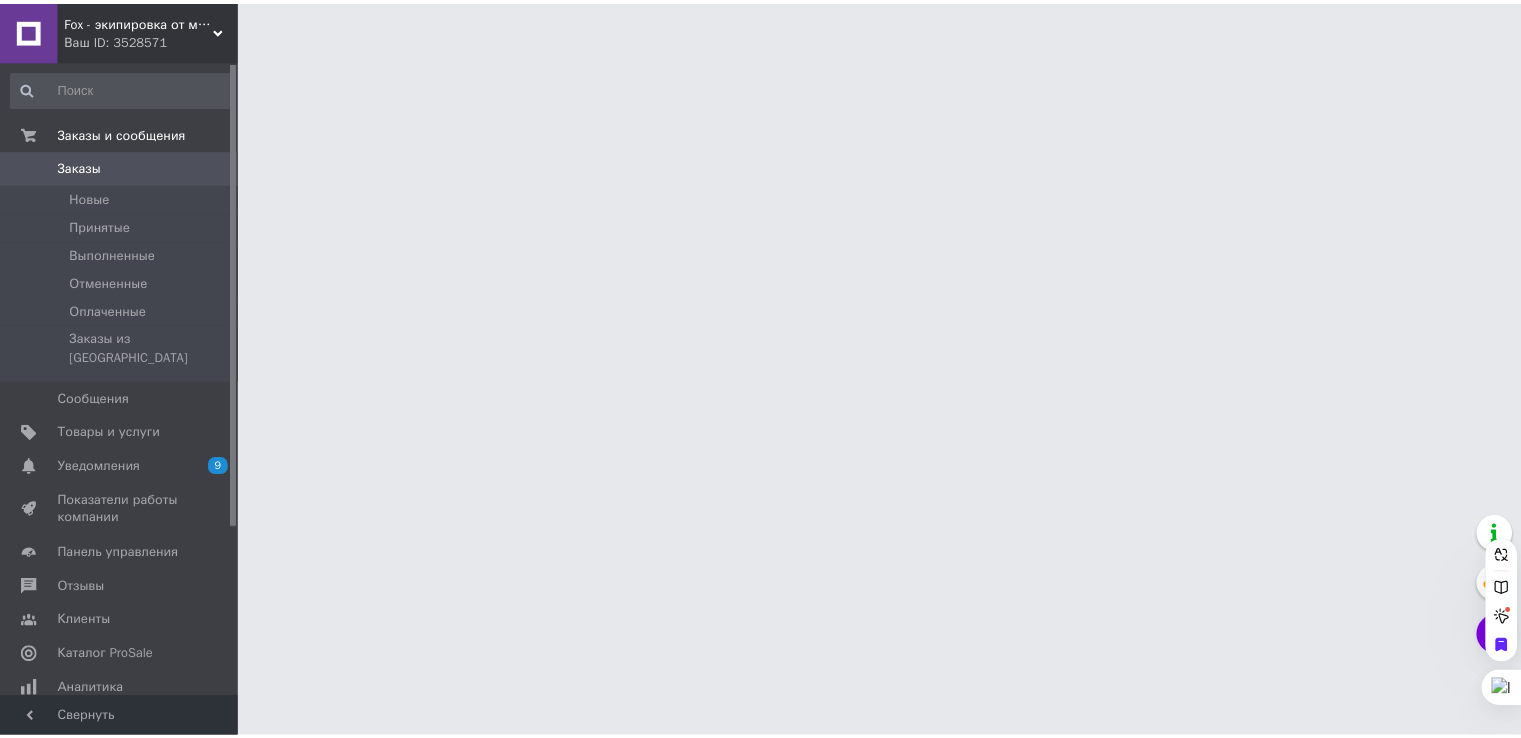 scroll, scrollTop: 0, scrollLeft: 0, axis: both 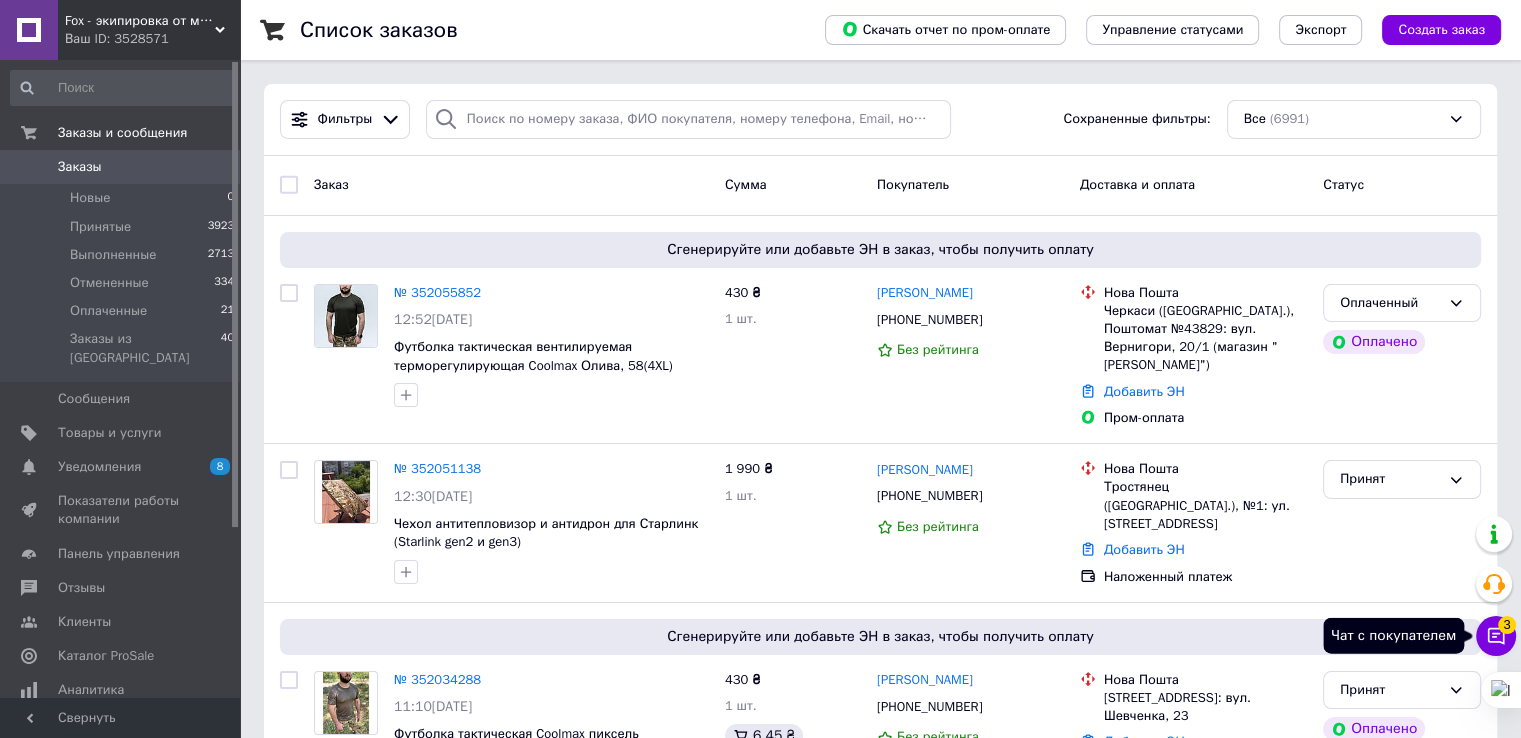 click on "Чат с покупателем 3" at bounding box center [1496, 636] 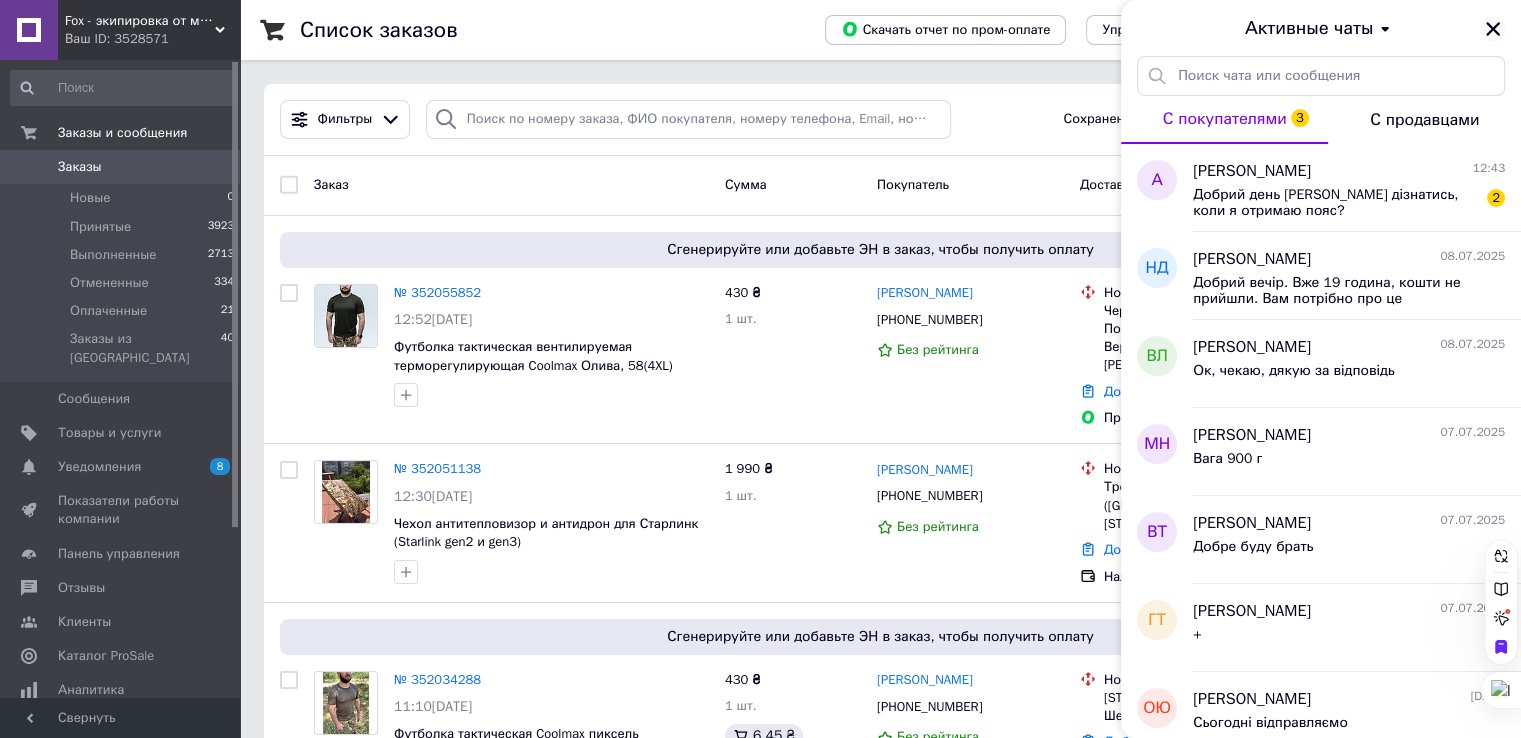 click 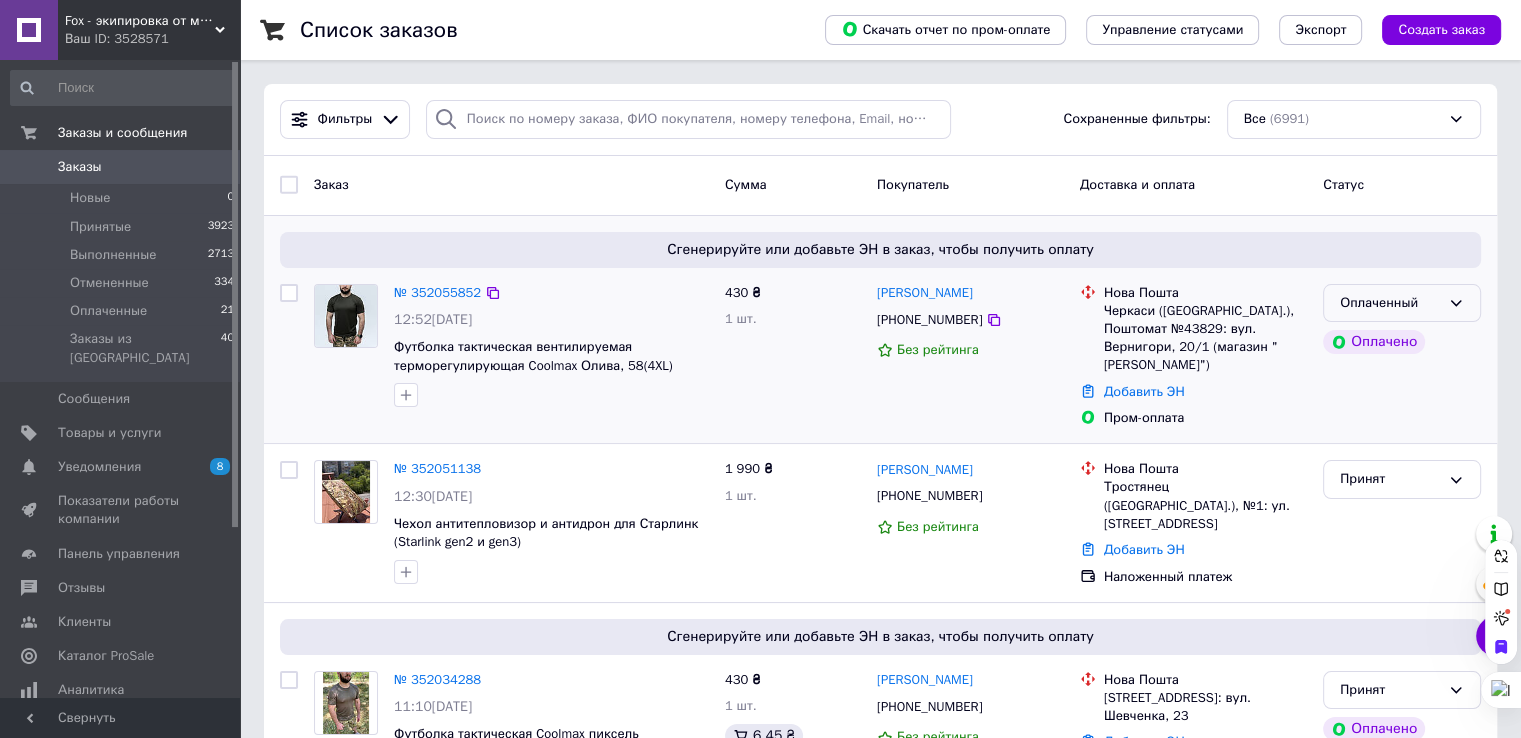 click 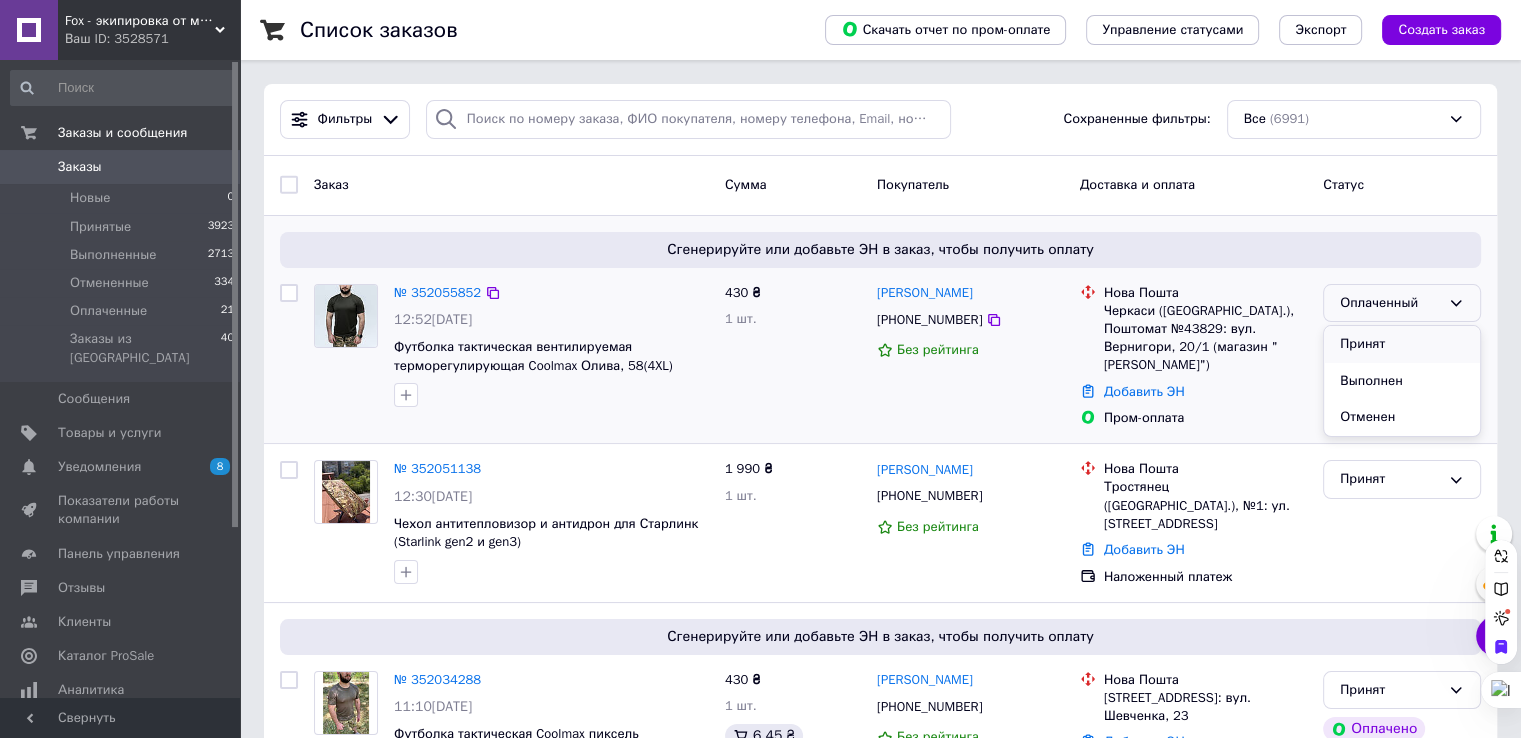 click on "Принят" at bounding box center (1402, 344) 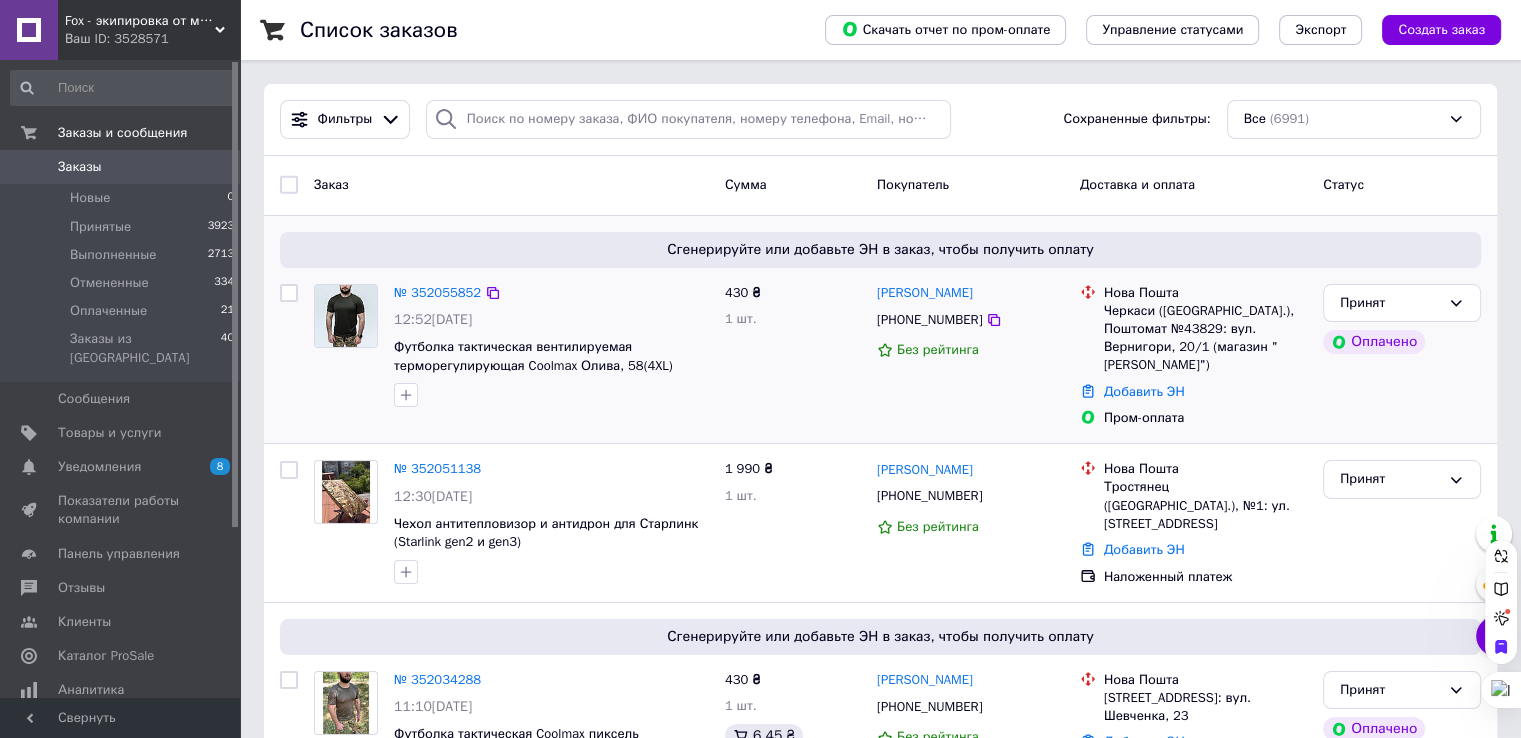 click on "Сгенерируйте или добавьте ЭН в заказ, чтобы получить оплату" at bounding box center [880, 250] 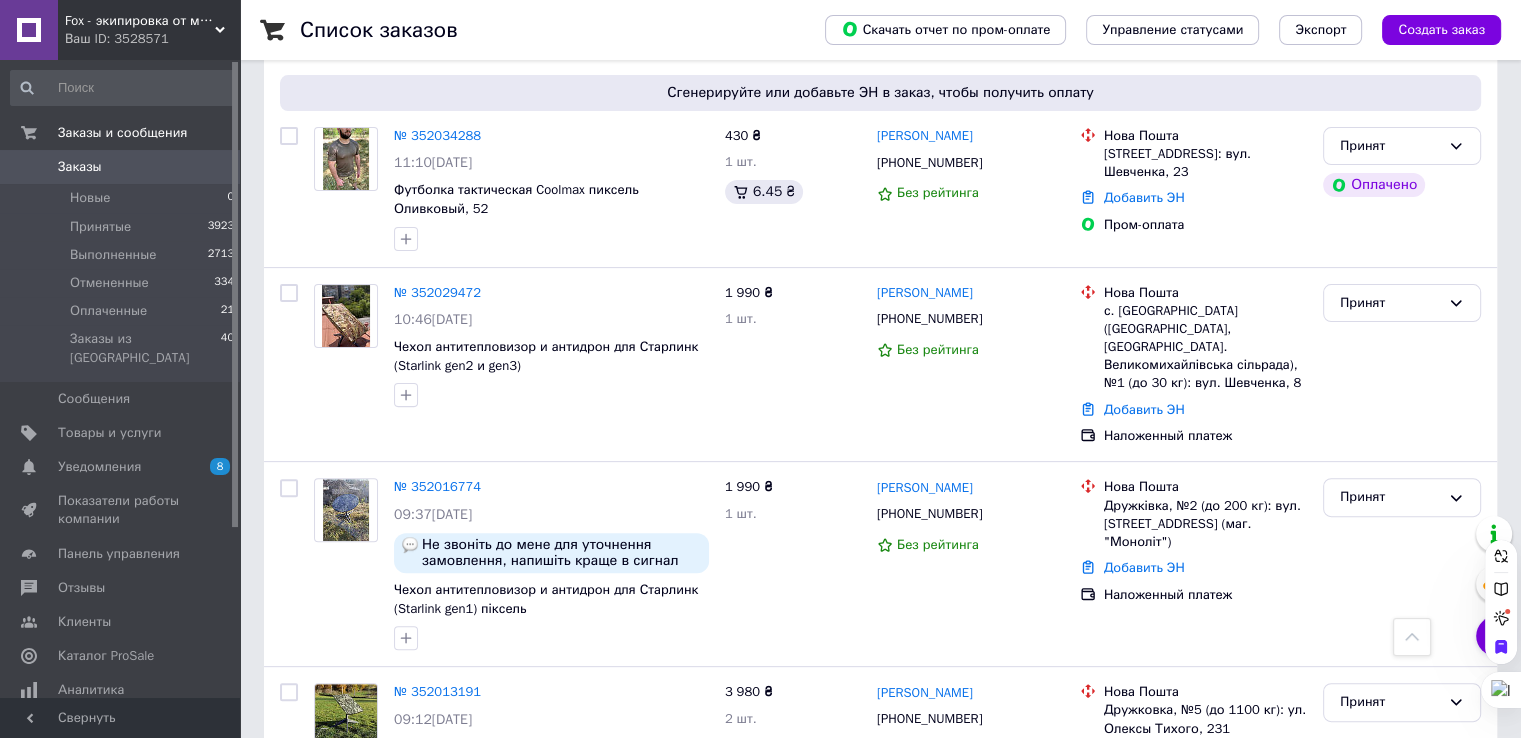 scroll, scrollTop: 0, scrollLeft: 0, axis: both 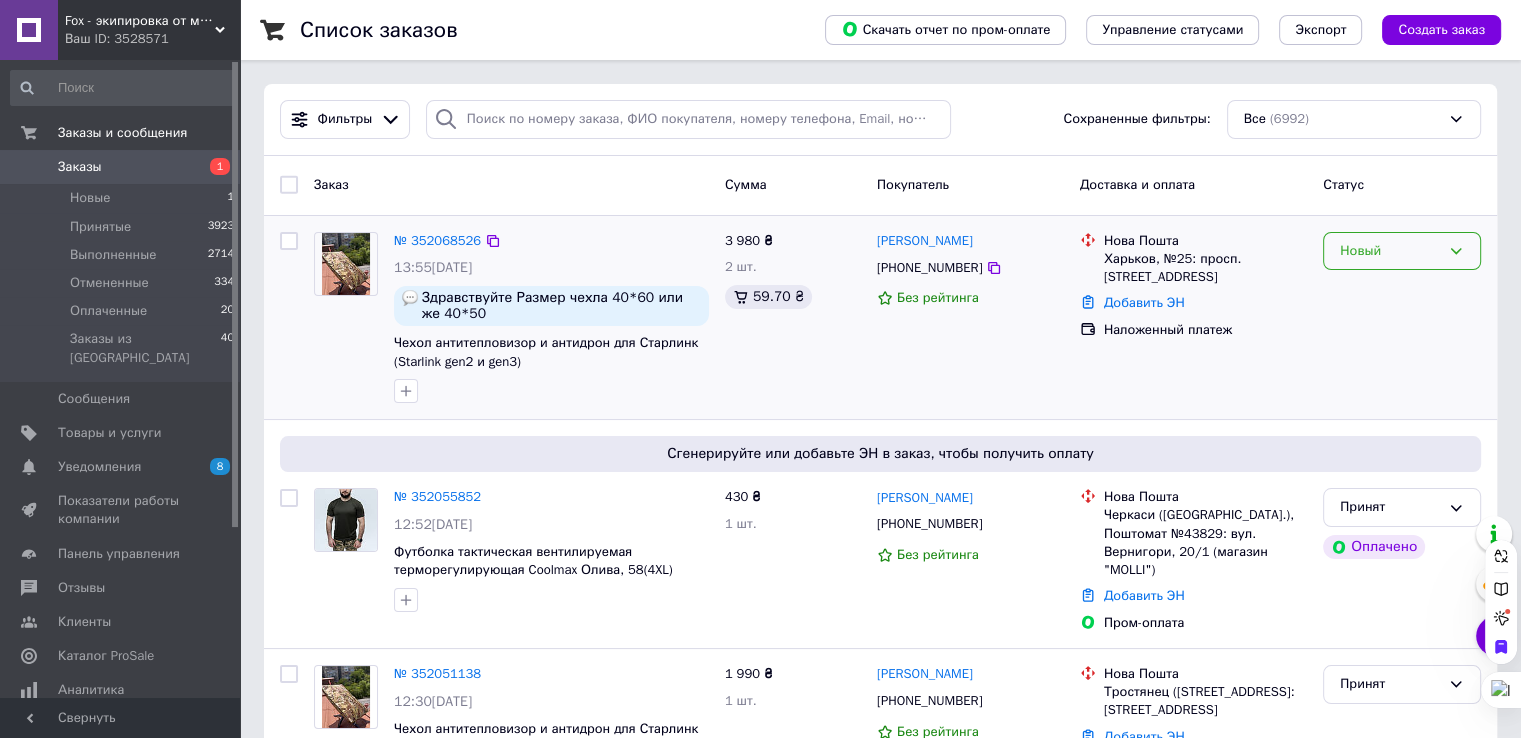 click 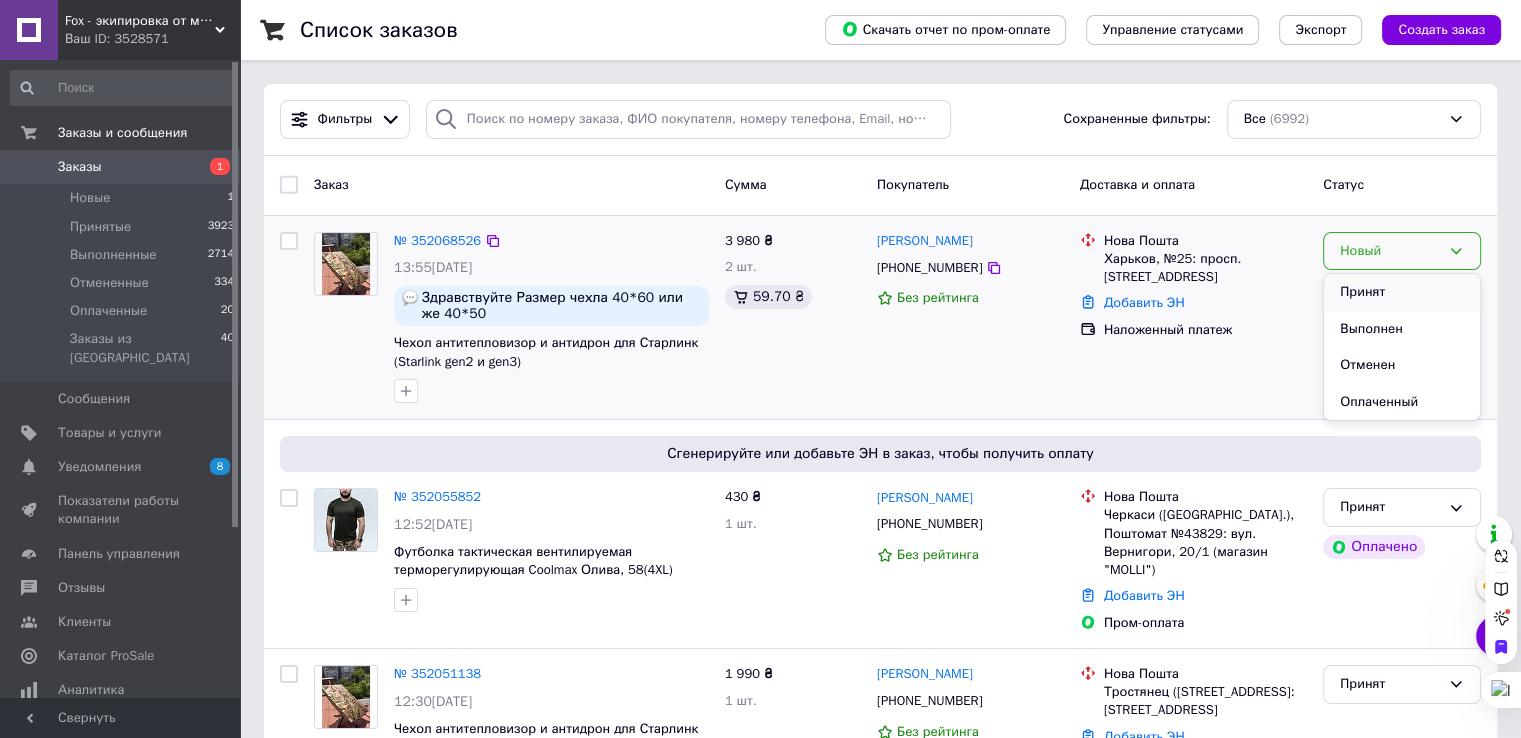 click on "Принят" at bounding box center [1402, 292] 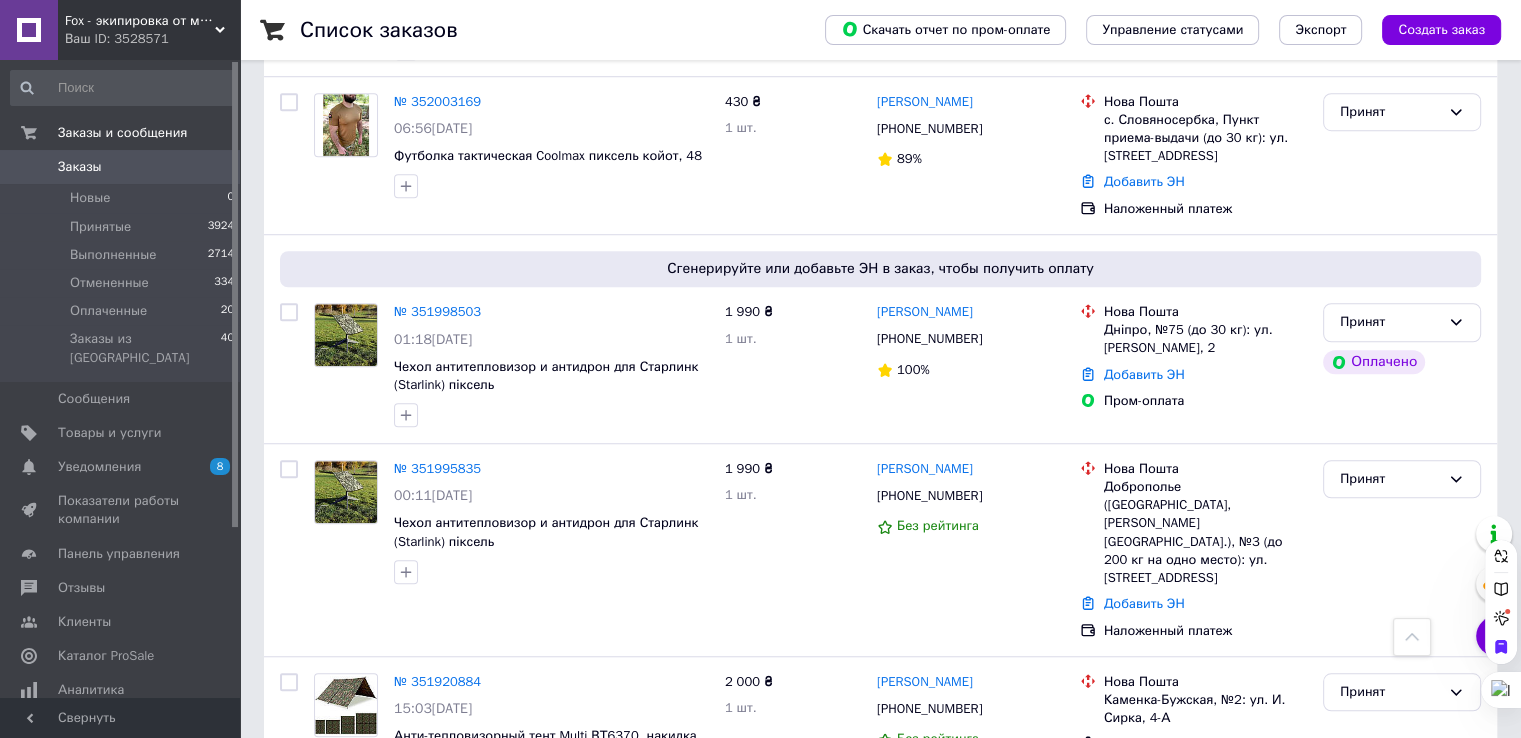 scroll, scrollTop: 1600, scrollLeft: 0, axis: vertical 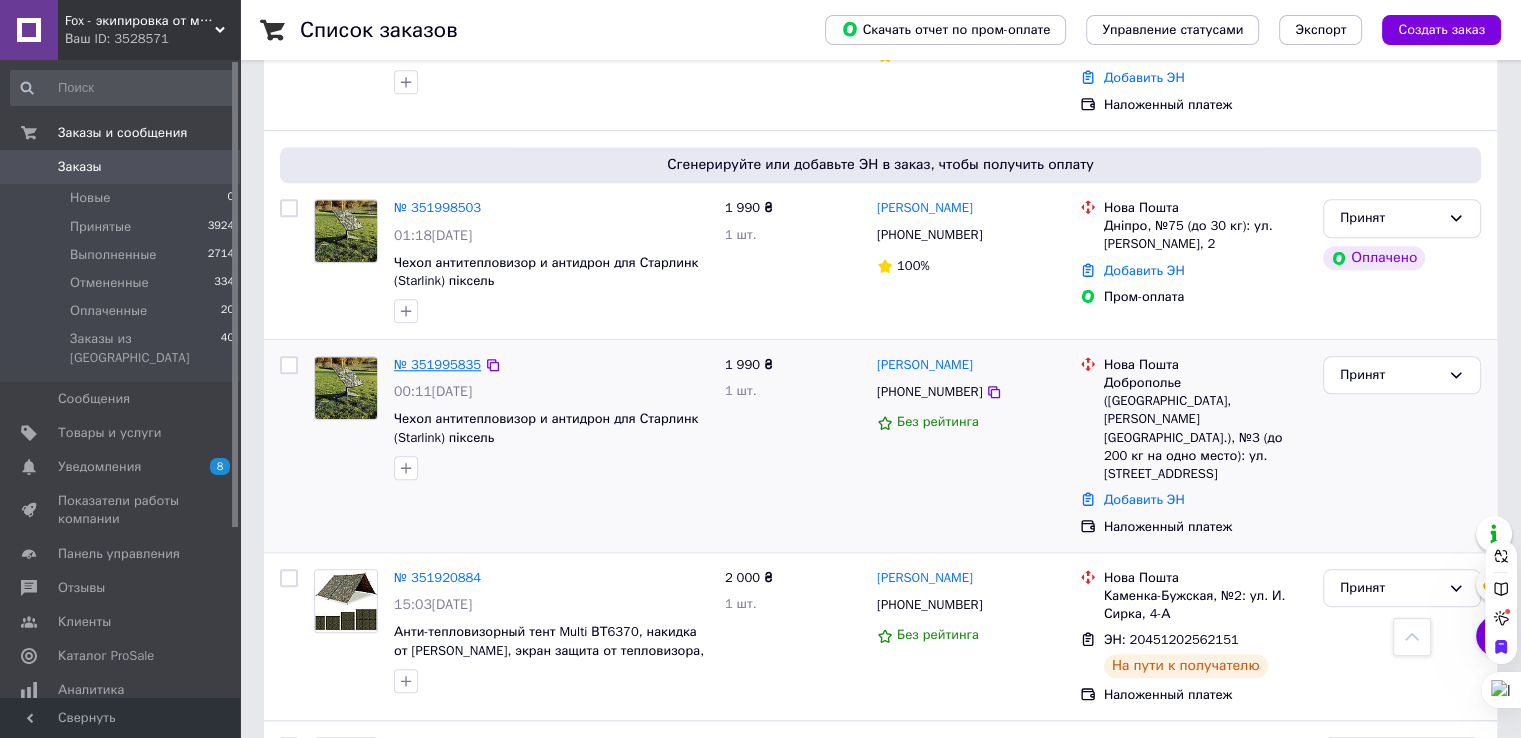 click on "№ 351995835" at bounding box center [437, 364] 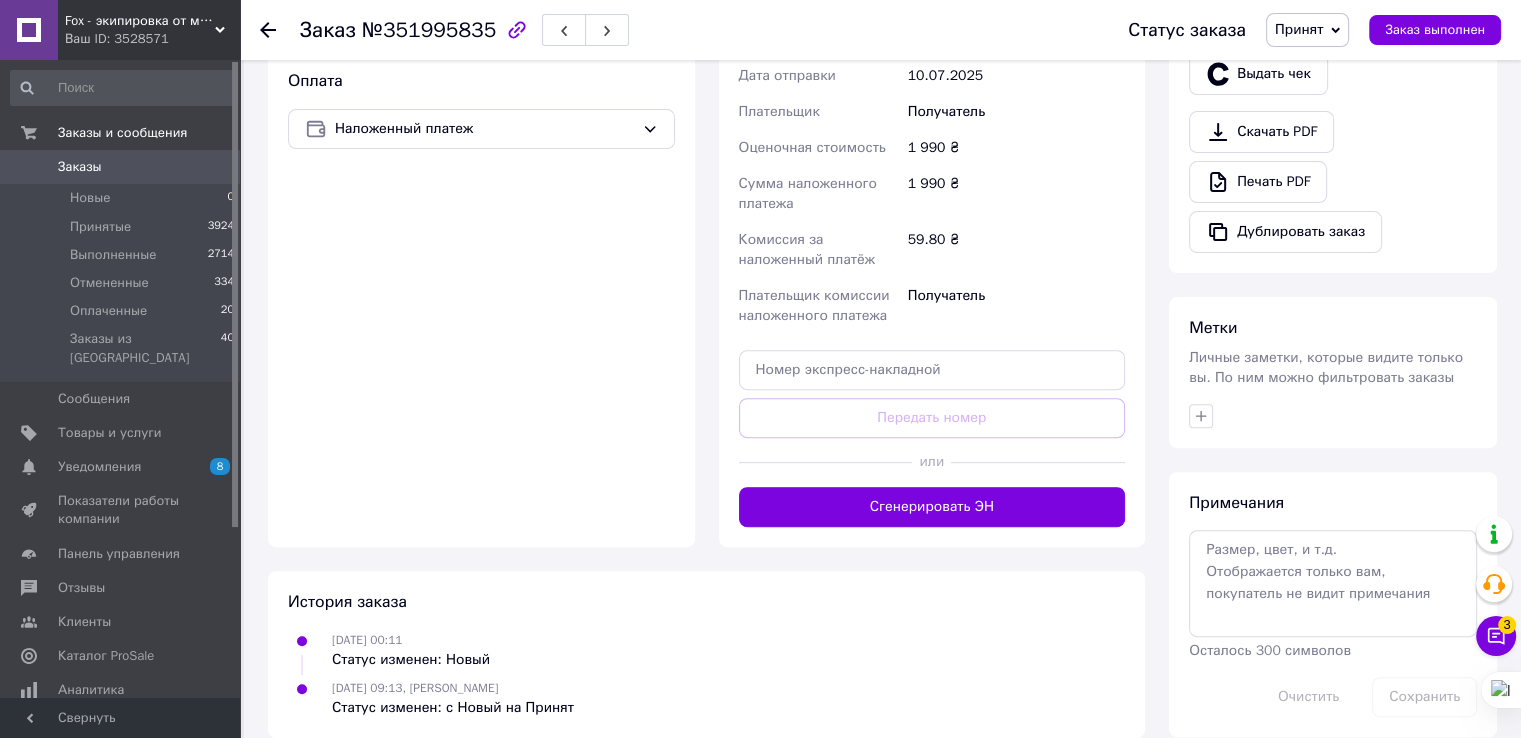 scroll, scrollTop: 632, scrollLeft: 0, axis: vertical 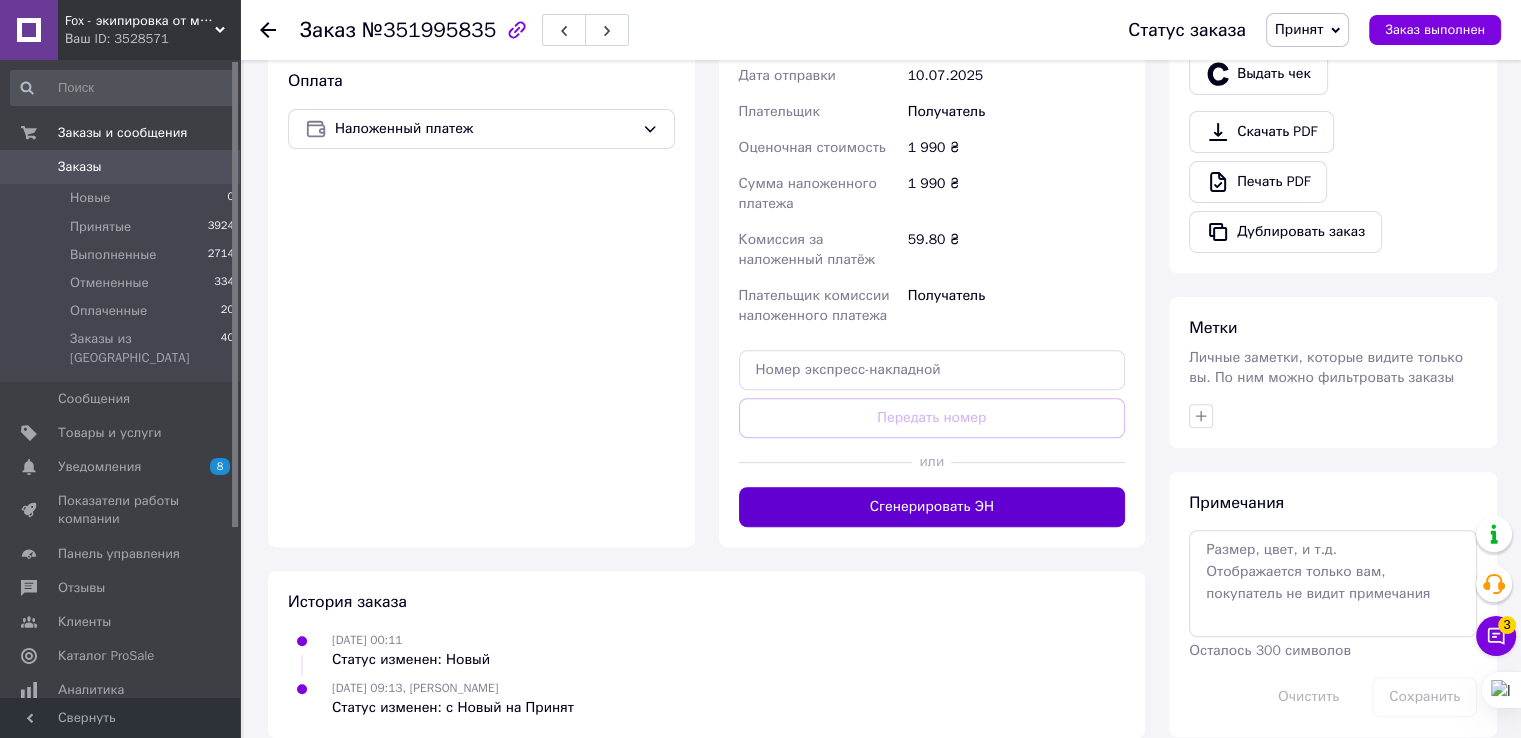 click on "Сгенерировать ЭН" at bounding box center [932, 507] 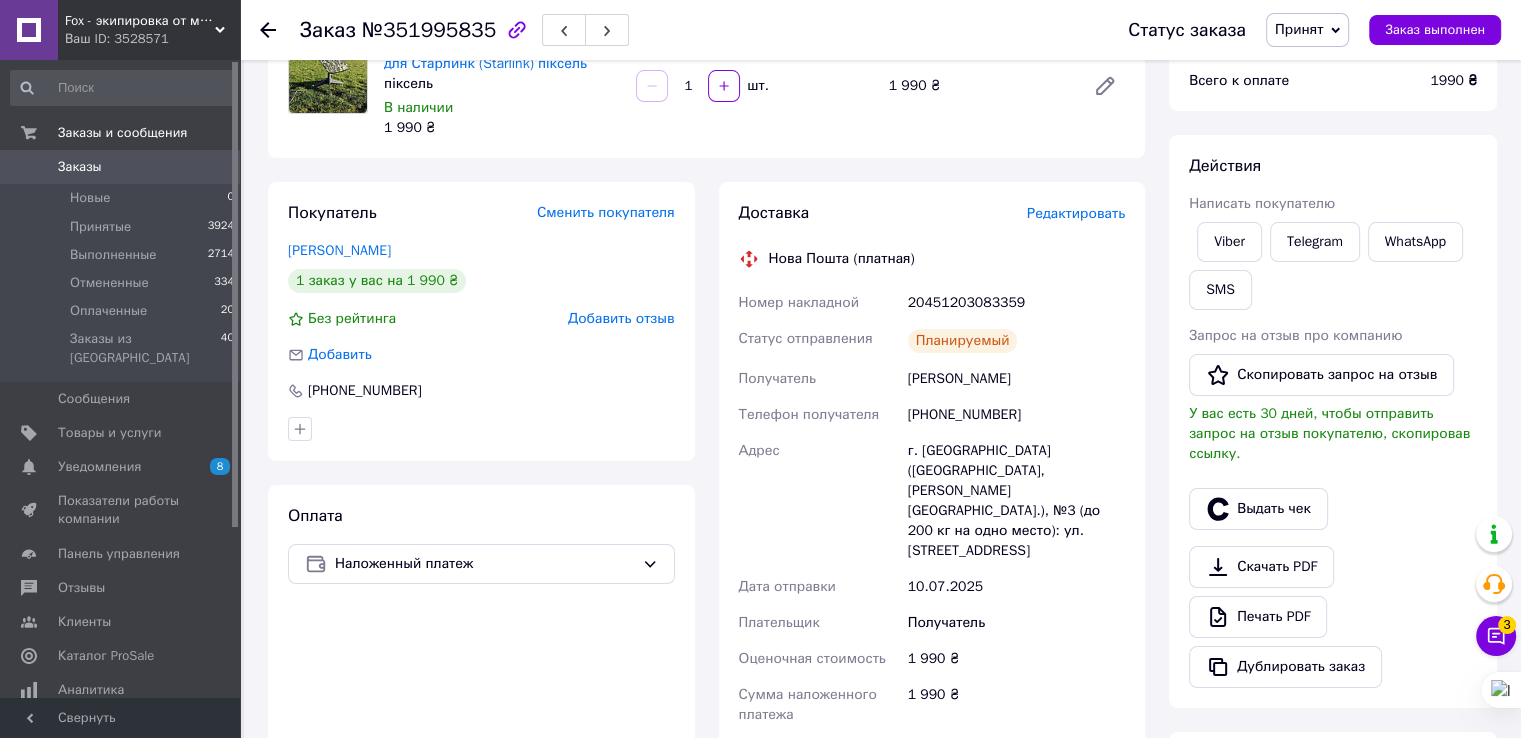 scroll, scrollTop: 32, scrollLeft: 0, axis: vertical 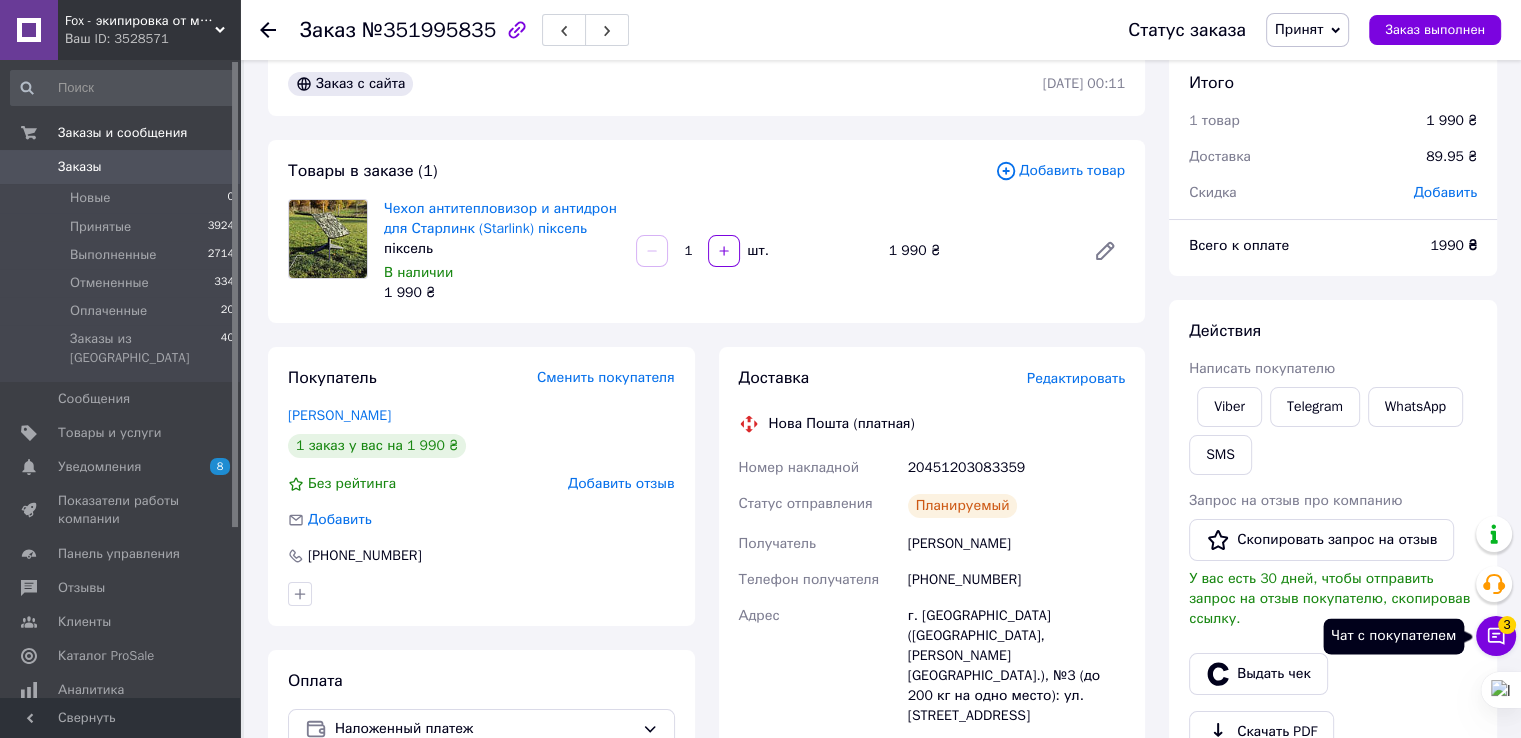 click 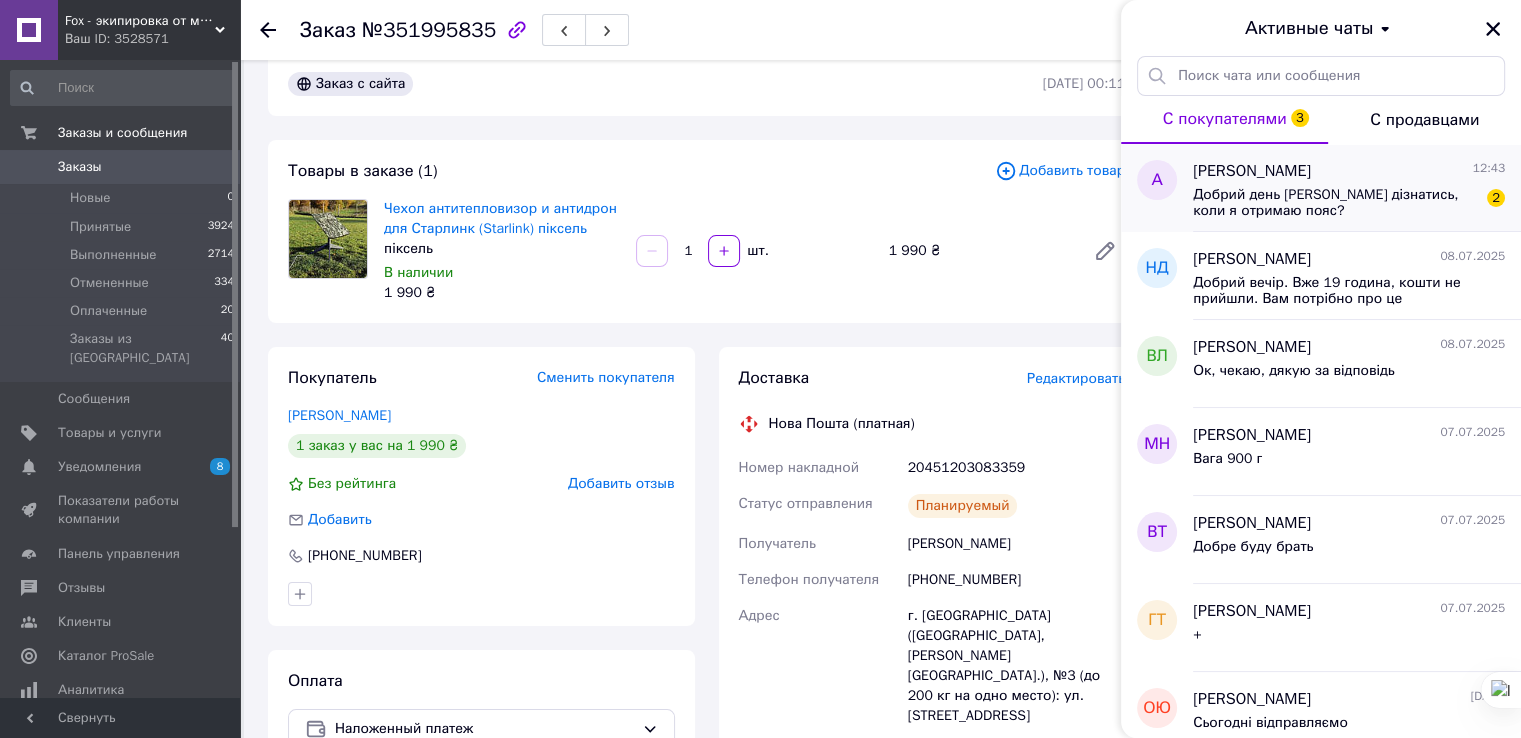 click on "Добрий день
Хочу дізнатись, коли я отримаю пояс?" at bounding box center (1335, 203) 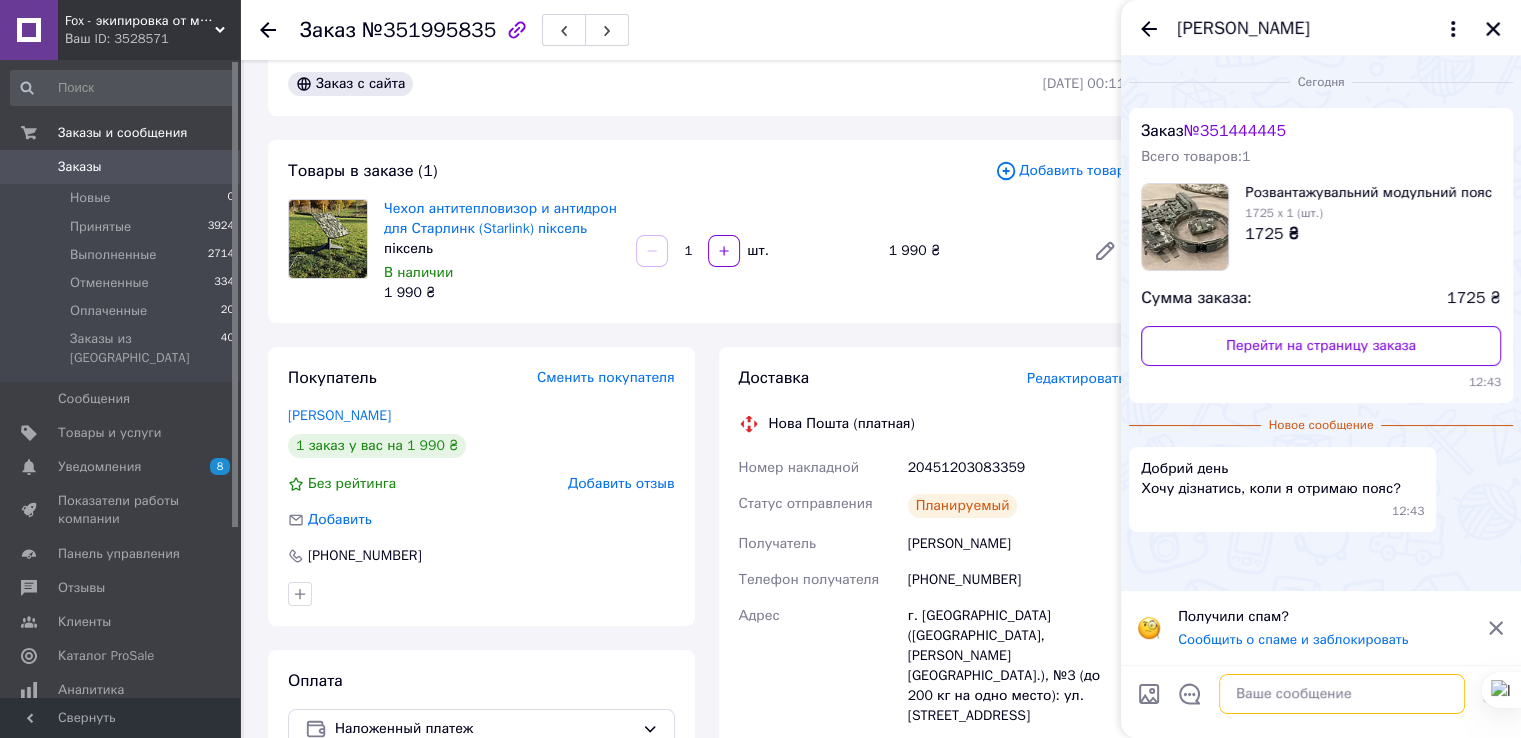click at bounding box center (1342, 694) 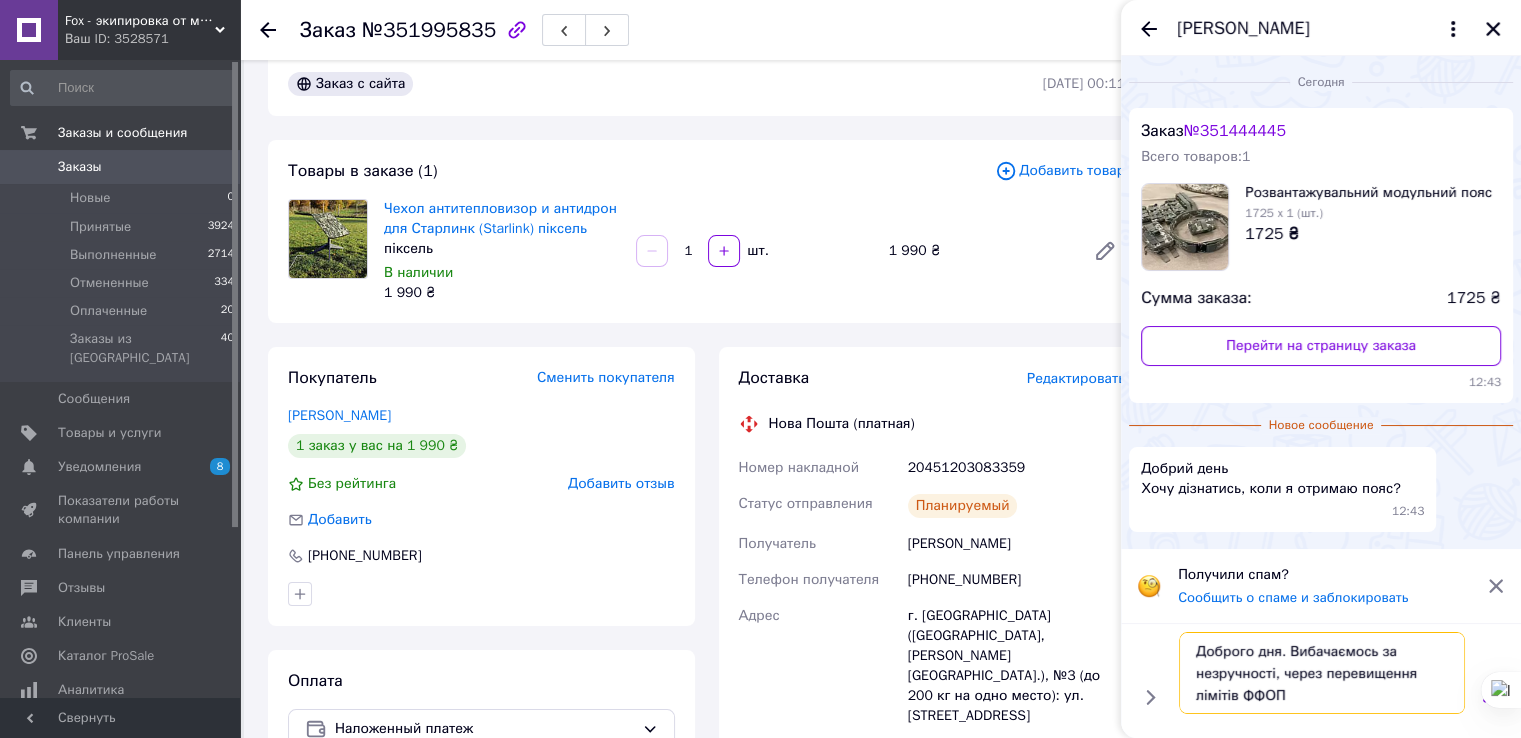 click on "Доброго дня. Вибачаємось за незручності, через перевищення лімітів ФФОП" at bounding box center (1322, 673) 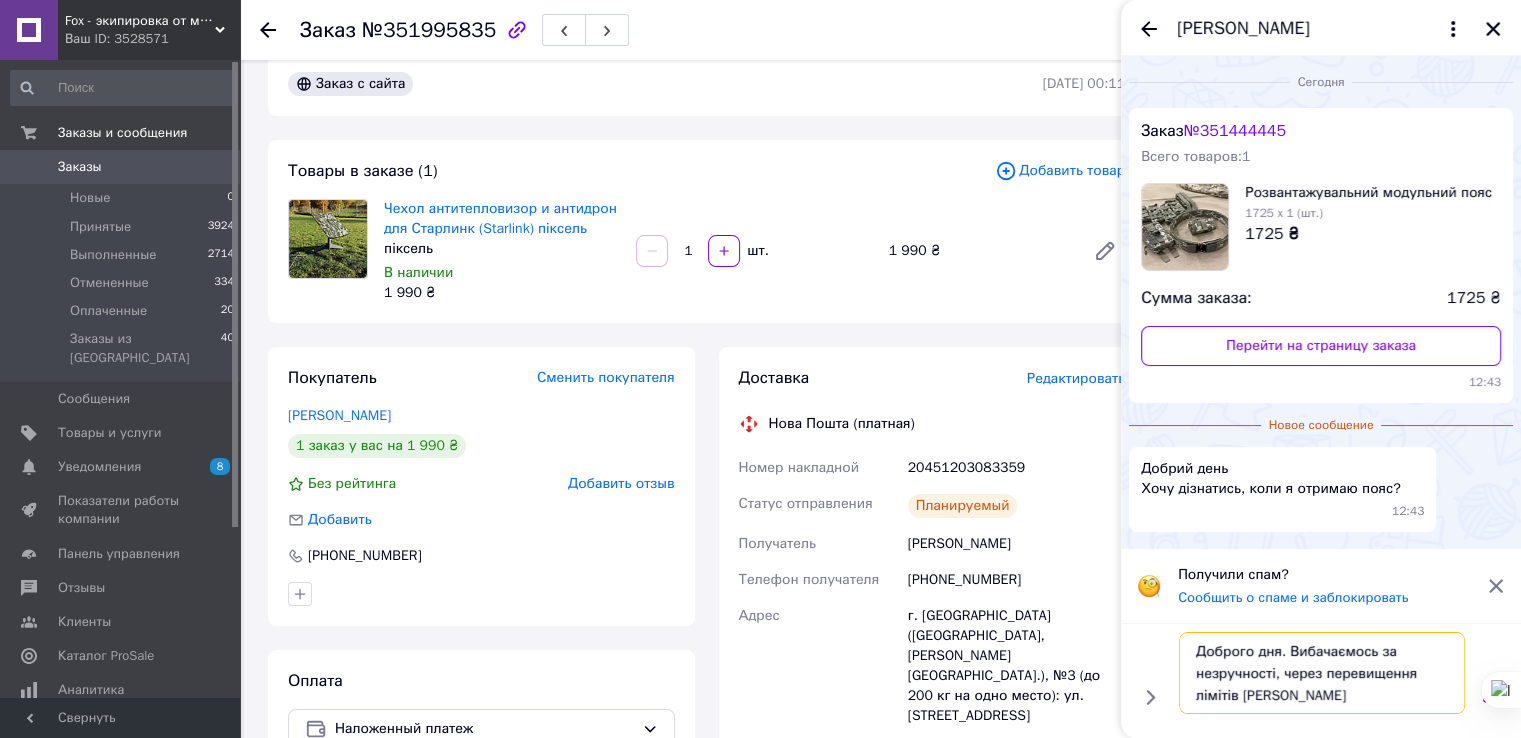 click on "Доброго дня. Вибачаємось за незручності, через перевищення лімітів ФОП" at bounding box center [1322, 673] 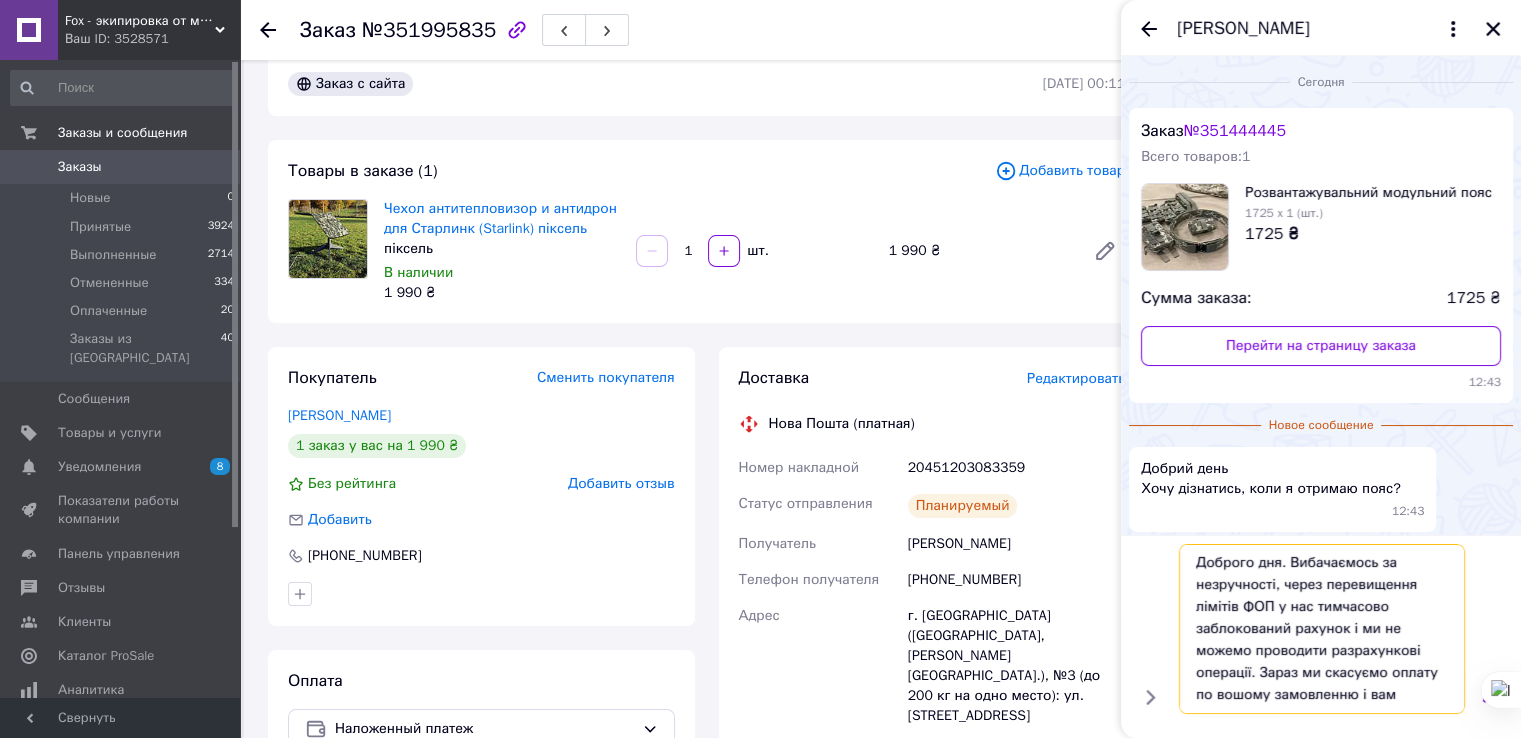 scroll, scrollTop: 13, scrollLeft: 0, axis: vertical 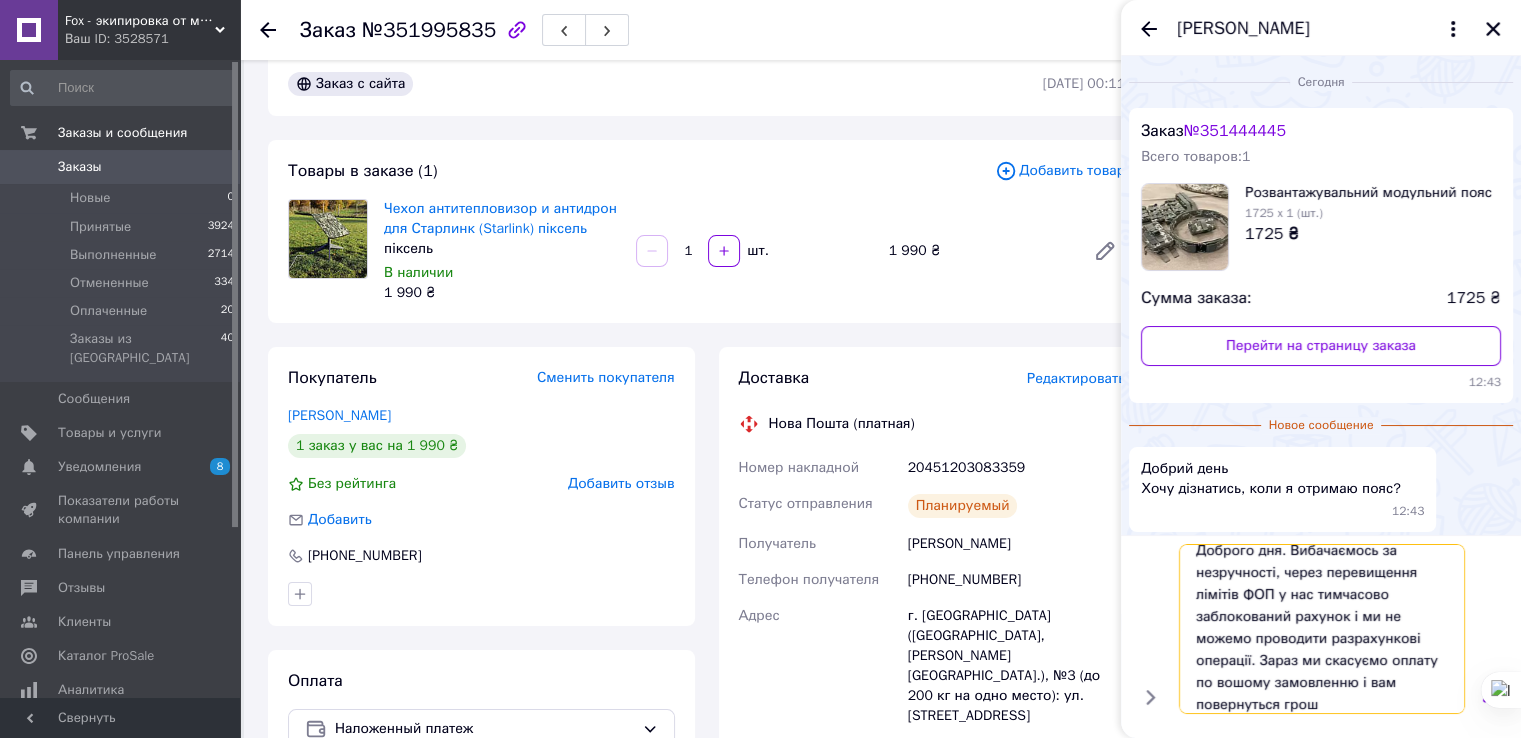 type on "Доброго дня. Вибачаємось за незручності, через перевищення лімітів ФОП у нас тимчасово заблокований рахунок і ми не можемо проводити разрахункові операції. Зараз ми скасуємо оплату по вошому замовленню і вам повернуться гроші" 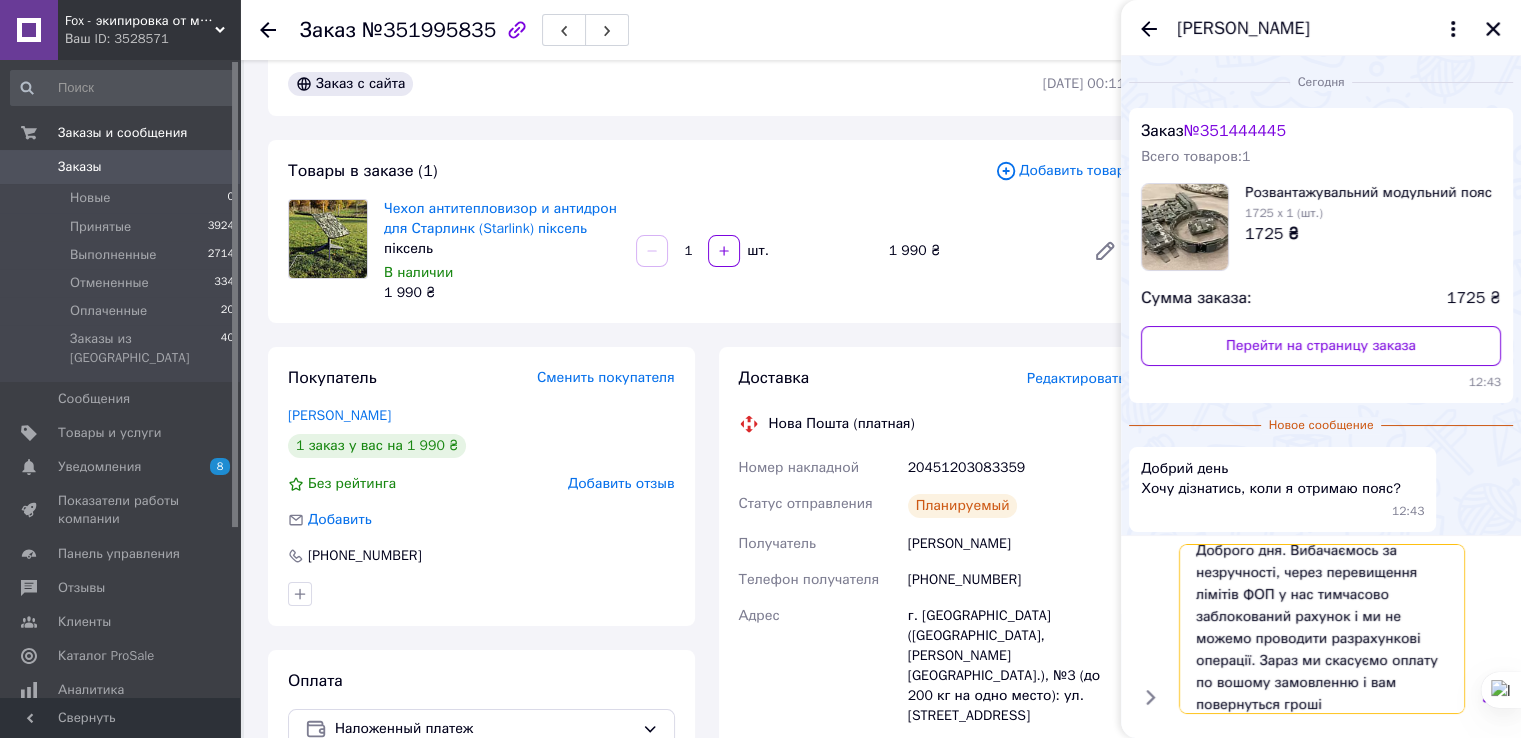 type 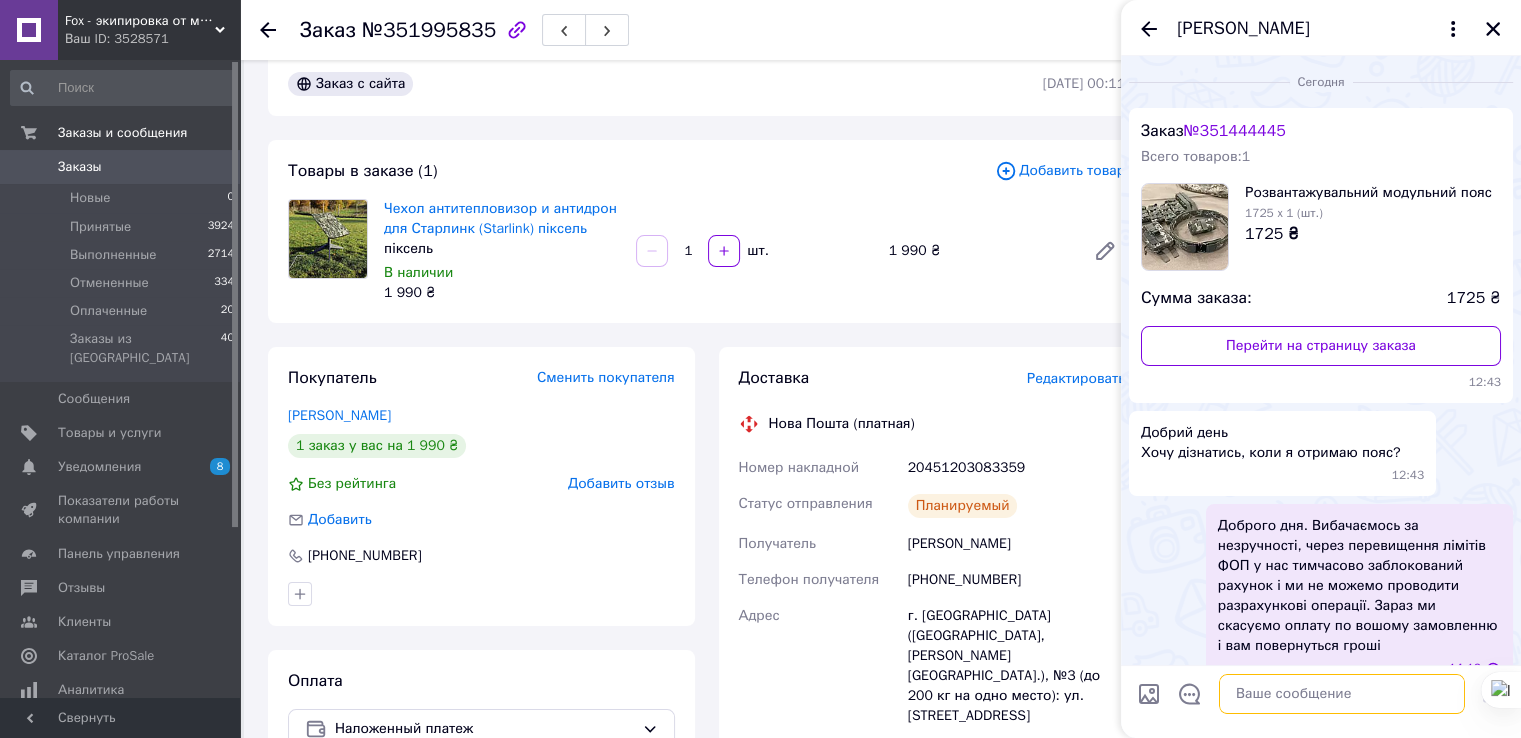 scroll, scrollTop: 0, scrollLeft: 0, axis: both 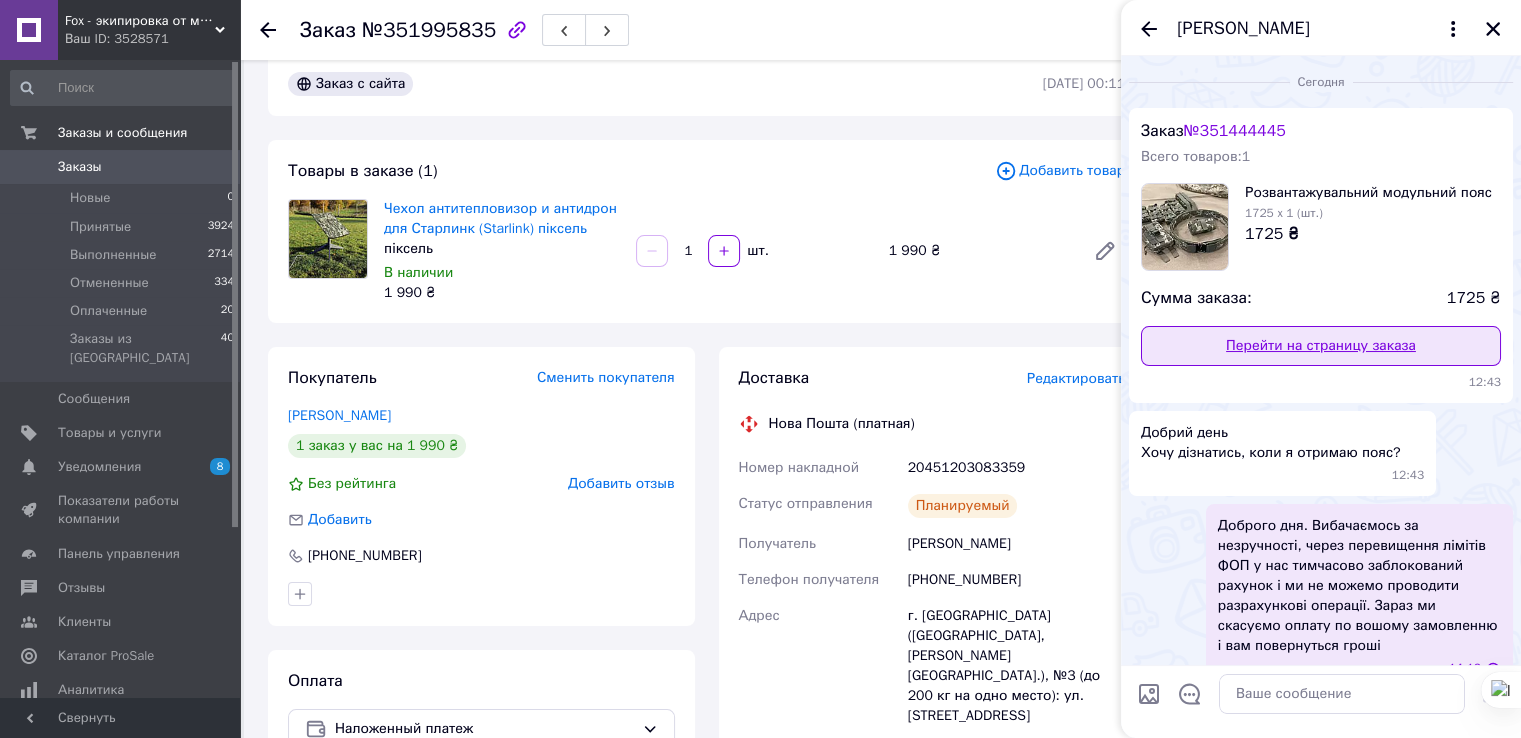 click on "Перейти на страницу заказа" at bounding box center (1321, 346) 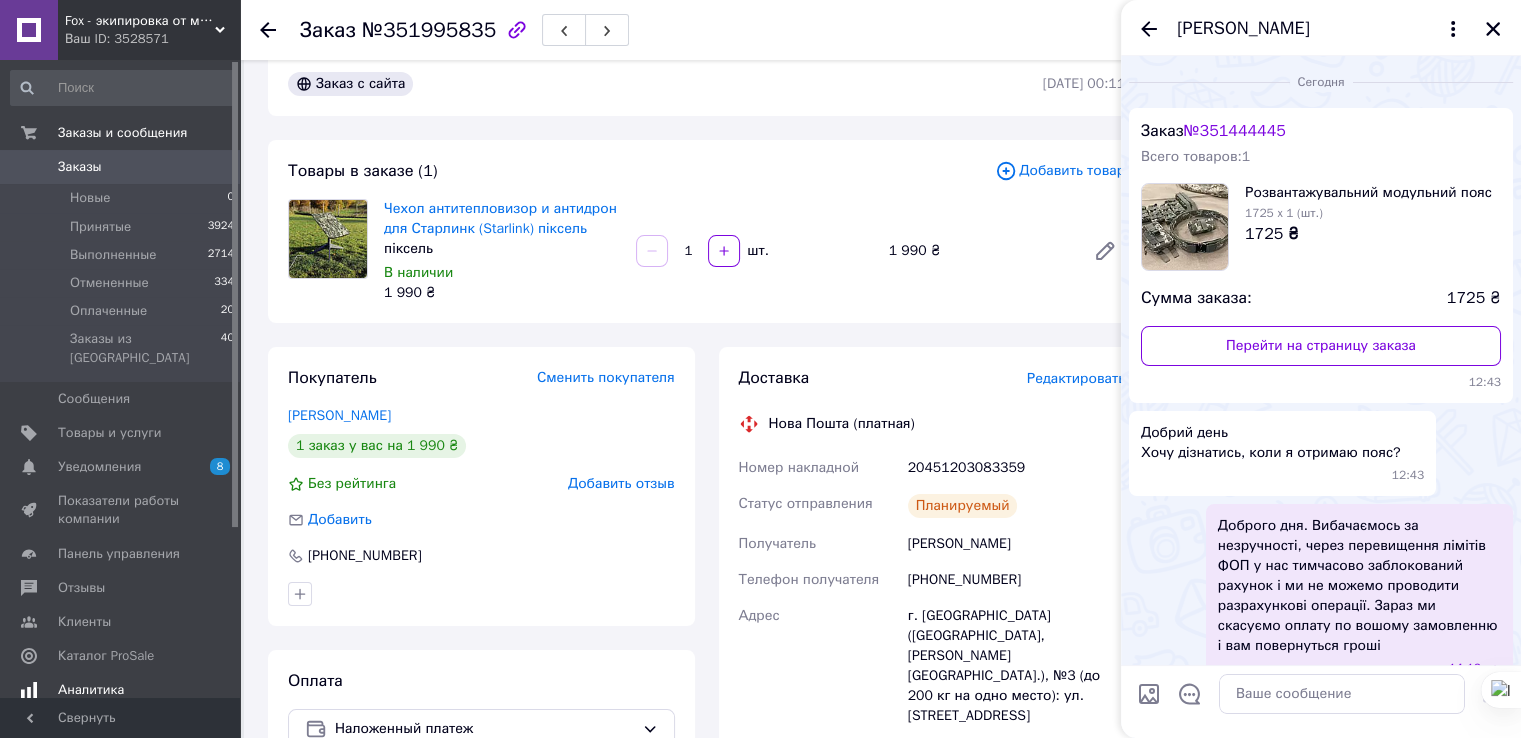 click on "Аналитика" at bounding box center (91, 690) 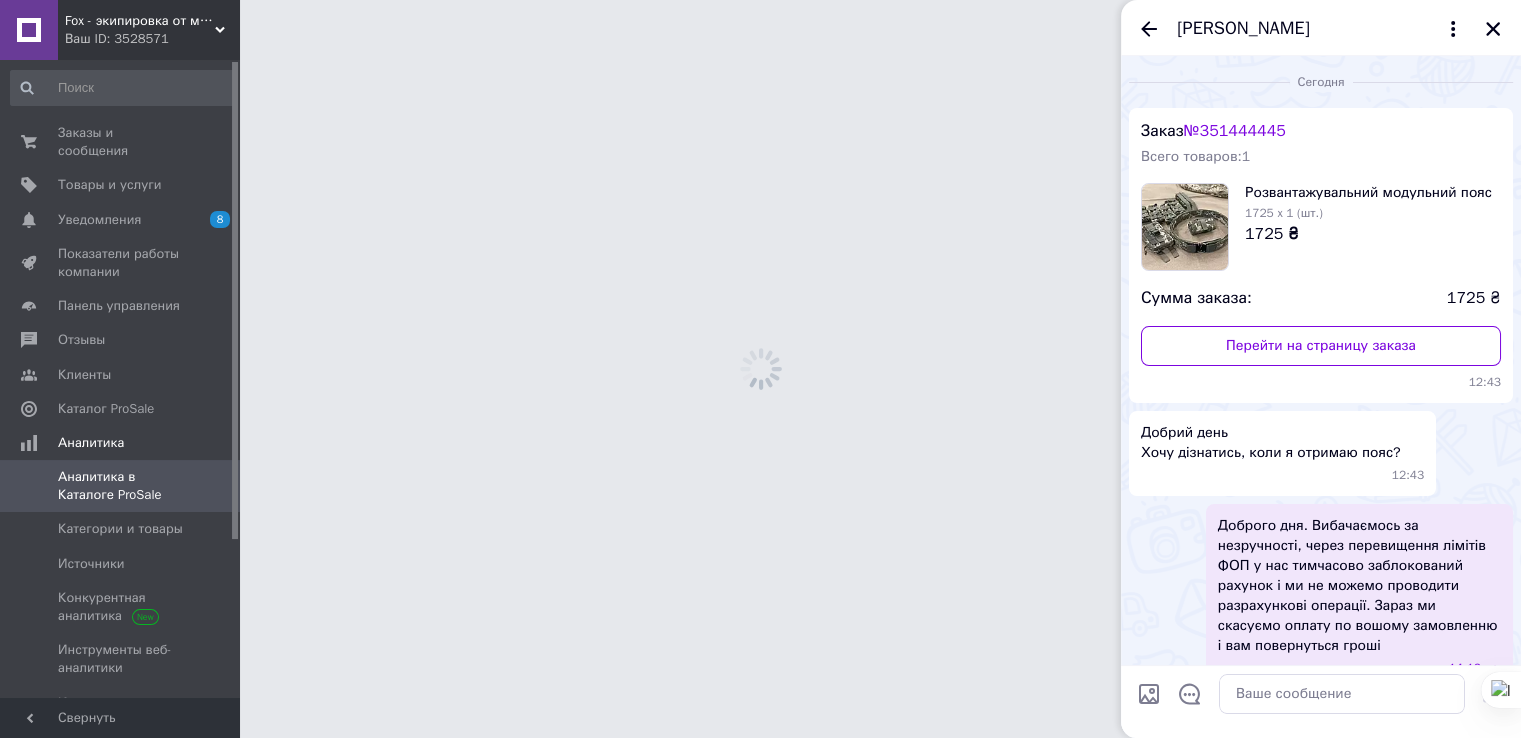 scroll, scrollTop: 0, scrollLeft: 0, axis: both 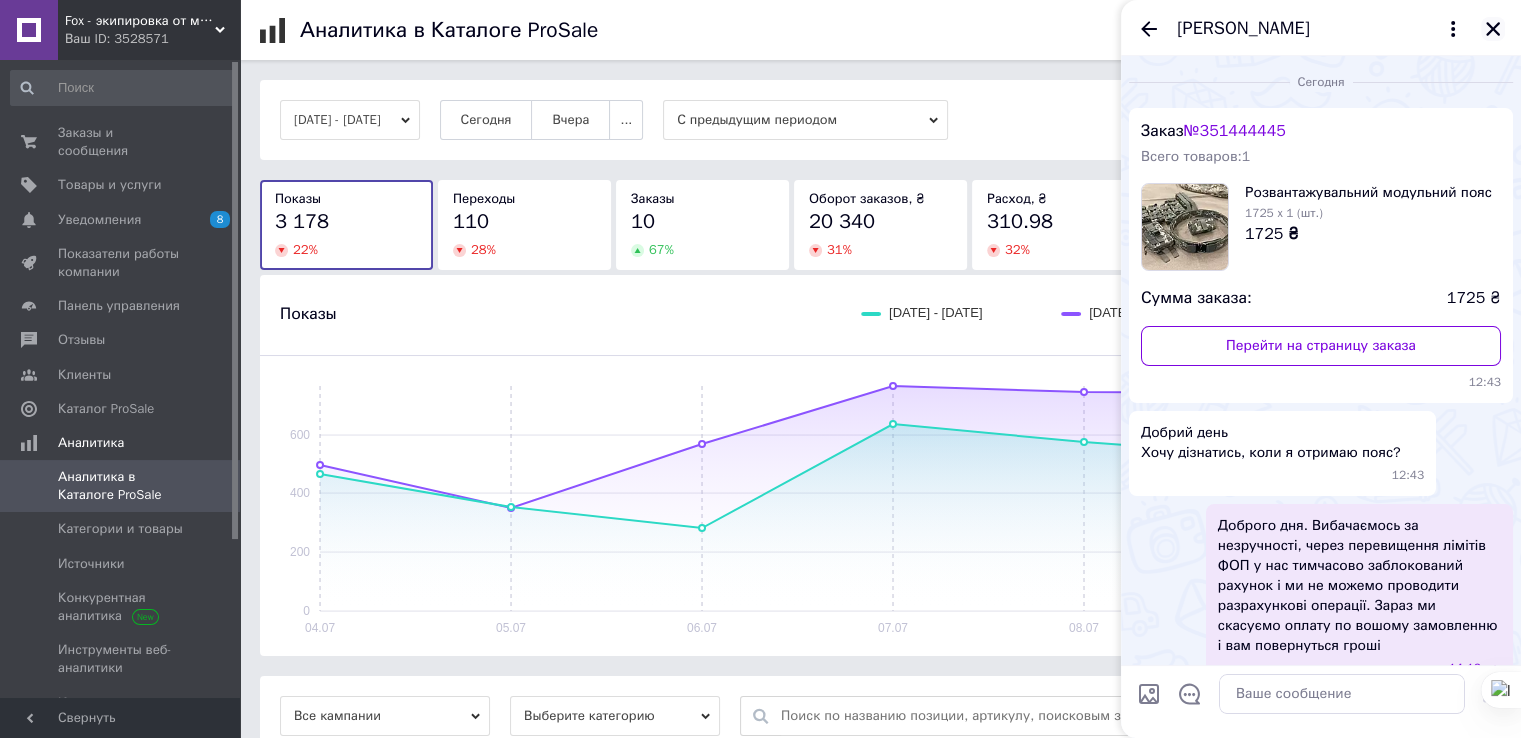 click 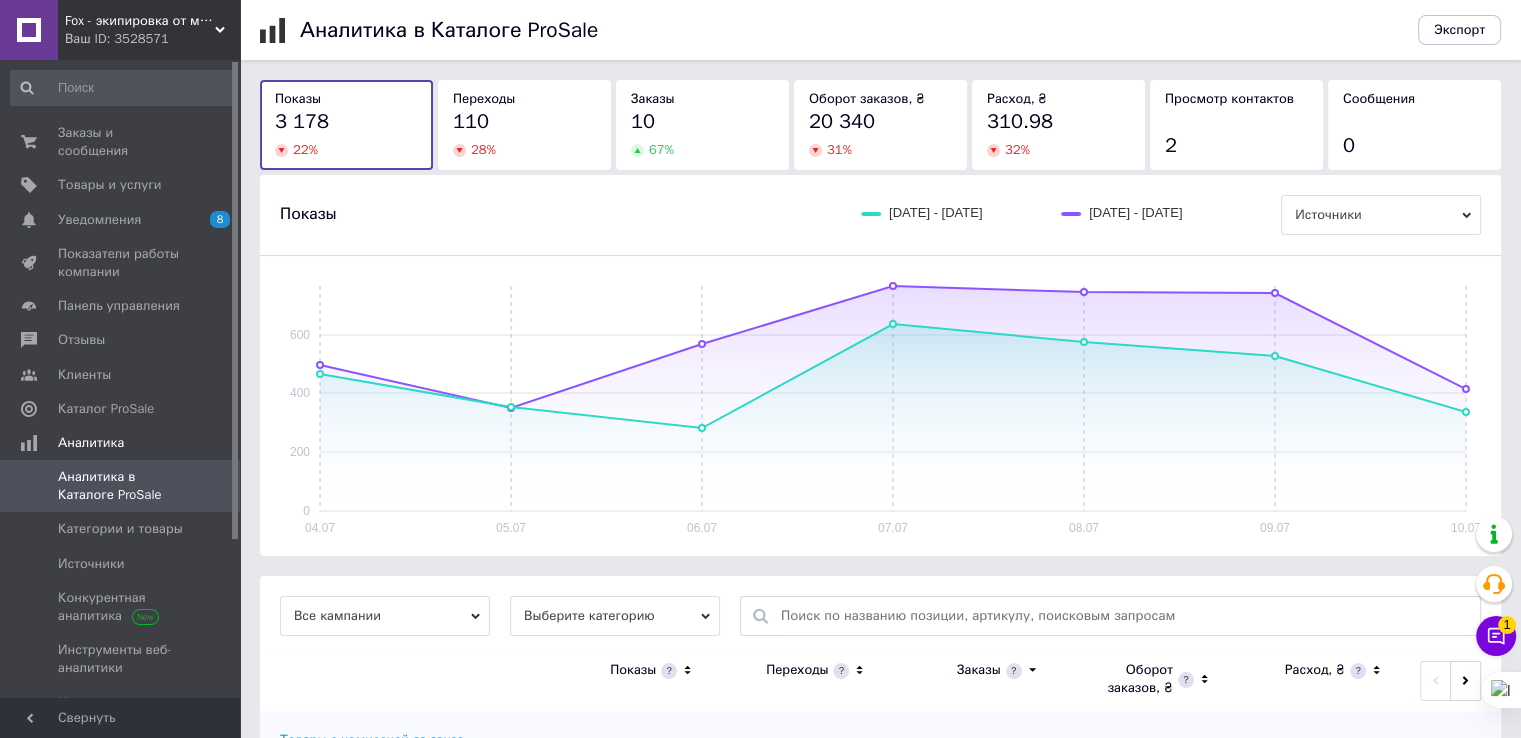 scroll, scrollTop: 199, scrollLeft: 0, axis: vertical 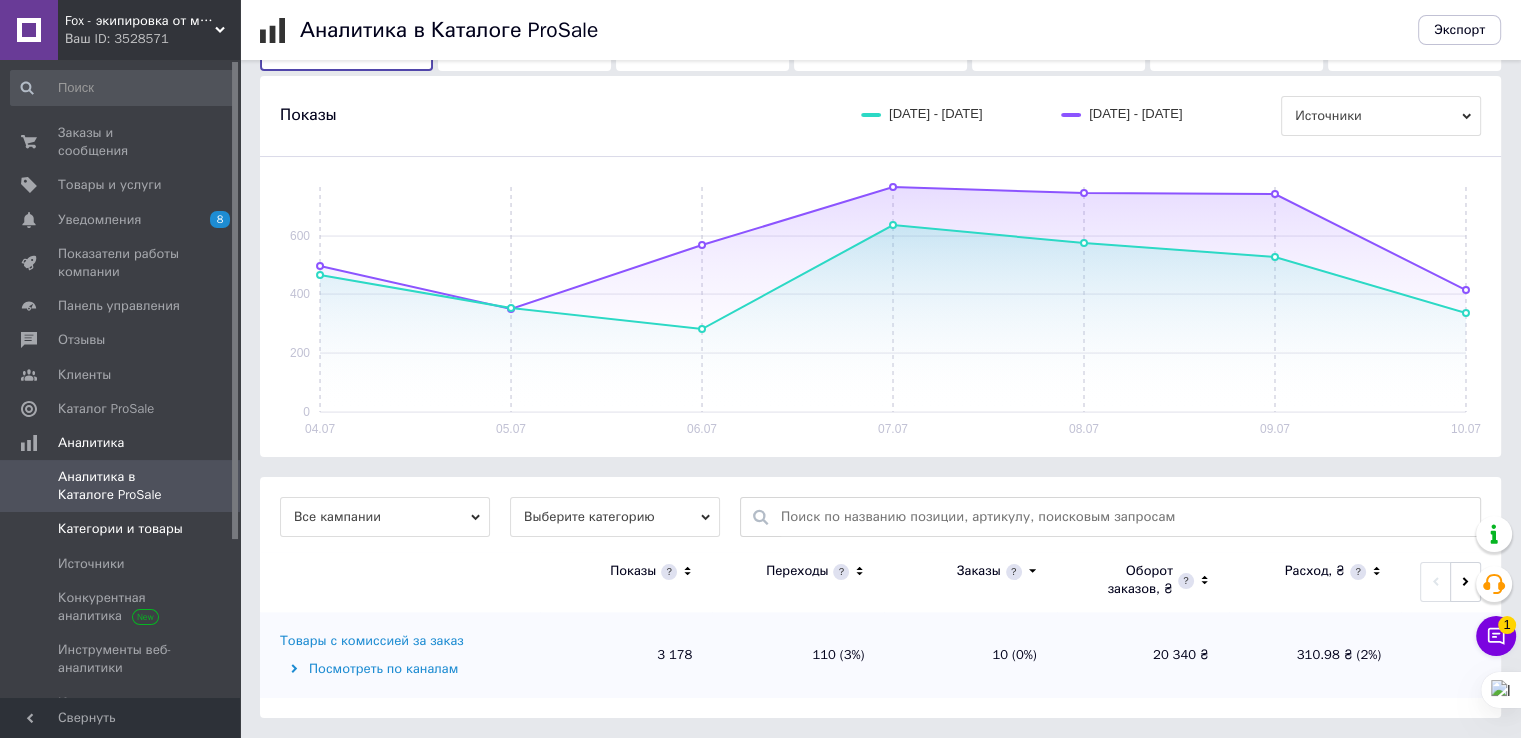 click on "Категории и товары" at bounding box center (120, 529) 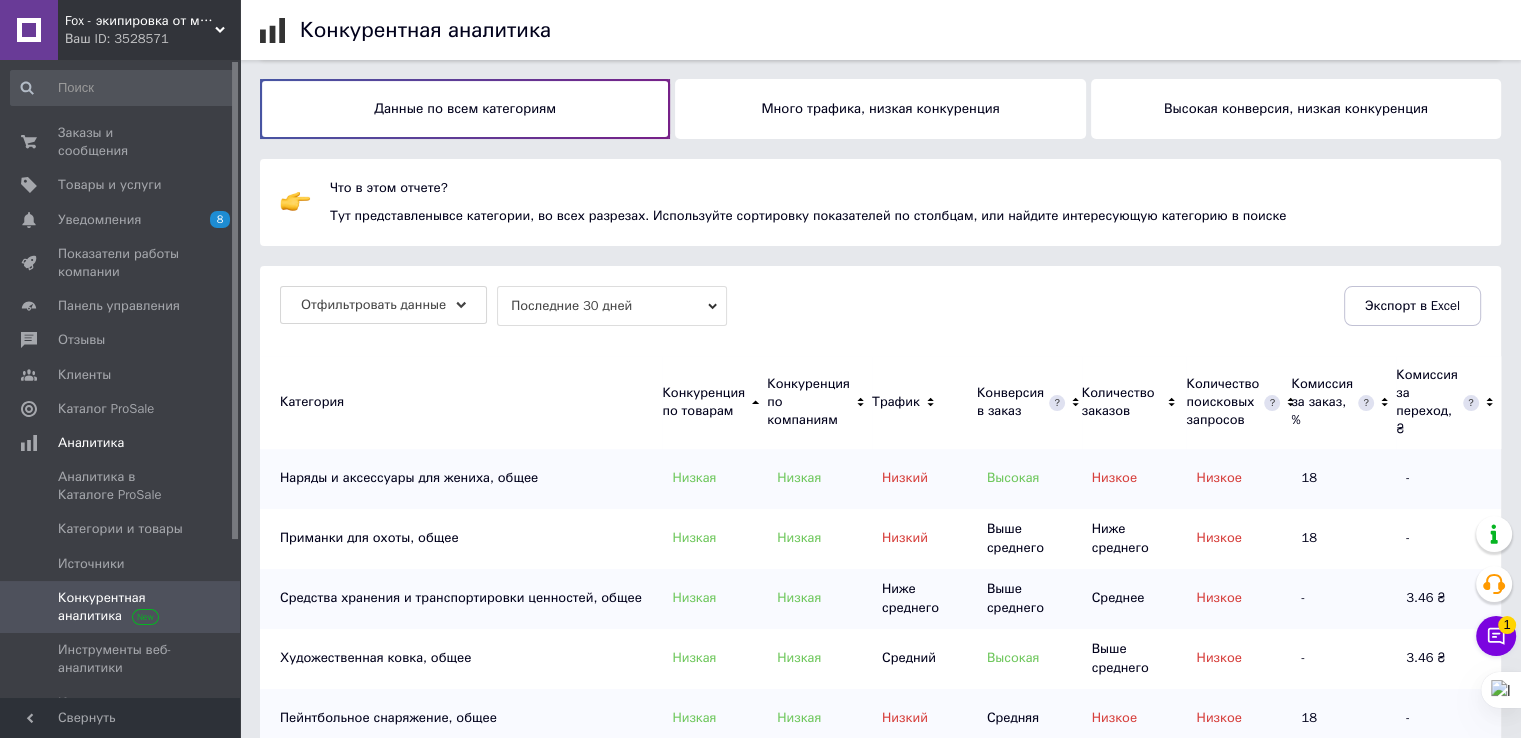 scroll, scrollTop: 300, scrollLeft: 0, axis: vertical 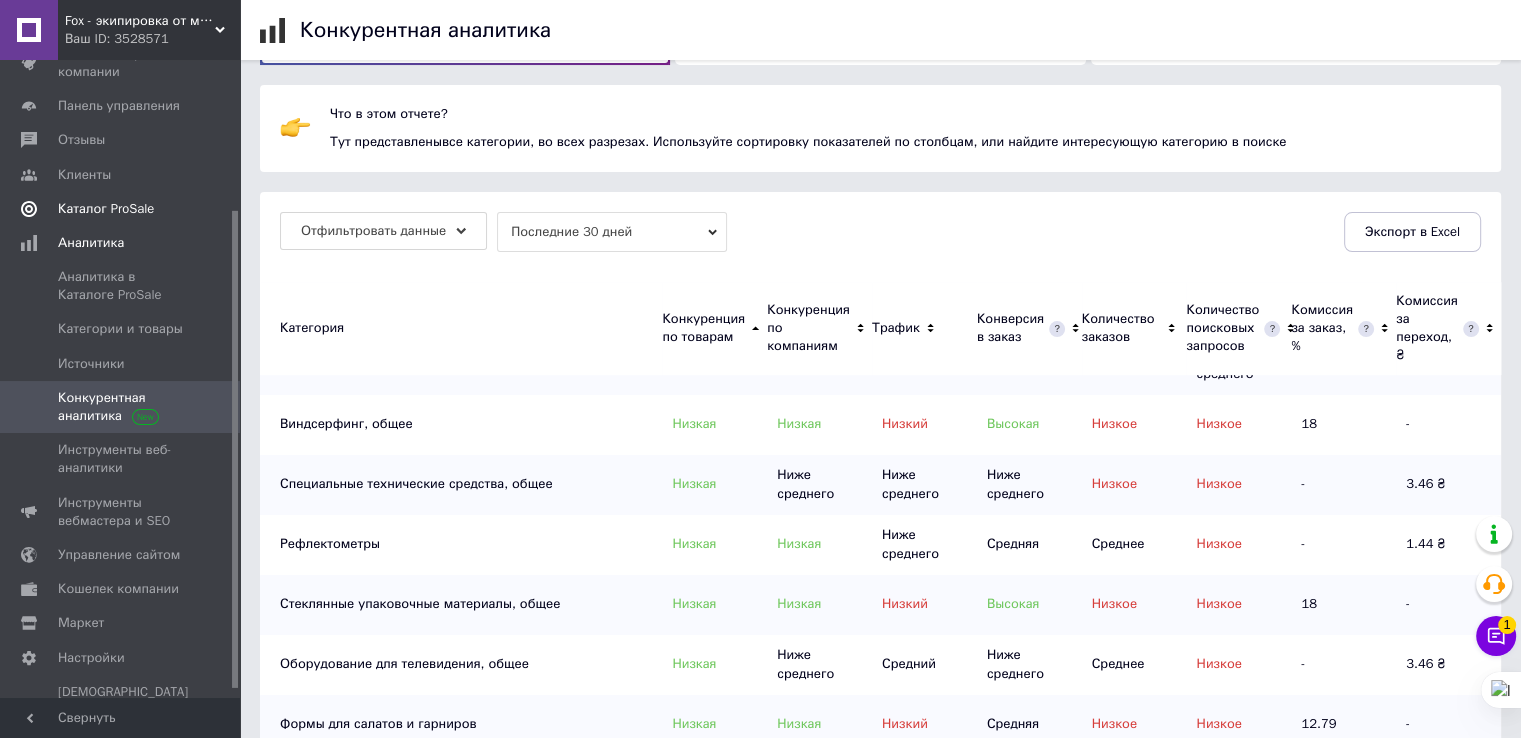 click on "Каталог ProSale" at bounding box center [123, 209] 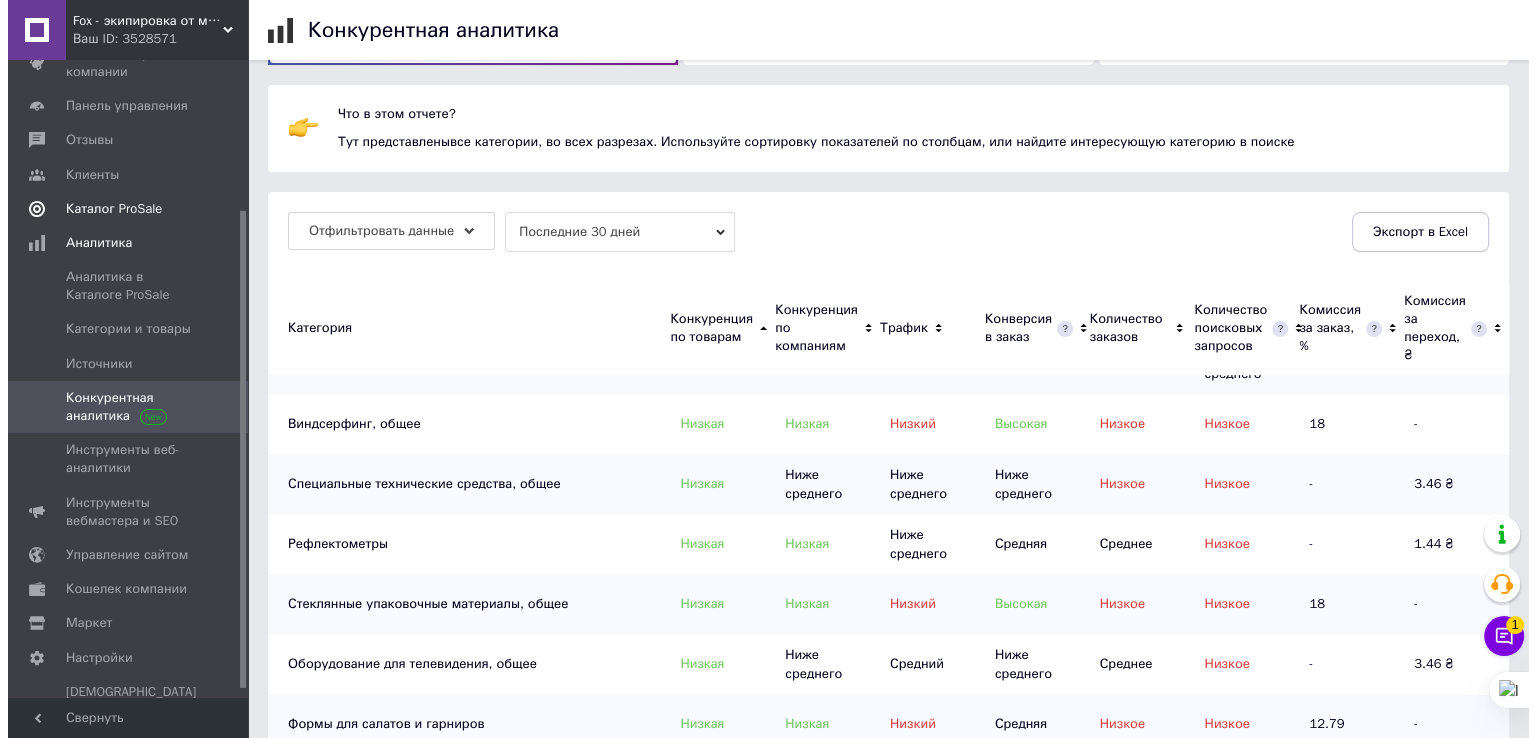 scroll, scrollTop: 0, scrollLeft: 0, axis: both 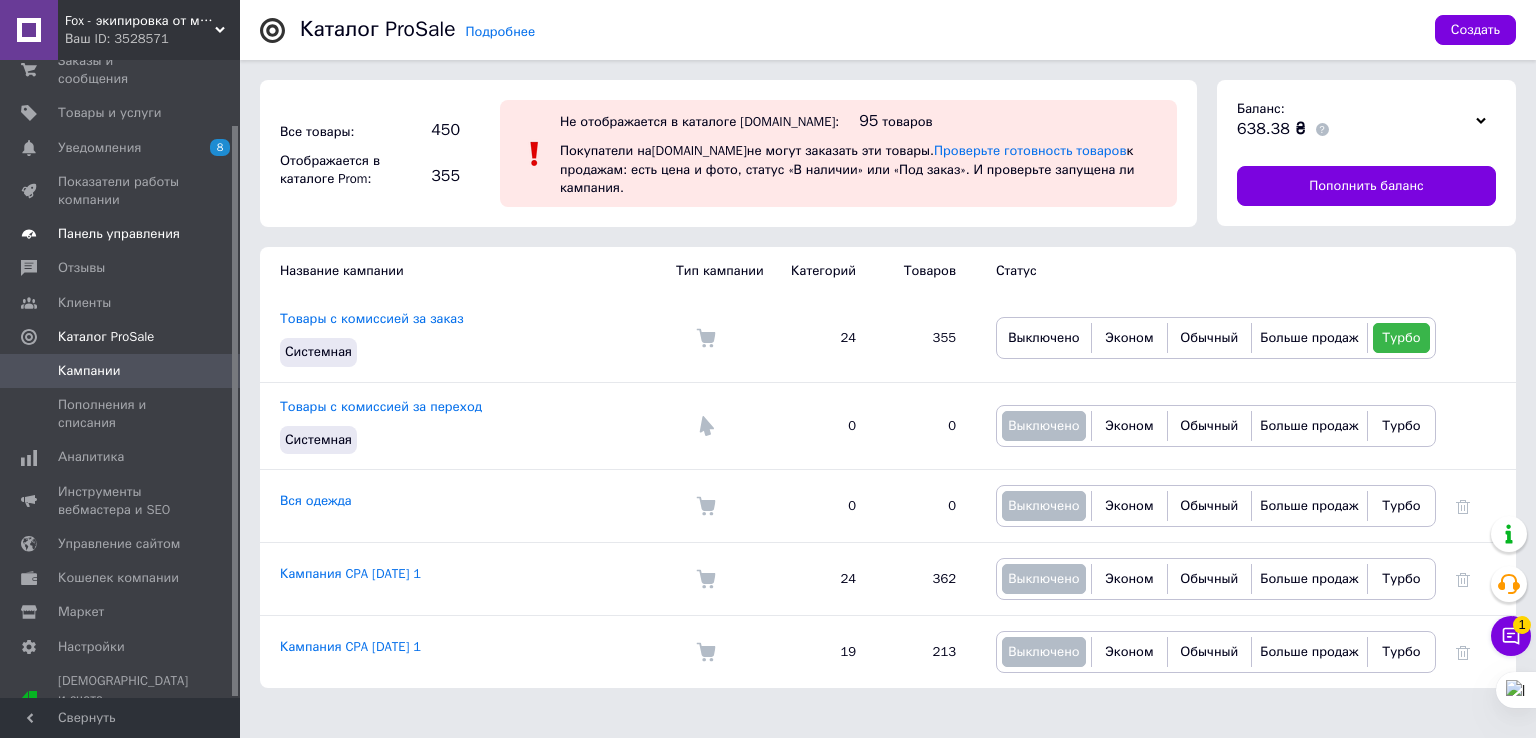 click on "Панель управления" at bounding box center (119, 234) 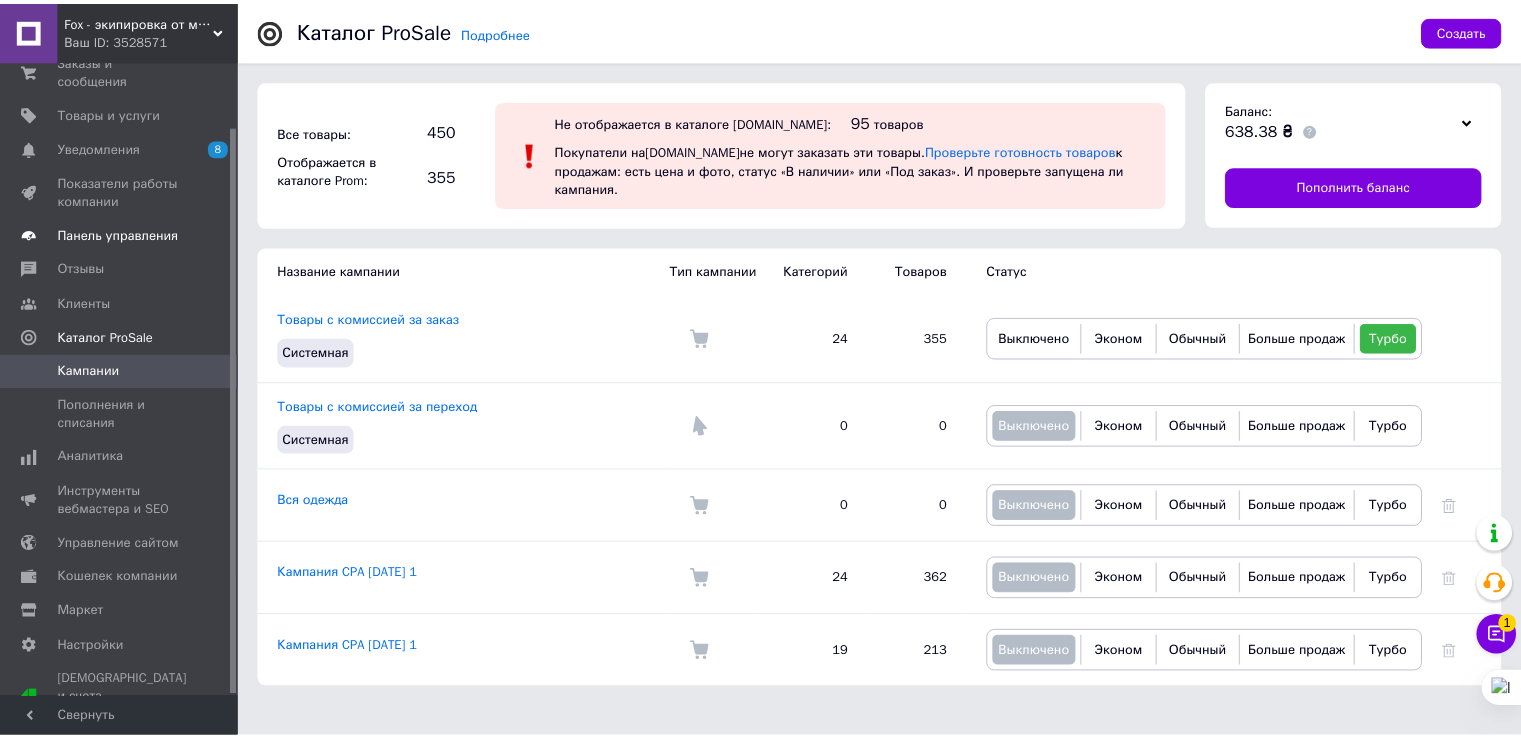 scroll, scrollTop: 53, scrollLeft: 0, axis: vertical 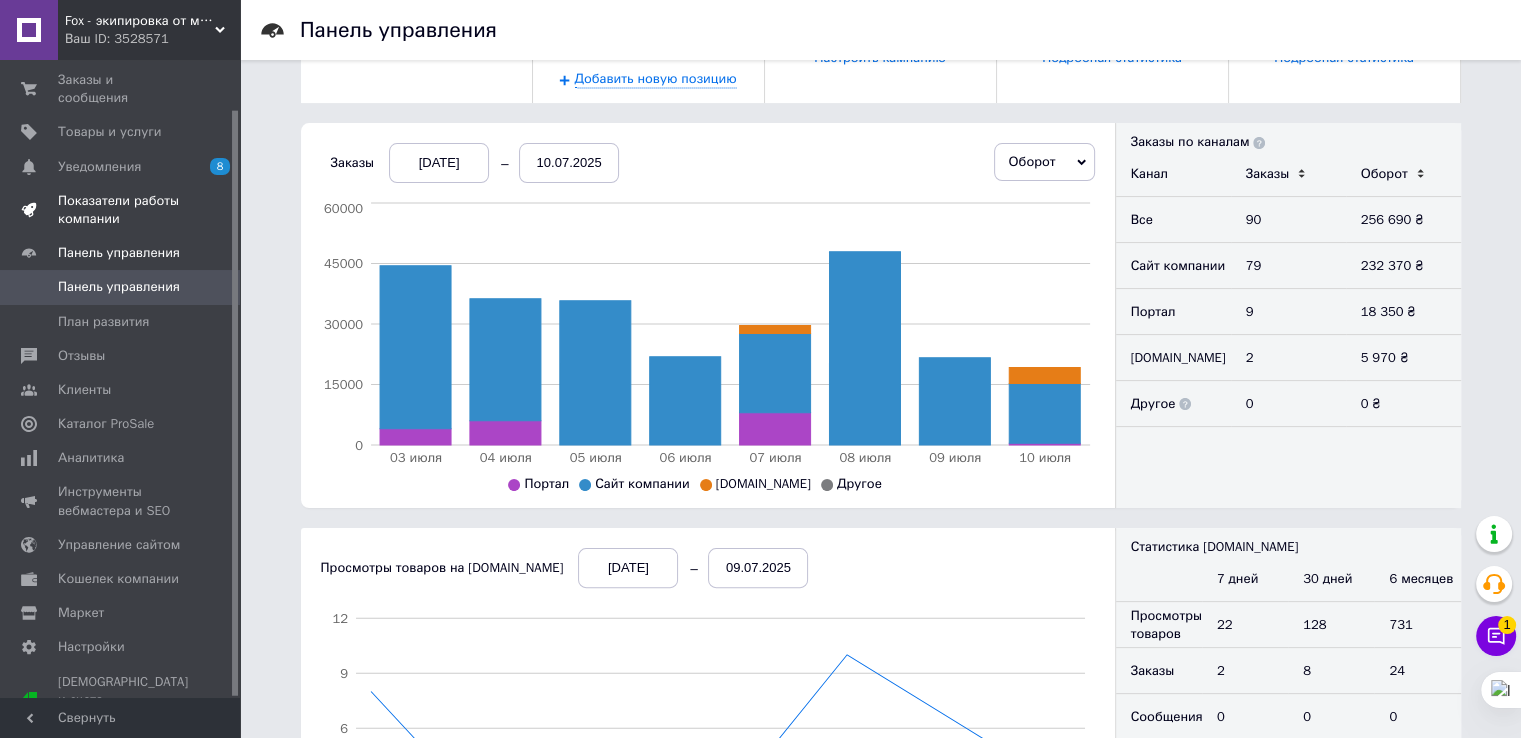 click on "Показатели работы компании" at bounding box center (121, 210) 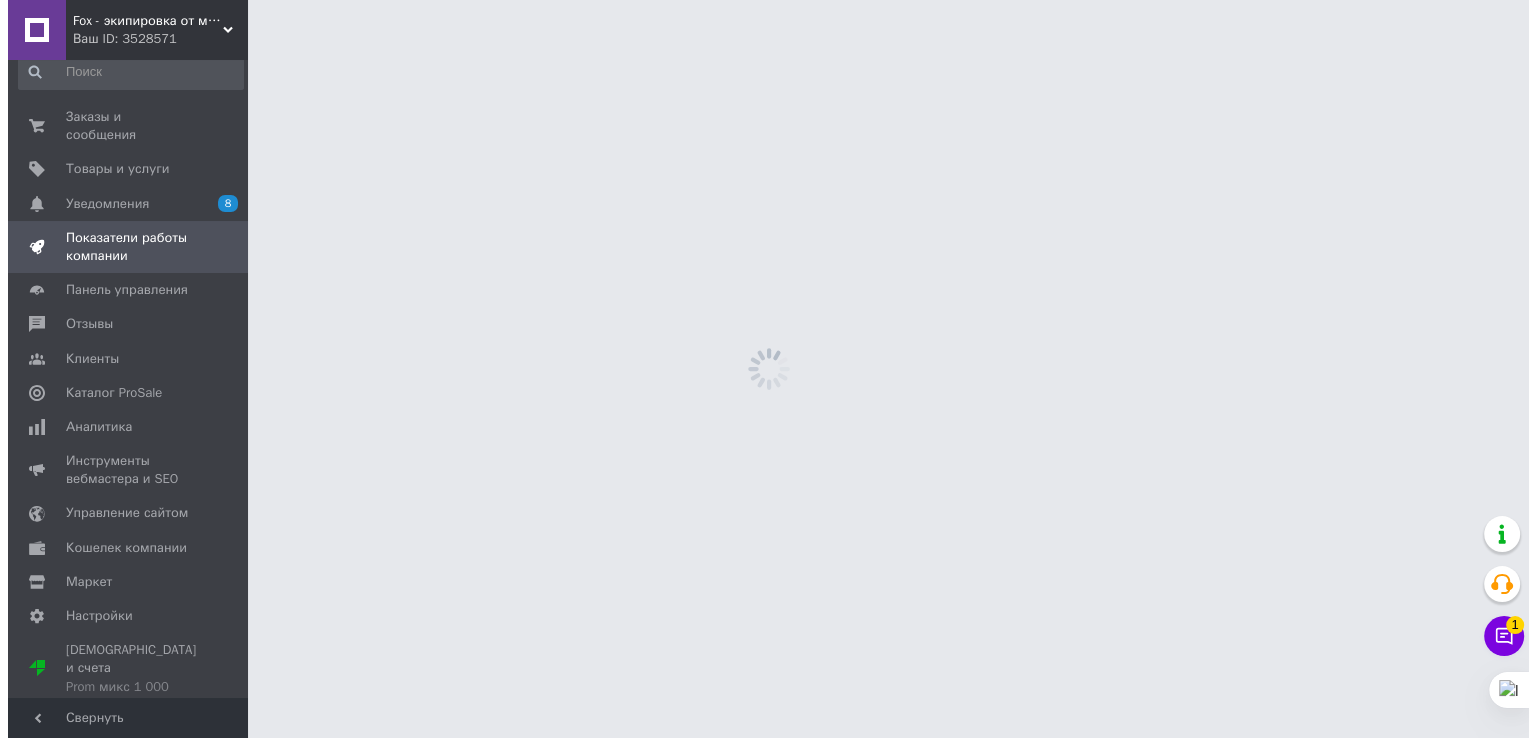 scroll, scrollTop: 0, scrollLeft: 0, axis: both 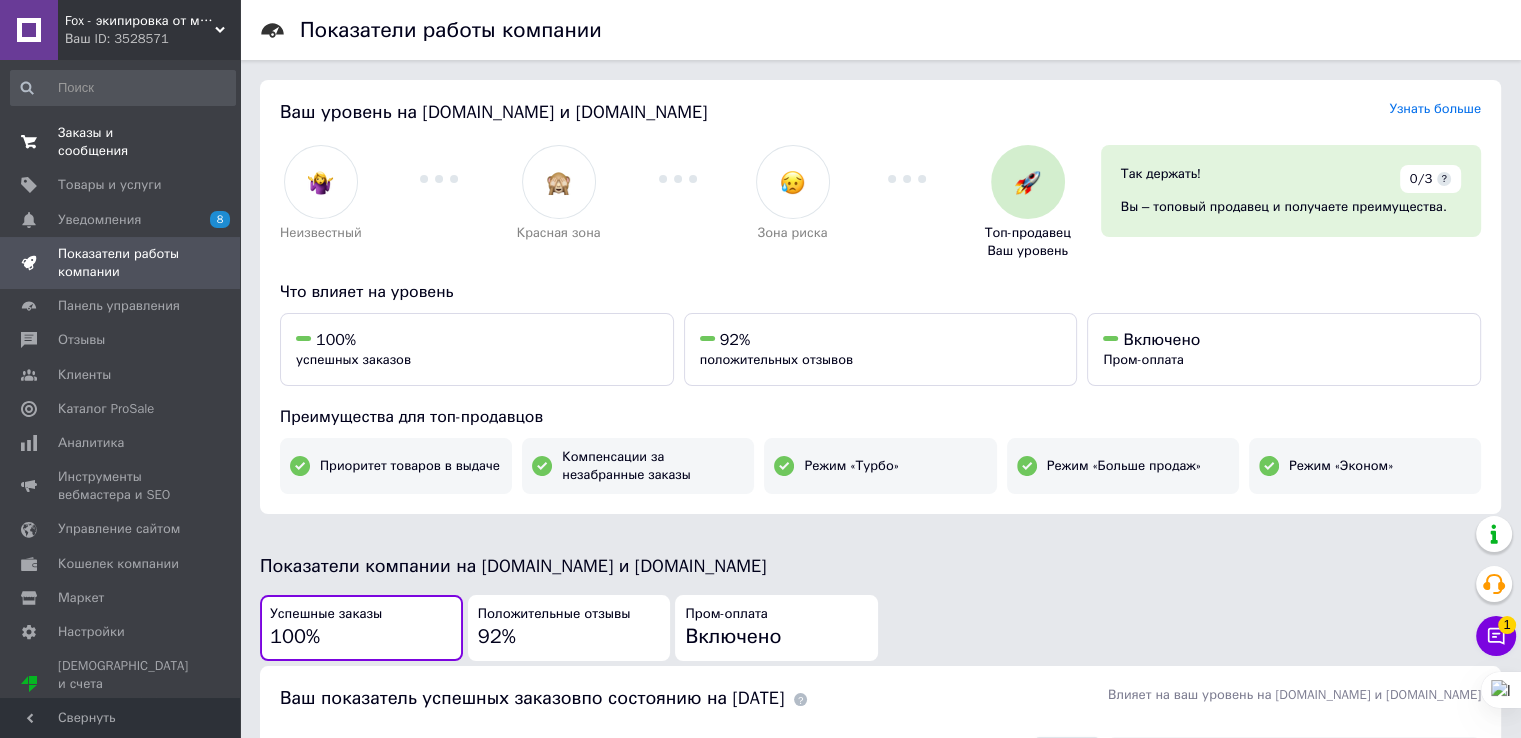 click on "Заказы и сообщения" at bounding box center [121, 142] 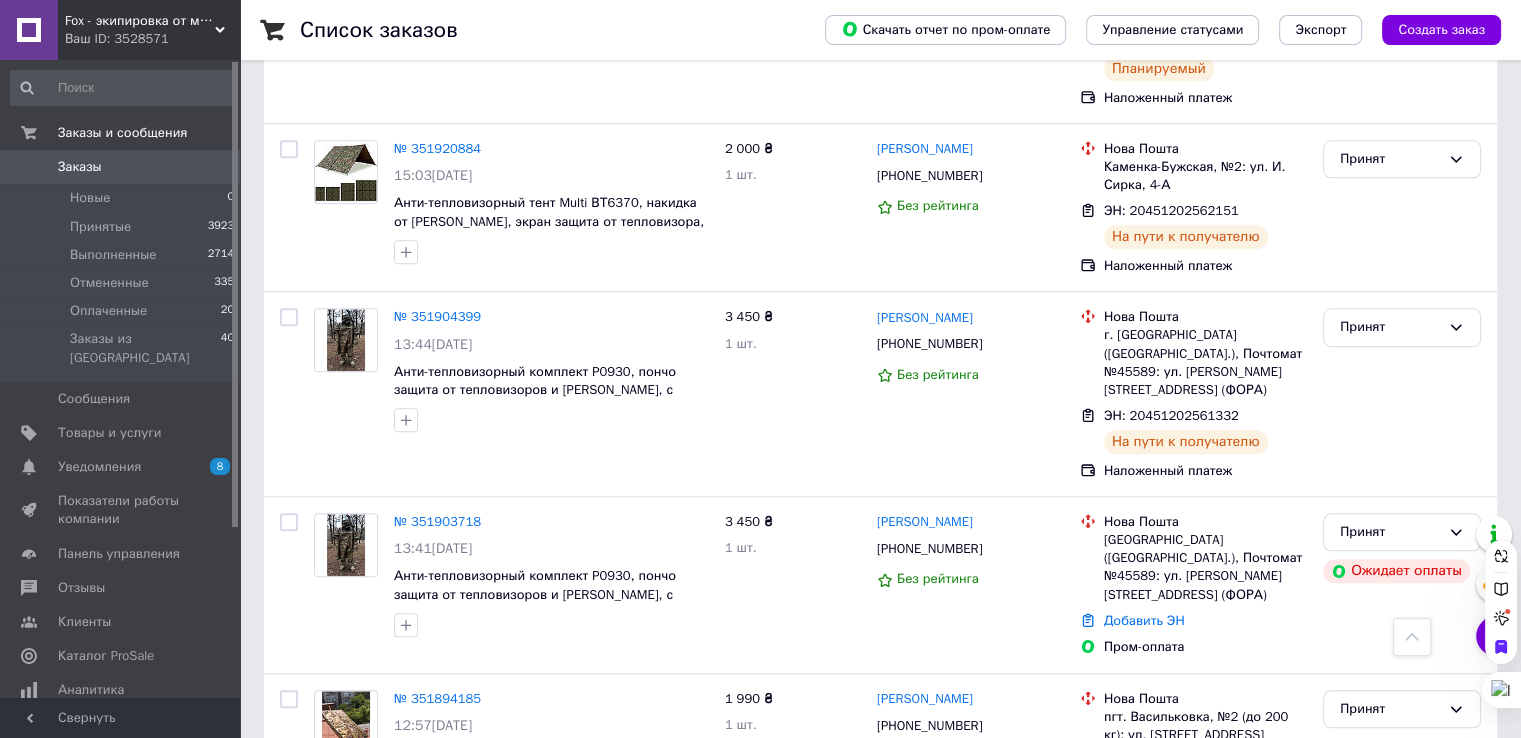 scroll, scrollTop: 1600, scrollLeft: 0, axis: vertical 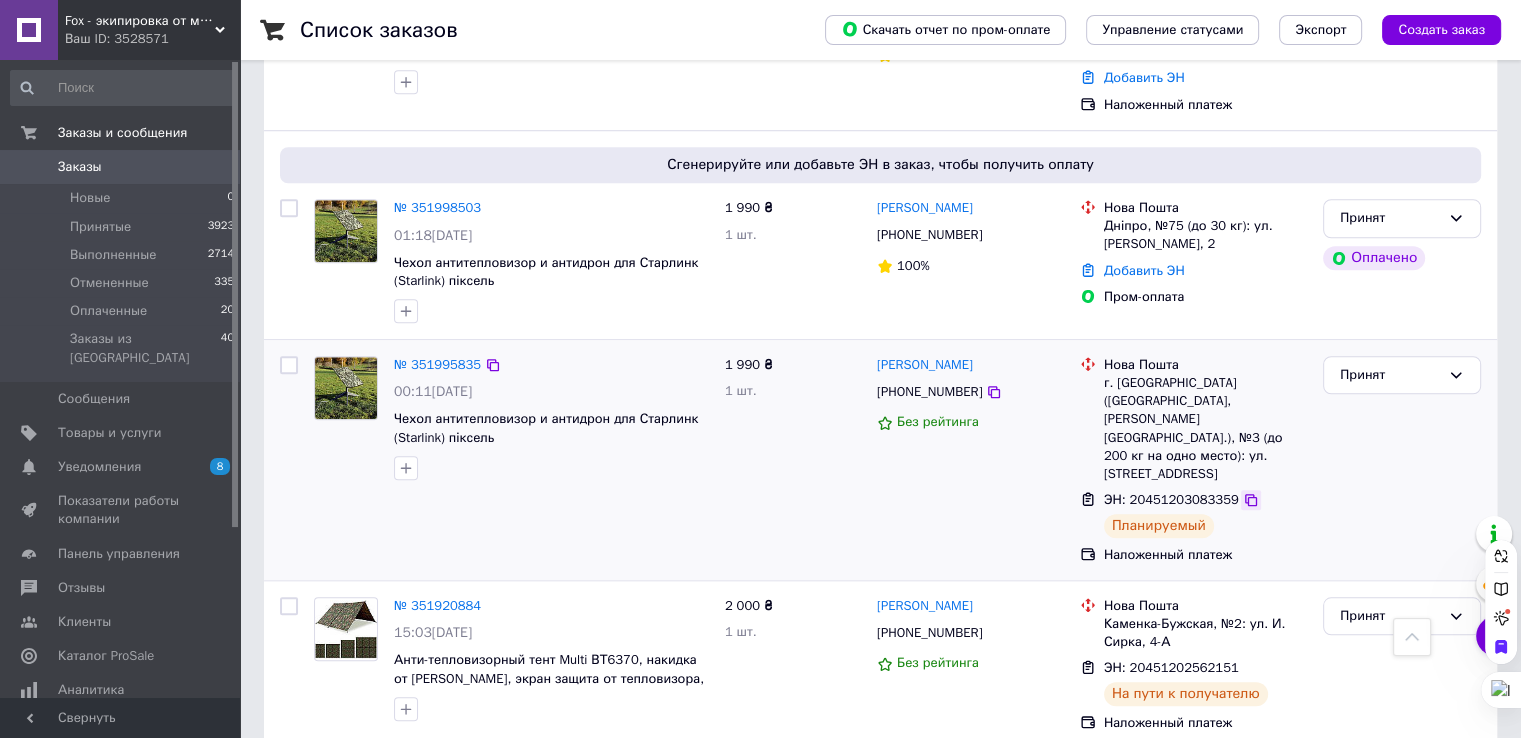 click 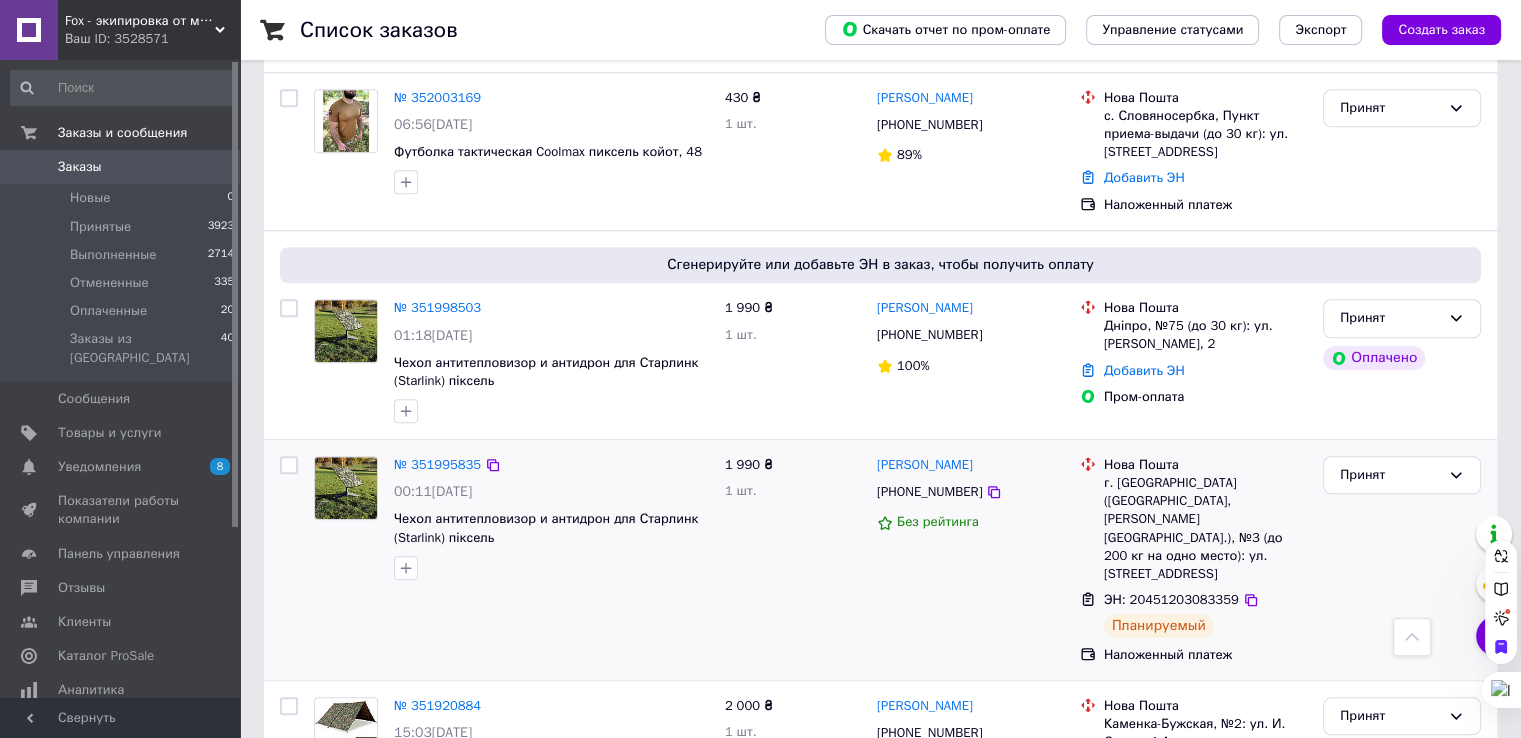 scroll, scrollTop: 1500, scrollLeft: 0, axis: vertical 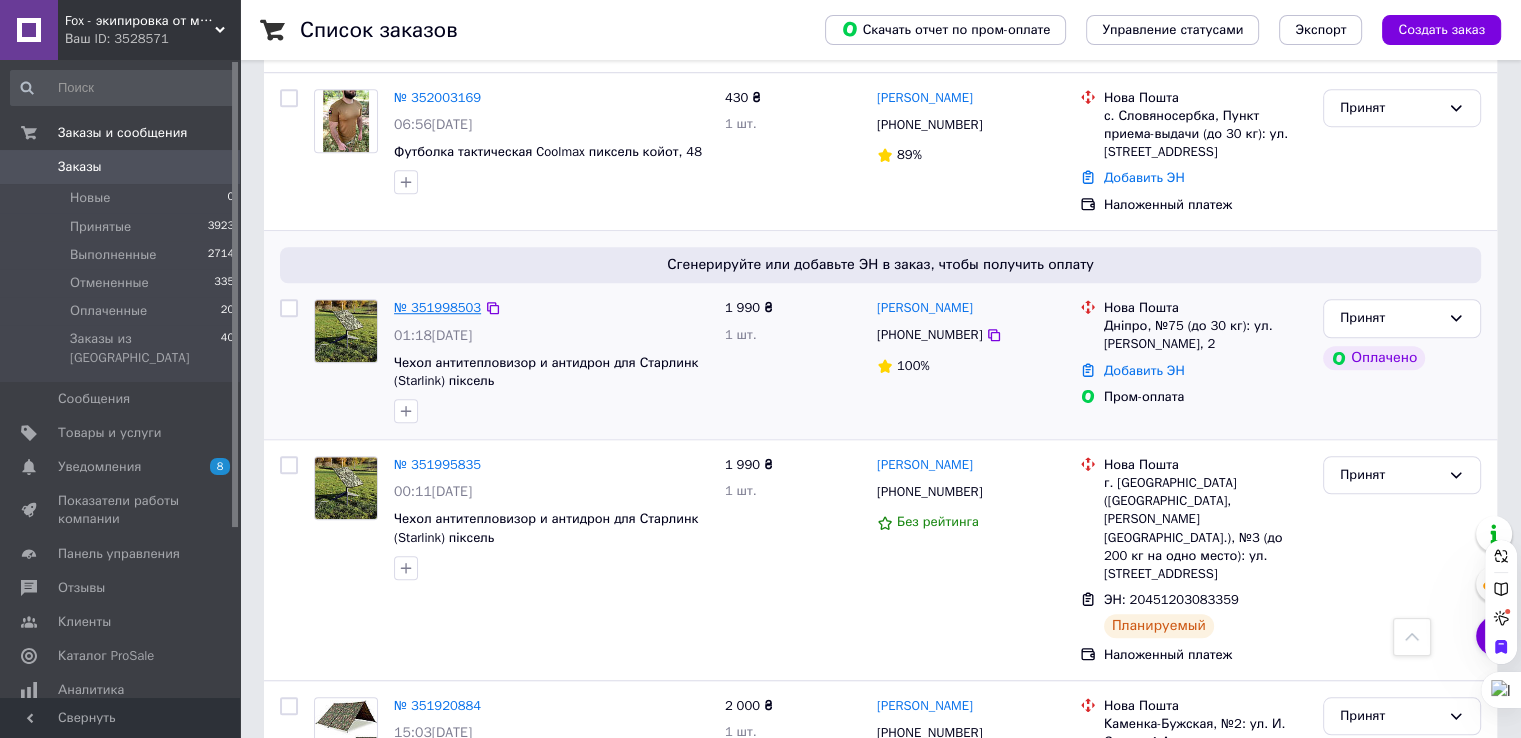 click on "№ 351998503" at bounding box center (437, 307) 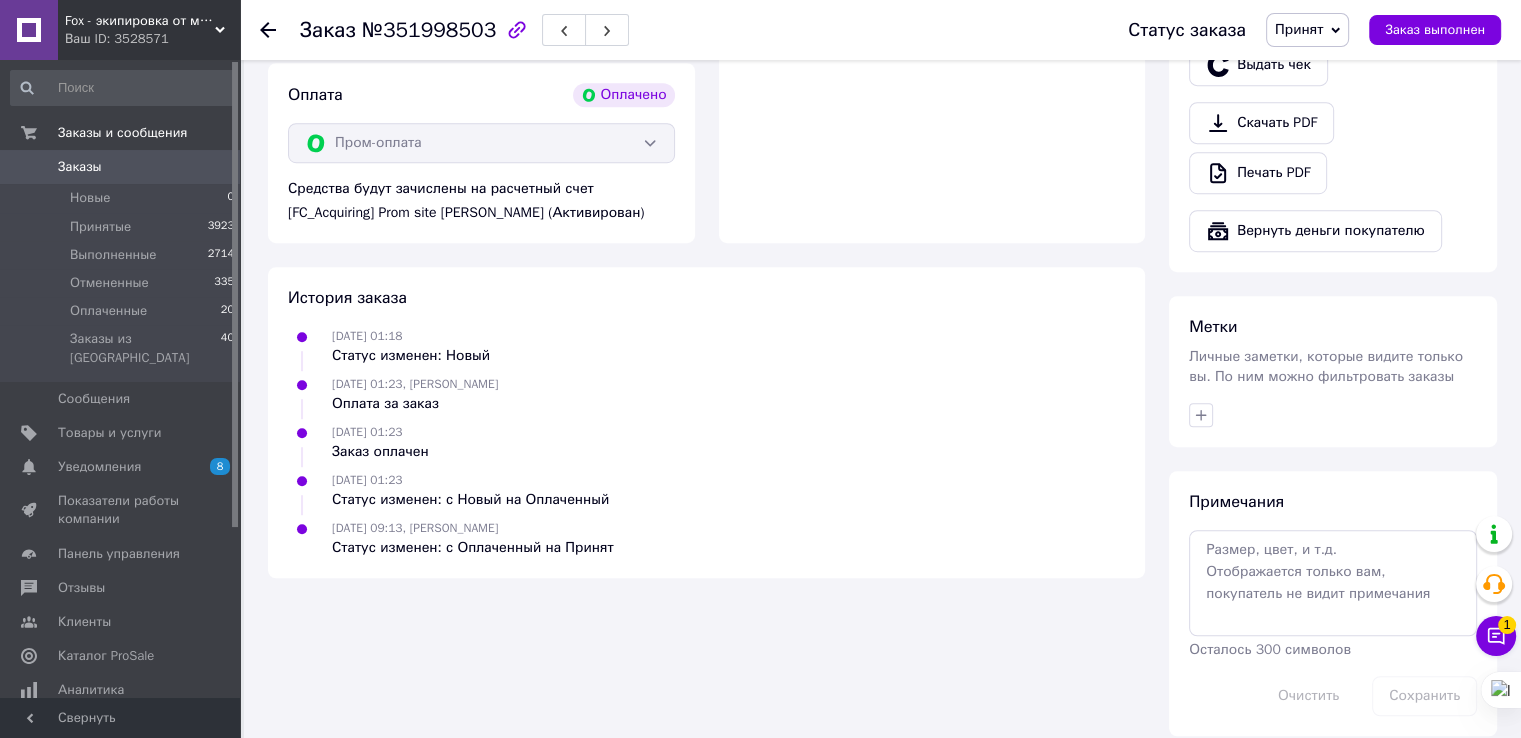 scroll, scrollTop: 1212, scrollLeft: 0, axis: vertical 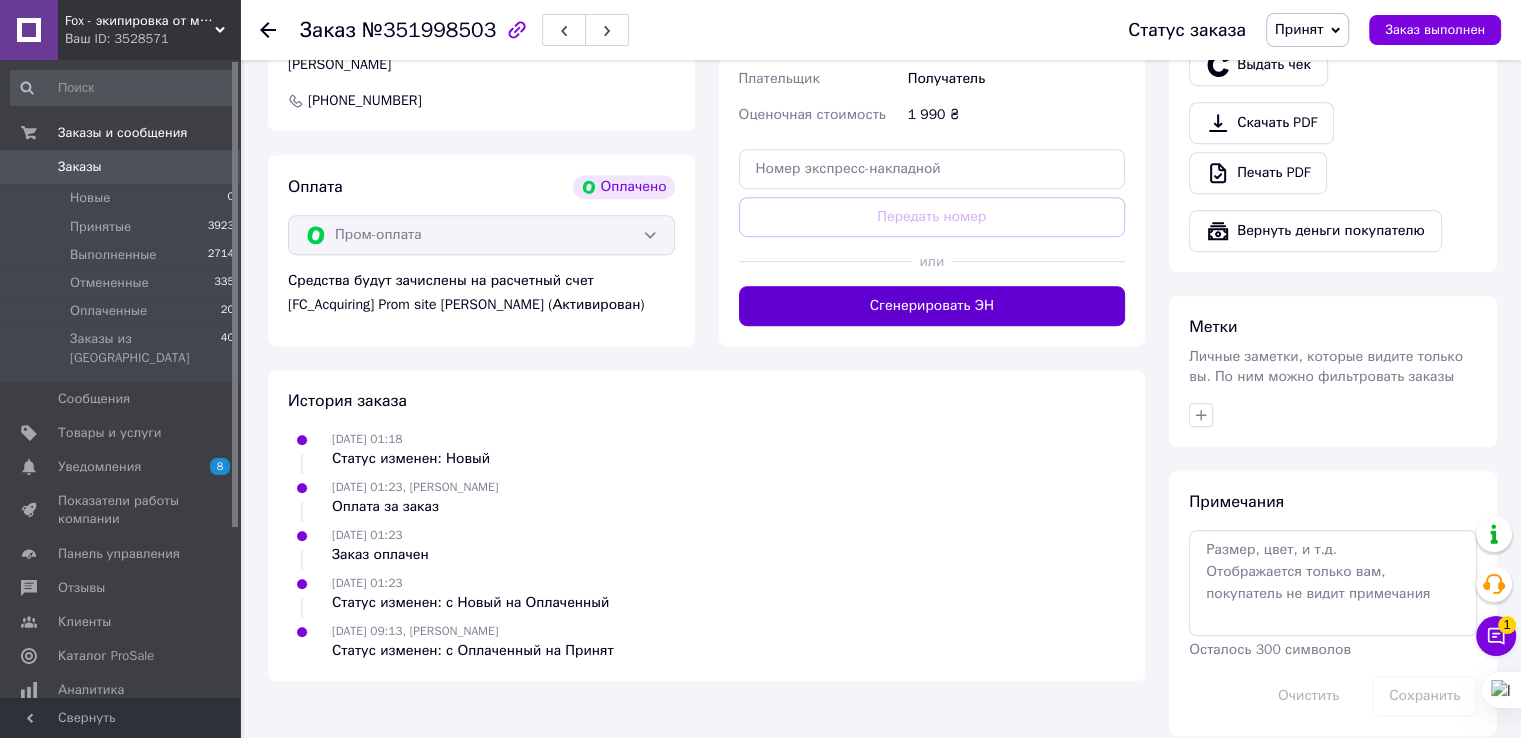 click on "Сгенерировать ЭН" at bounding box center [932, 306] 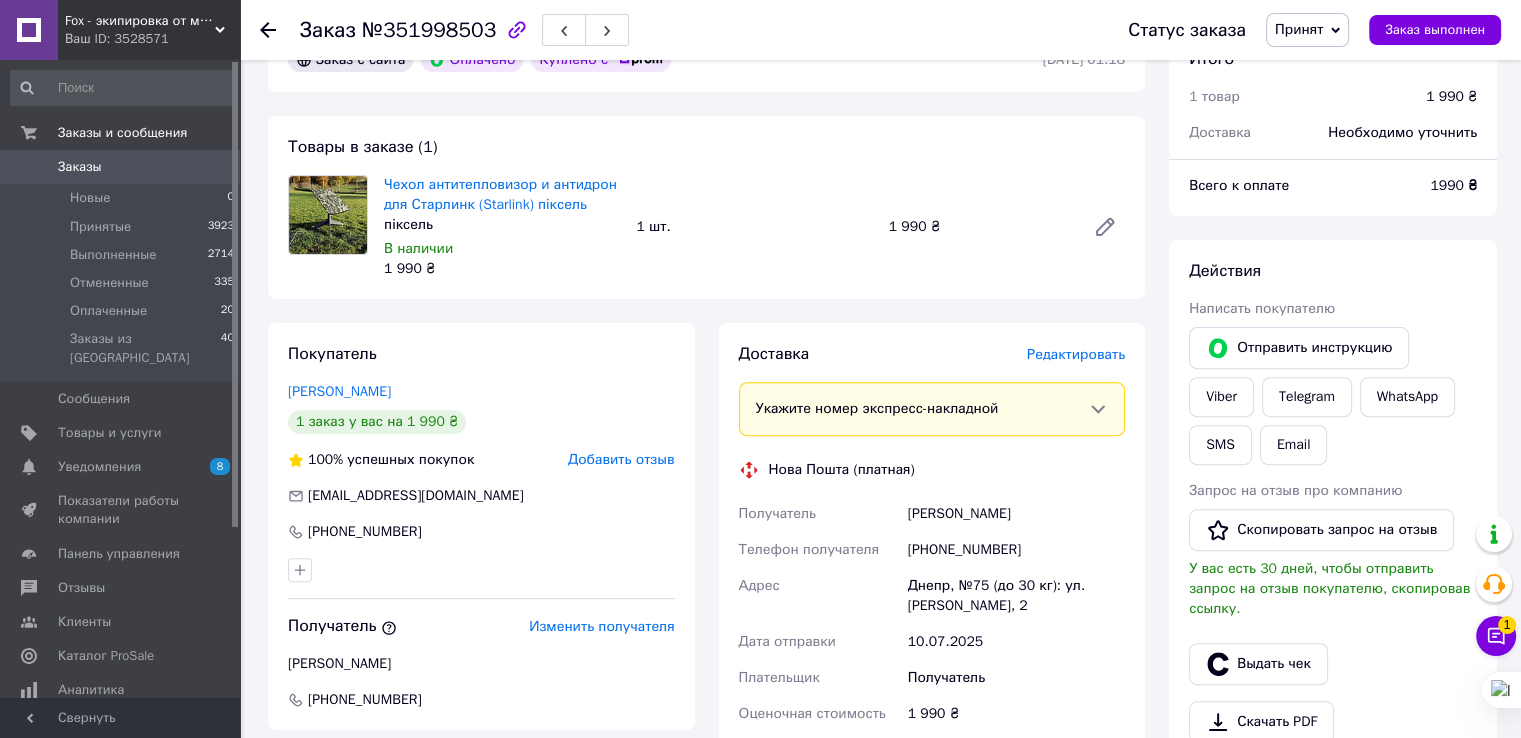 scroll, scrollTop: 612, scrollLeft: 0, axis: vertical 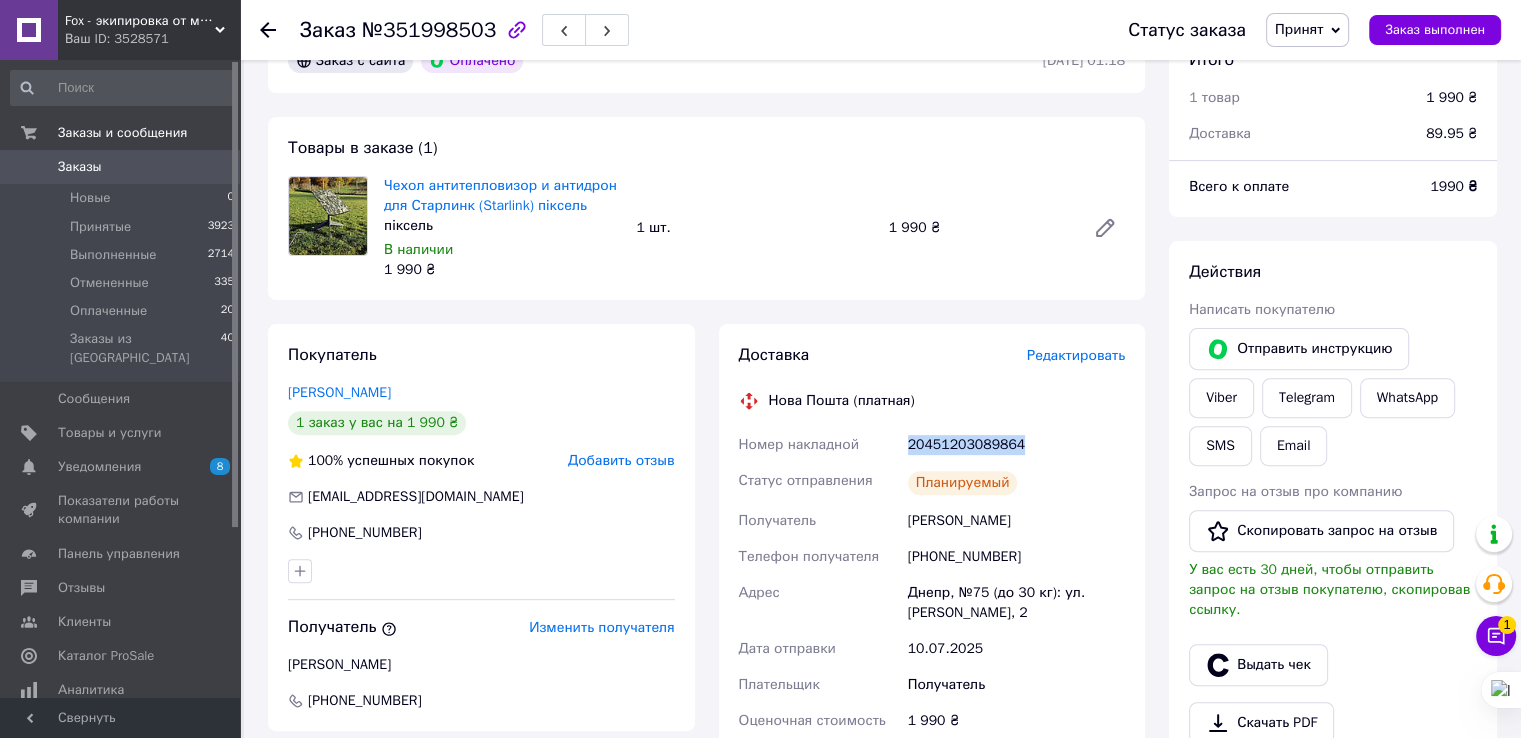 drag, startPoint x: 1024, startPoint y: 444, endPoint x: 900, endPoint y: 441, distance: 124.036285 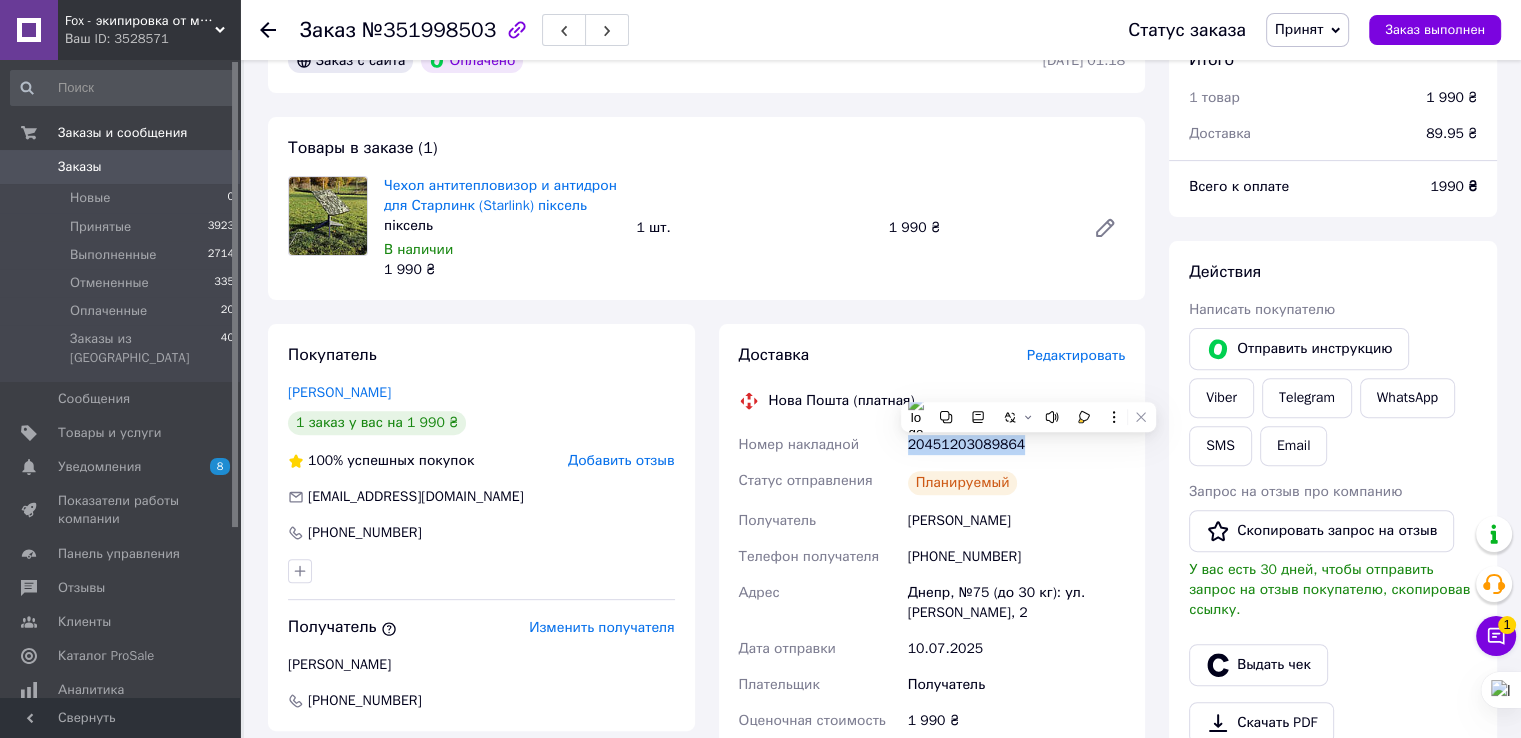 click on "Заказы" at bounding box center [121, 167] 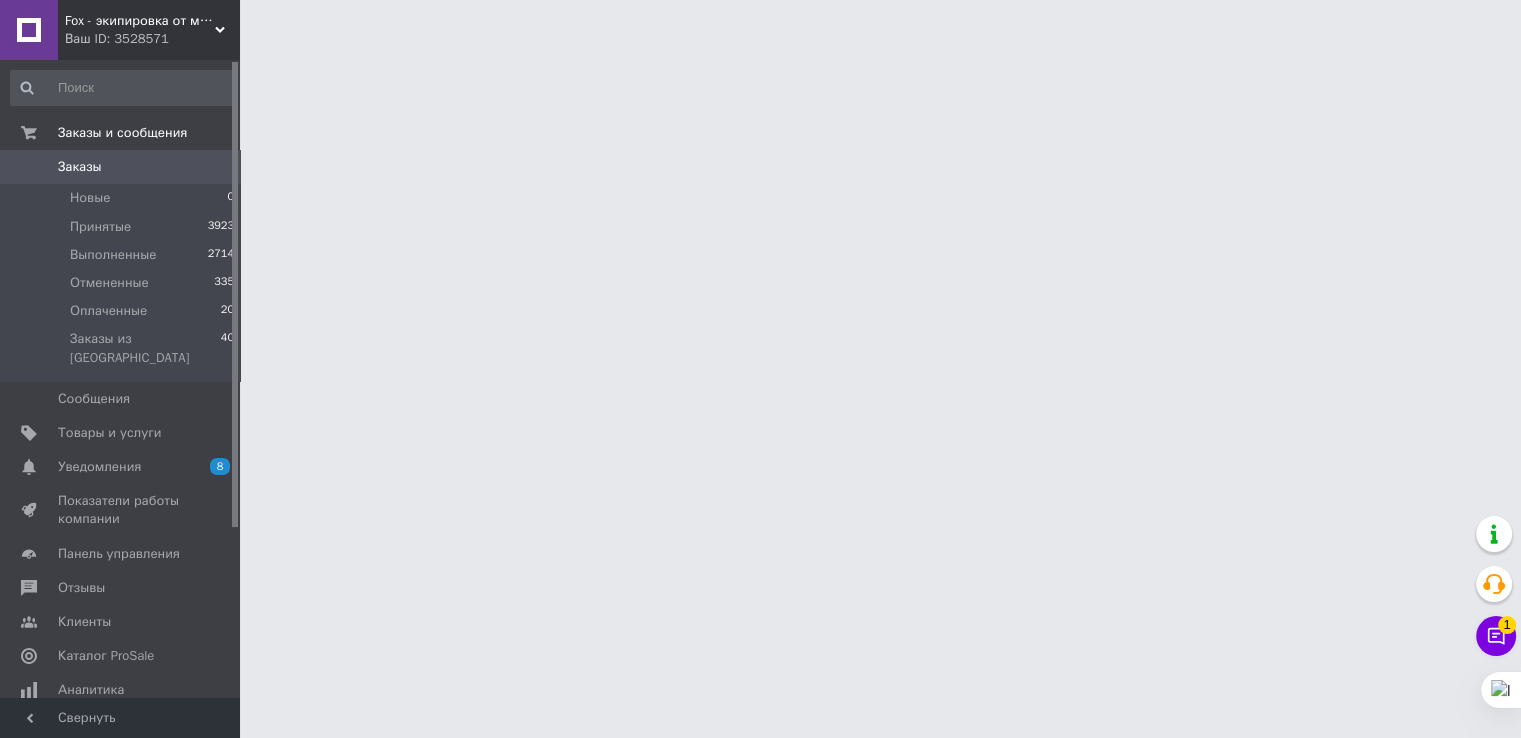 scroll, scrollTop: 0, scrollLeft: 0, axis: both 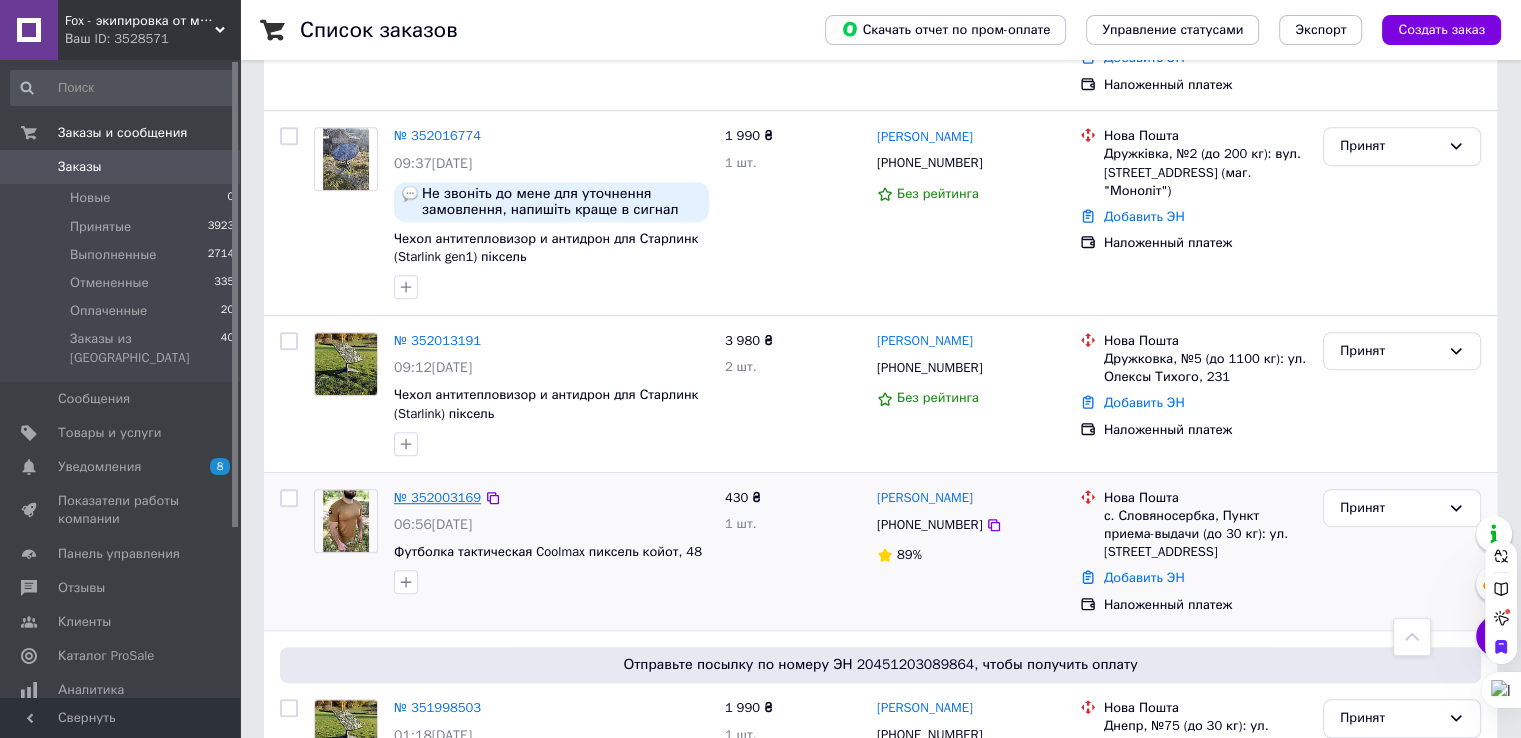 click on "№ 352003169" at bounding box center [437, 497] 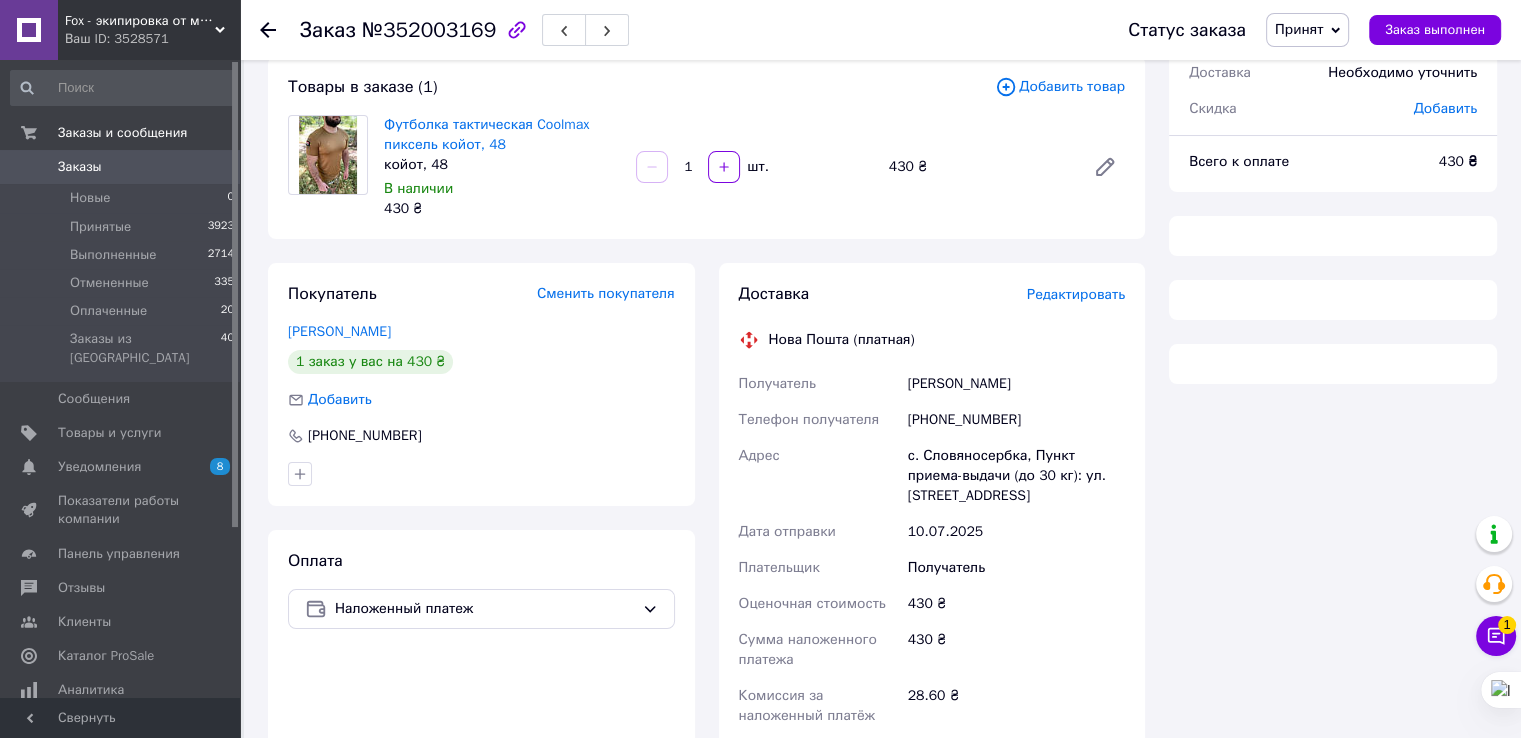 scroll, scrollTop: 632, scrollLeft: 0, axis: vertical 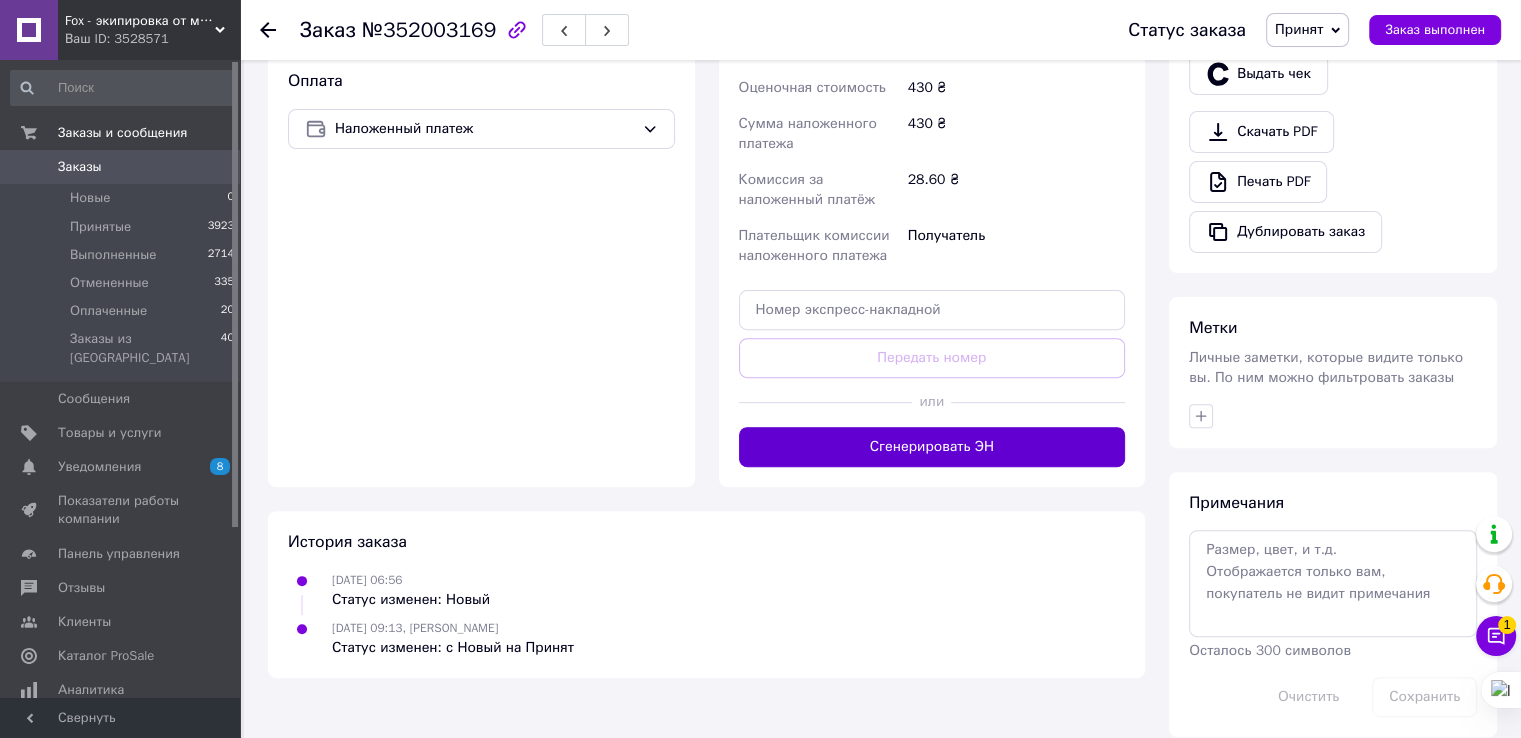 click on "Сгенерировать ЭН" at bounding box center [932, 447] 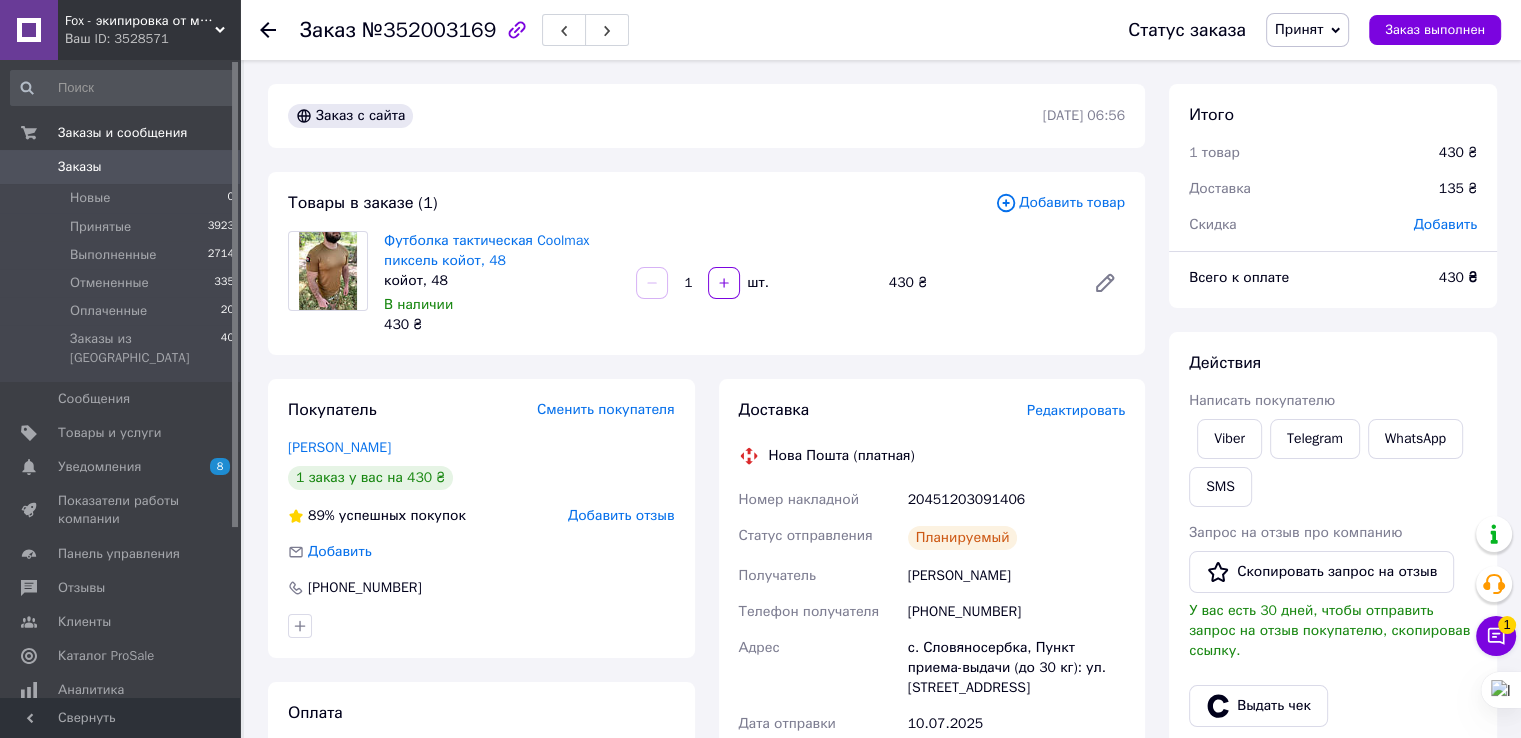 scroll, scrollTop: 0, scrollLeft: 0, axis: both 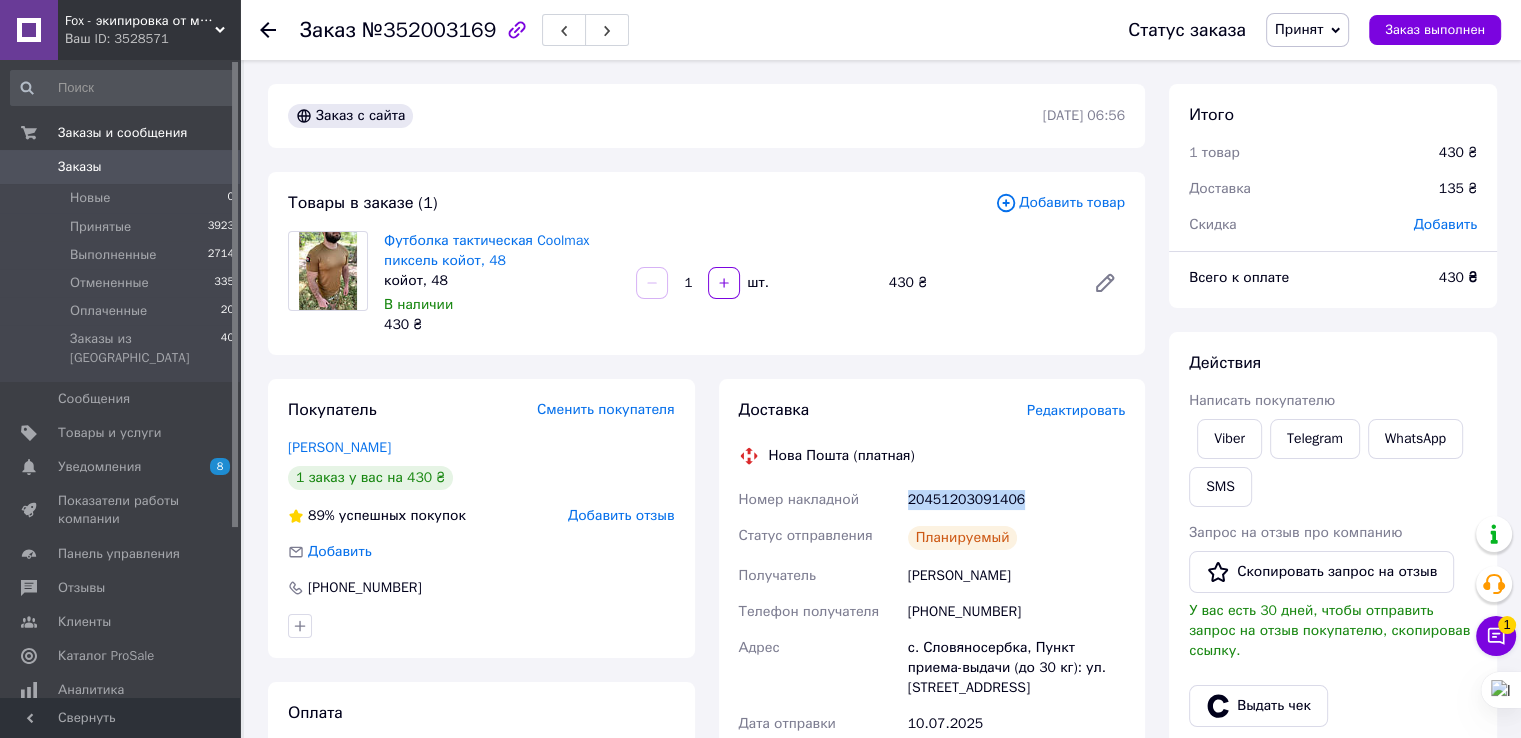 drag, startPoint x: 1025, startPoint y: 497, endPoint x: 900, endPoint y: 508, distance: 125.48307 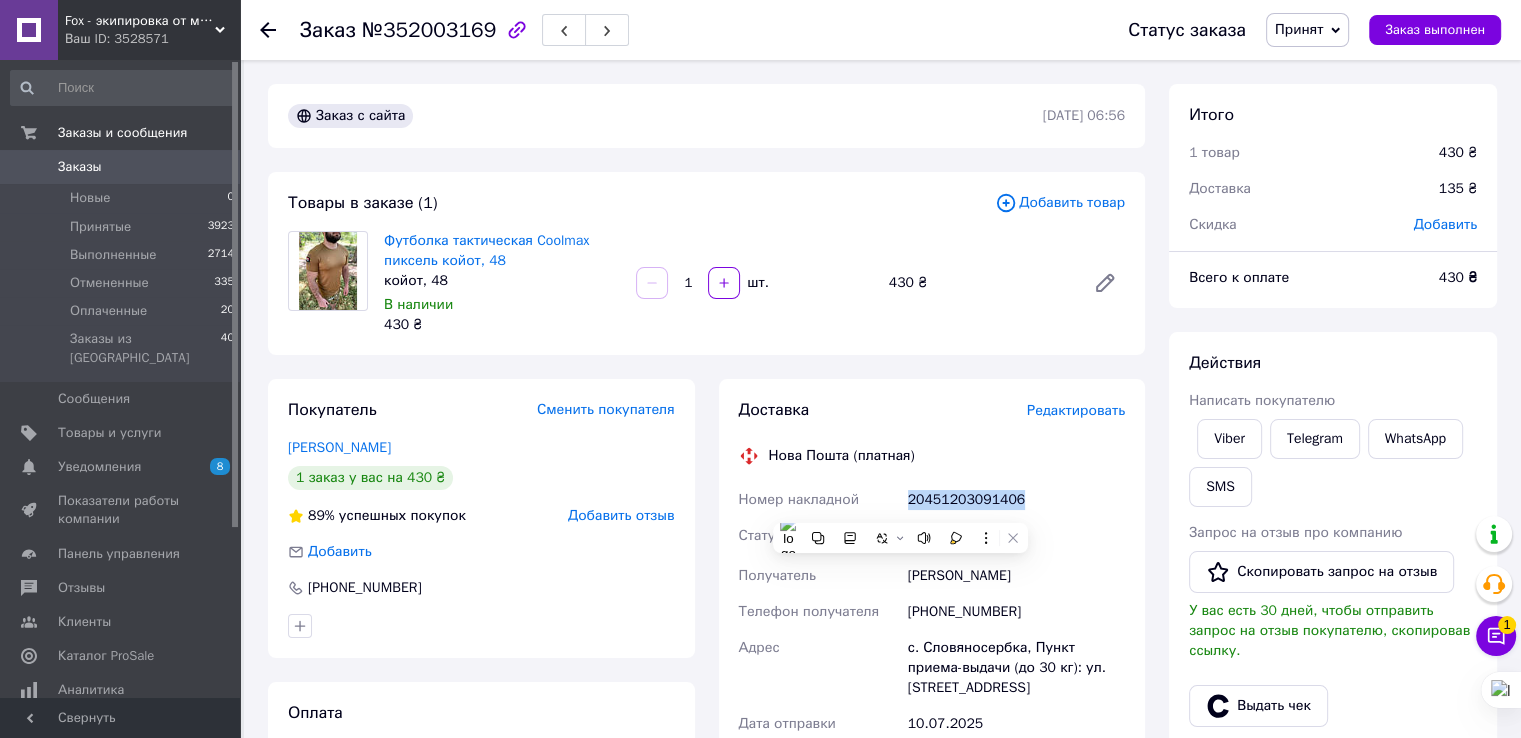 click on "Заказы 0" at bounding box center (123, 167) 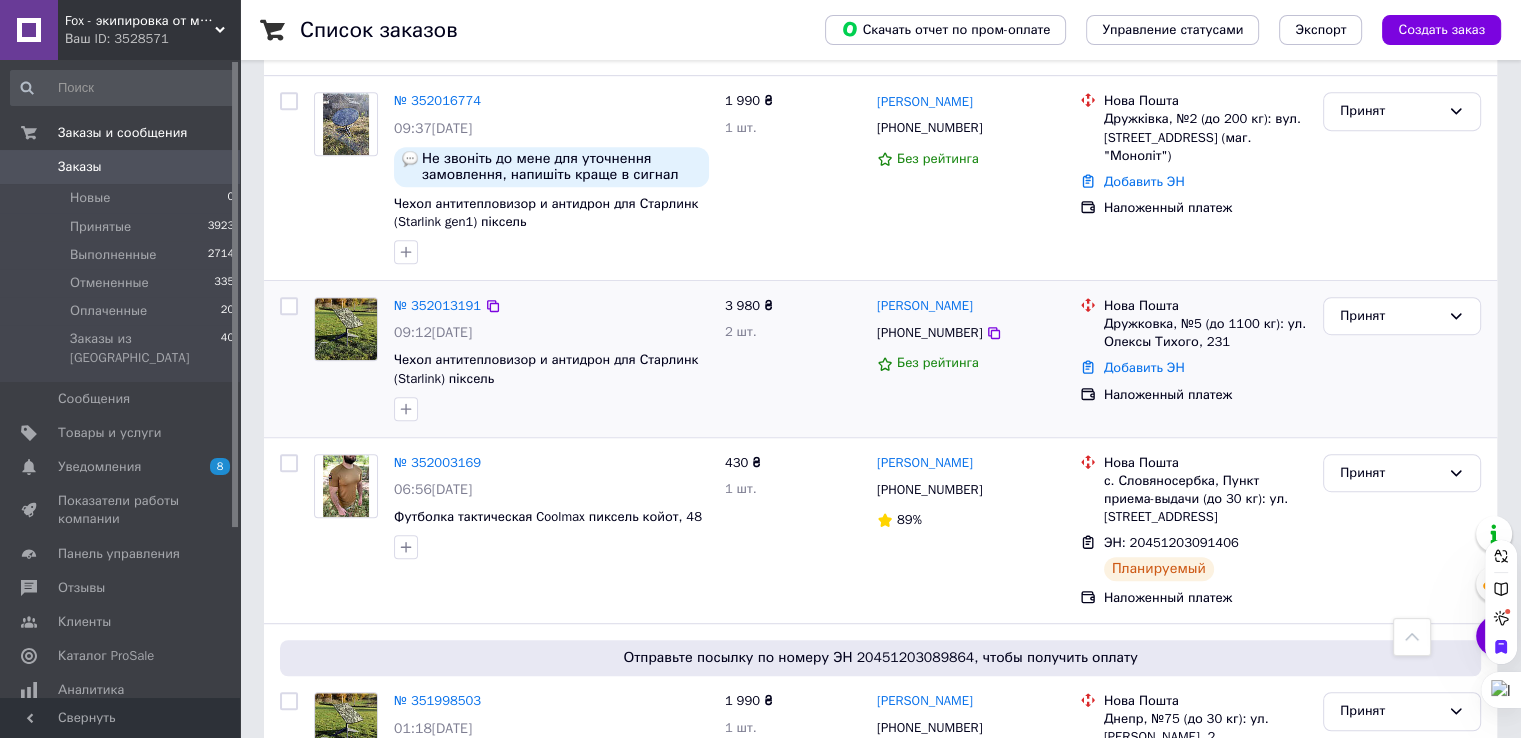 scroll, scrollTop: 1100, scrollLeft: 0, axis: vertical 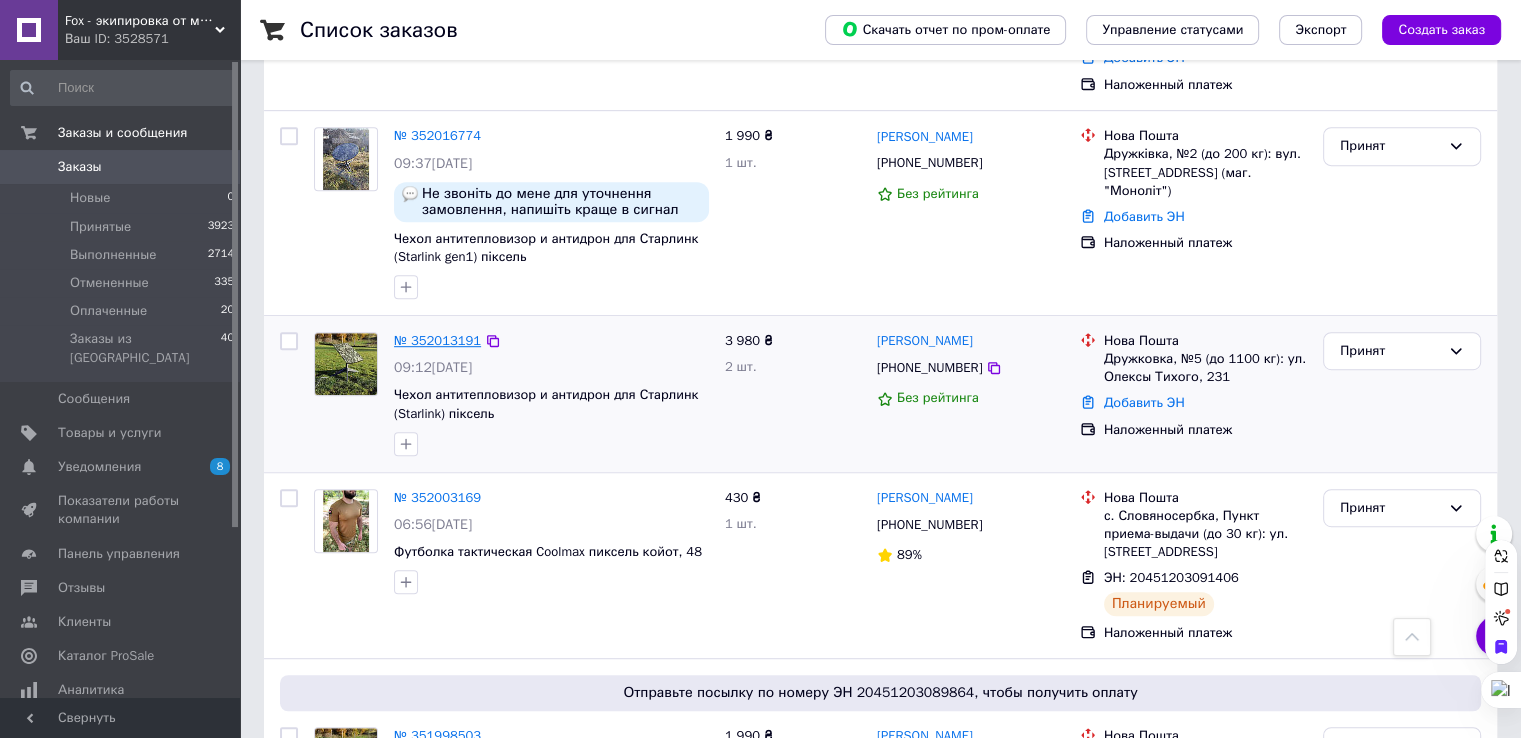 click on "№ 352013191" at bounding box center [437, 340] 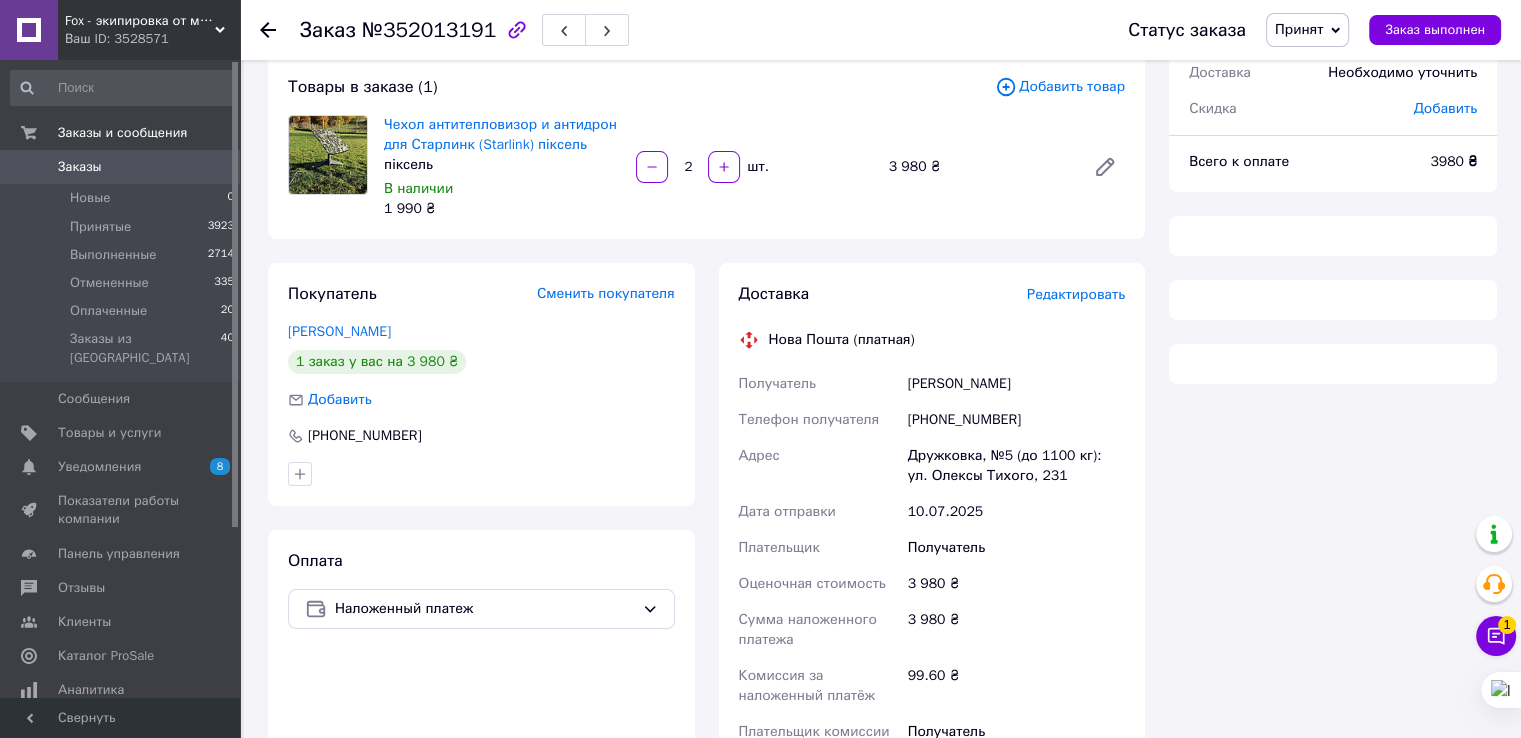 scroll, scrollTop: 632, scrollLeft: 0, axis: vertical 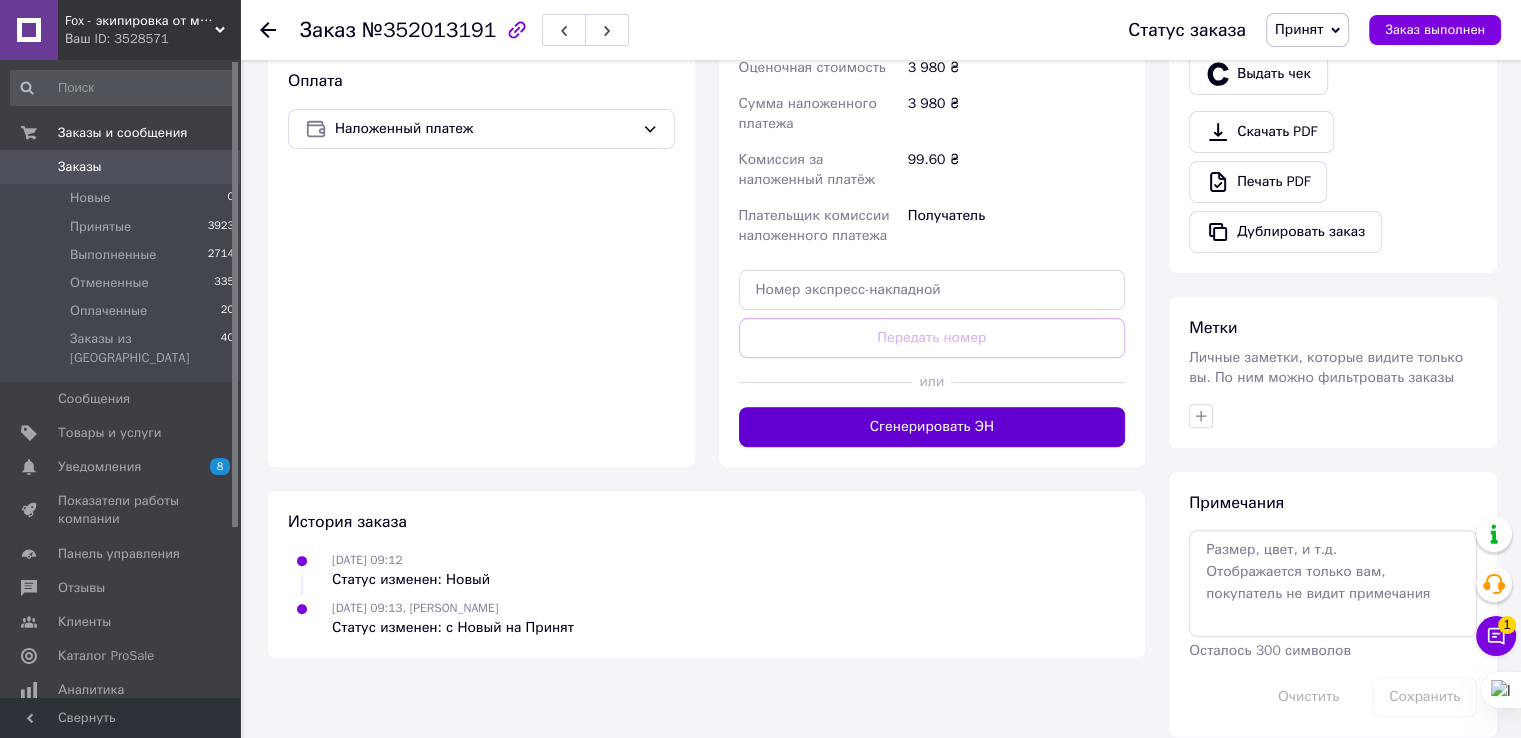 click on "Сгенерировать ЭН" at bounding box center (932, 427) 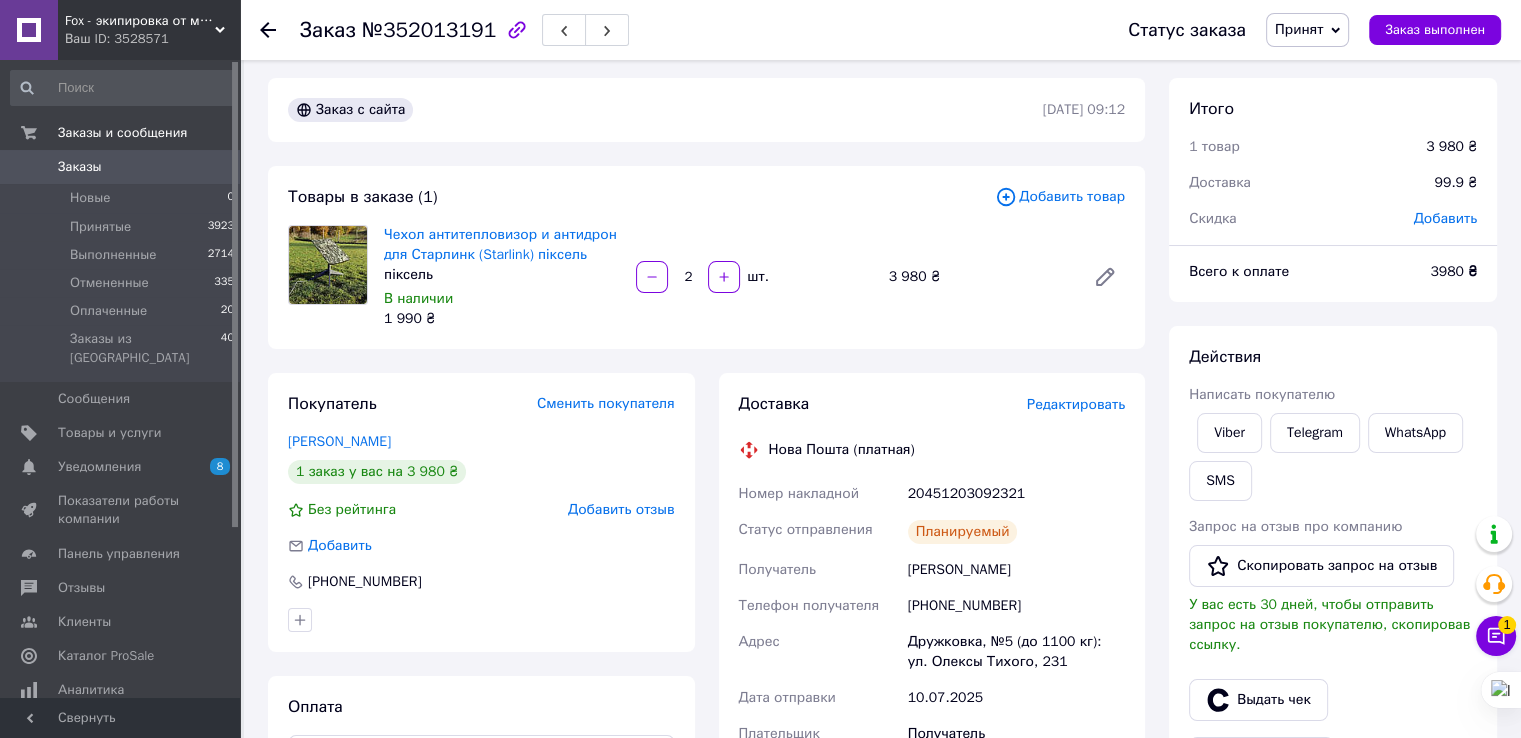 scroll, scrollTop: 0, scrollLeft: 0, axis: both 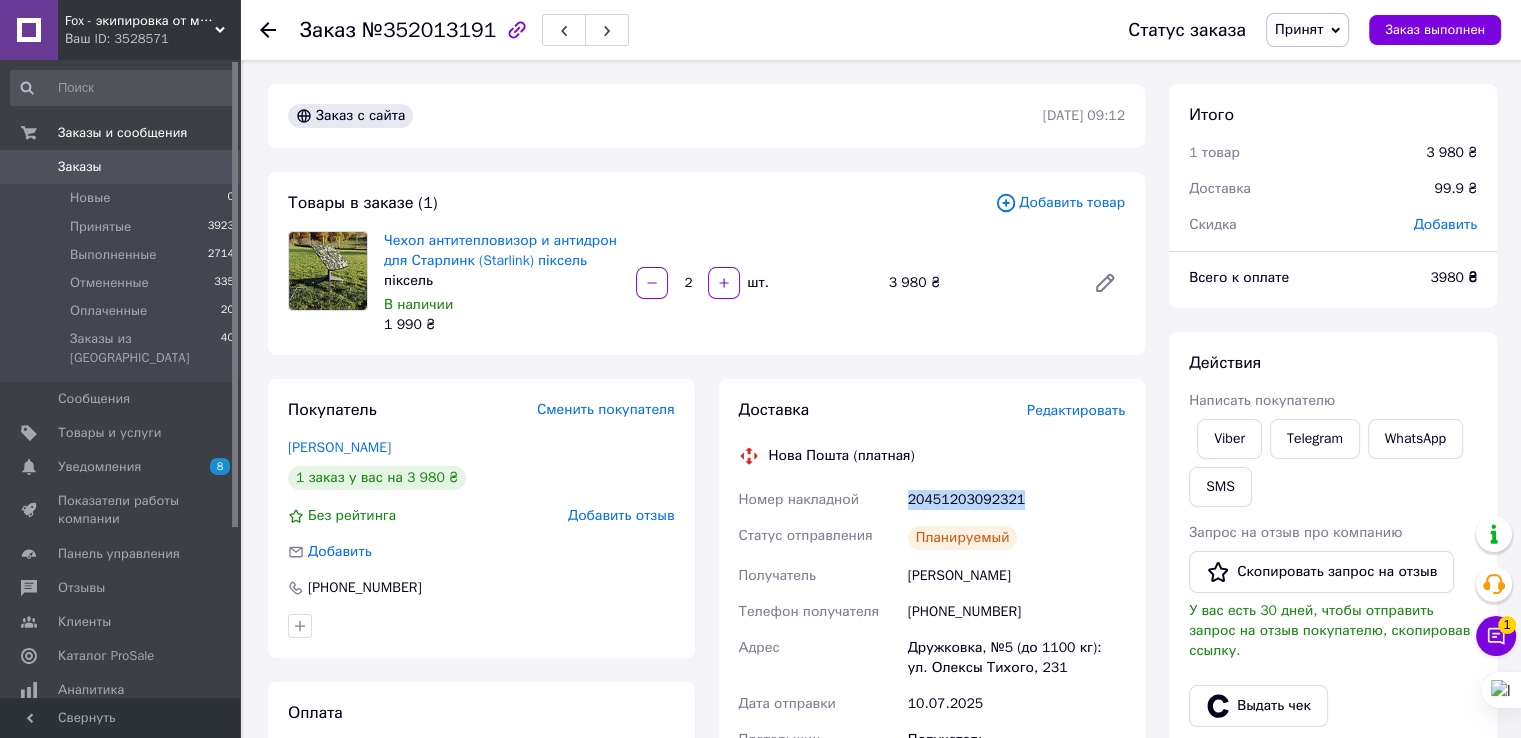 drag, startPoint x: 1022, startPoint y: 501, endPoint x: 901, endPoint y: 514, distance: 121.69634 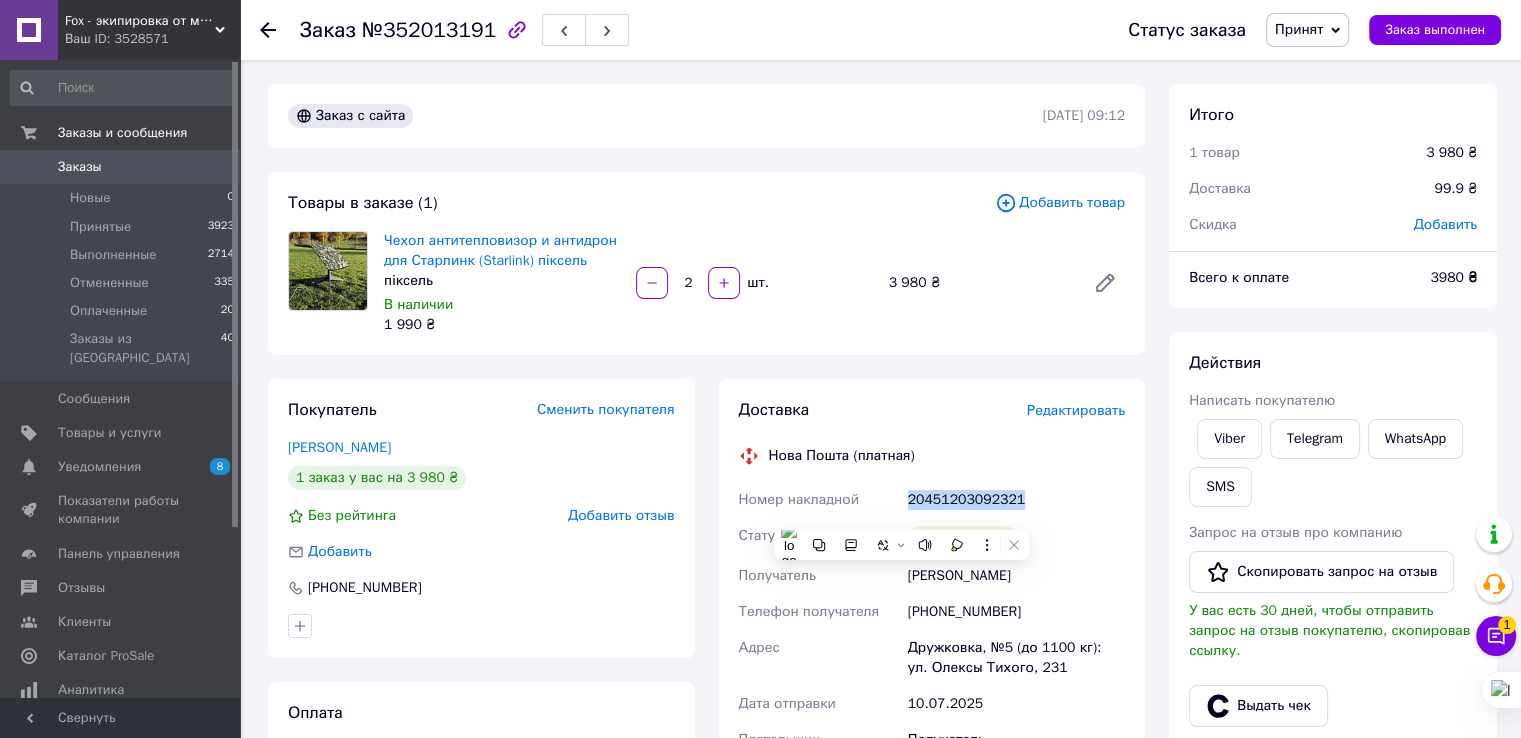 click on "0" at bounding box center (212, 167) 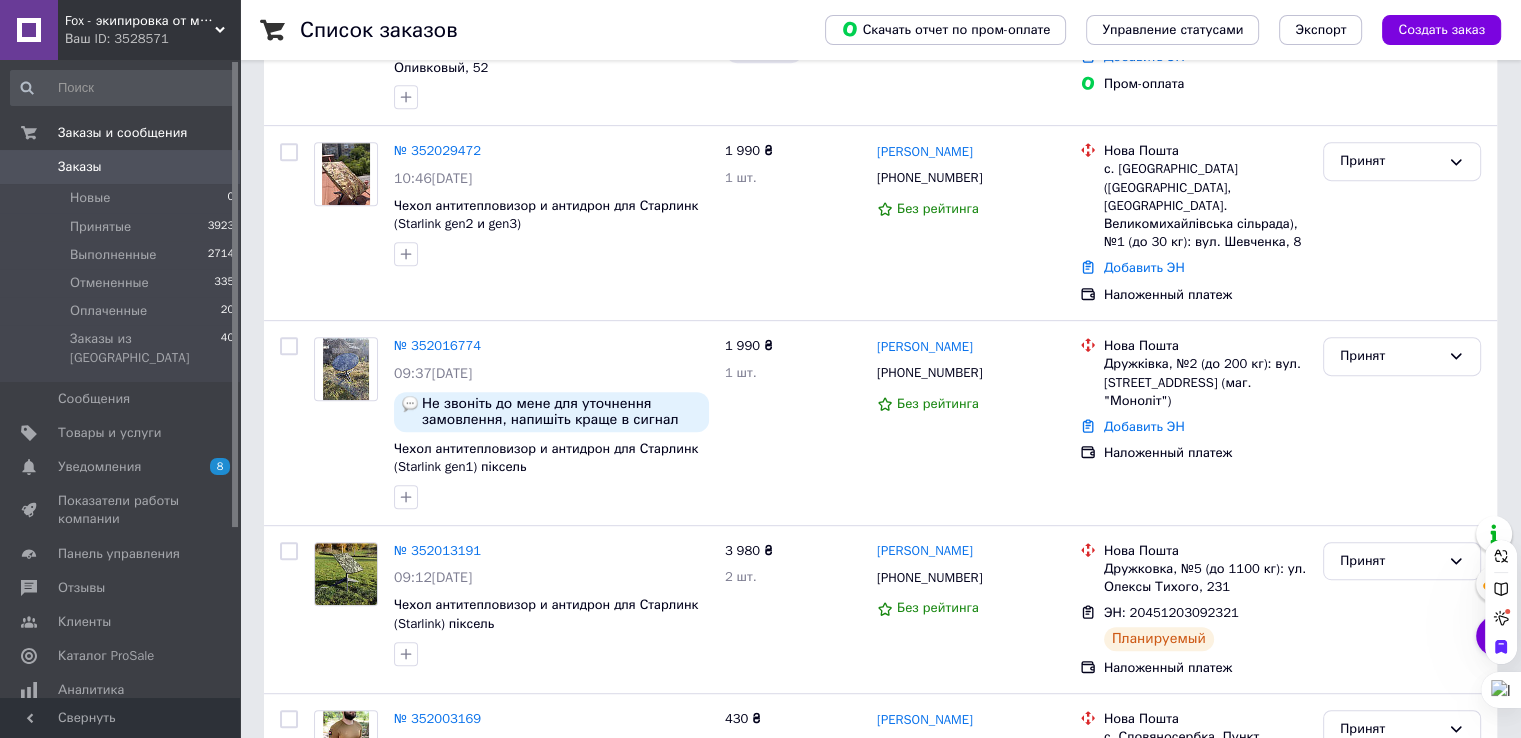 scroll, scrollTop: 900, scrollLeft: 0, axis: vertical 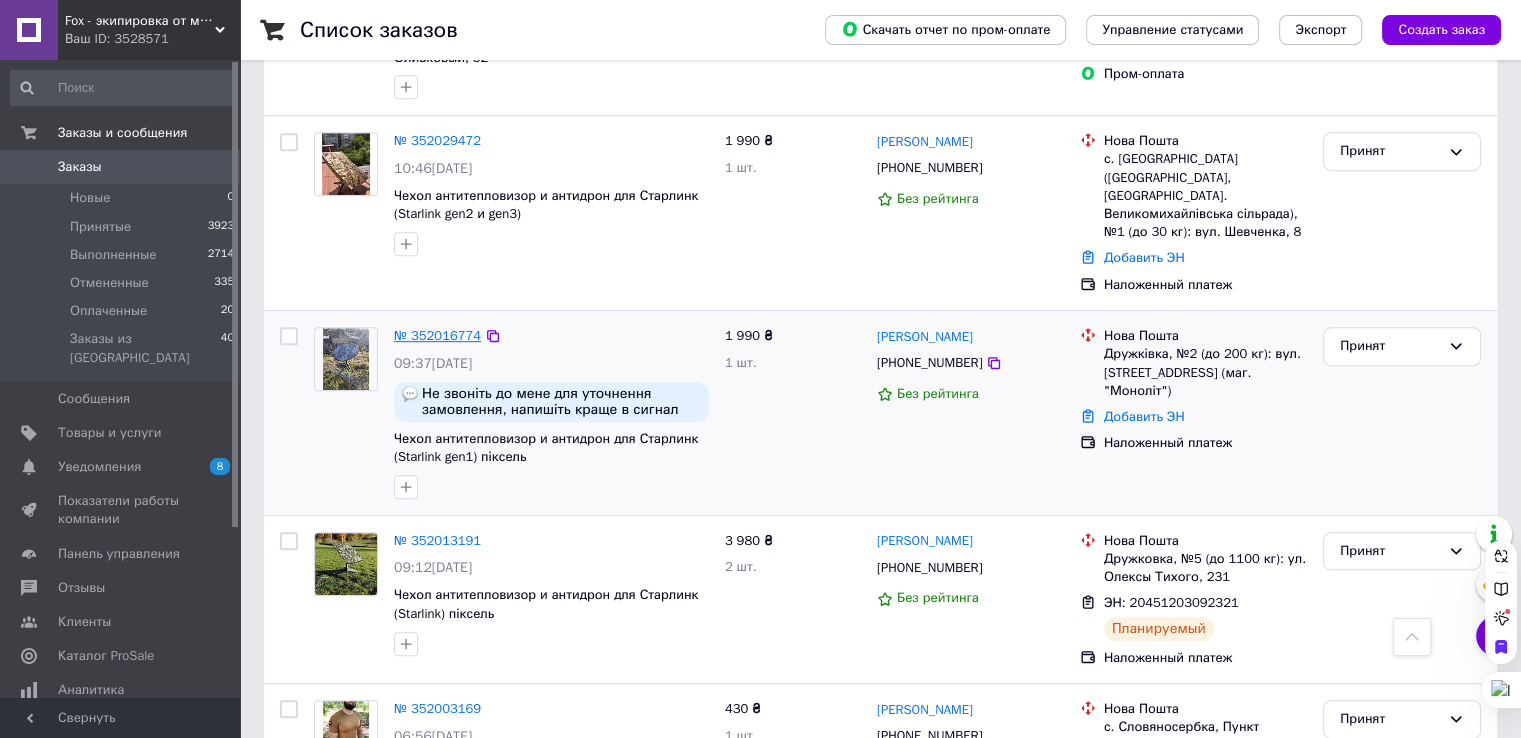 click on "№ 352016774" at bounding box center (437, 335) 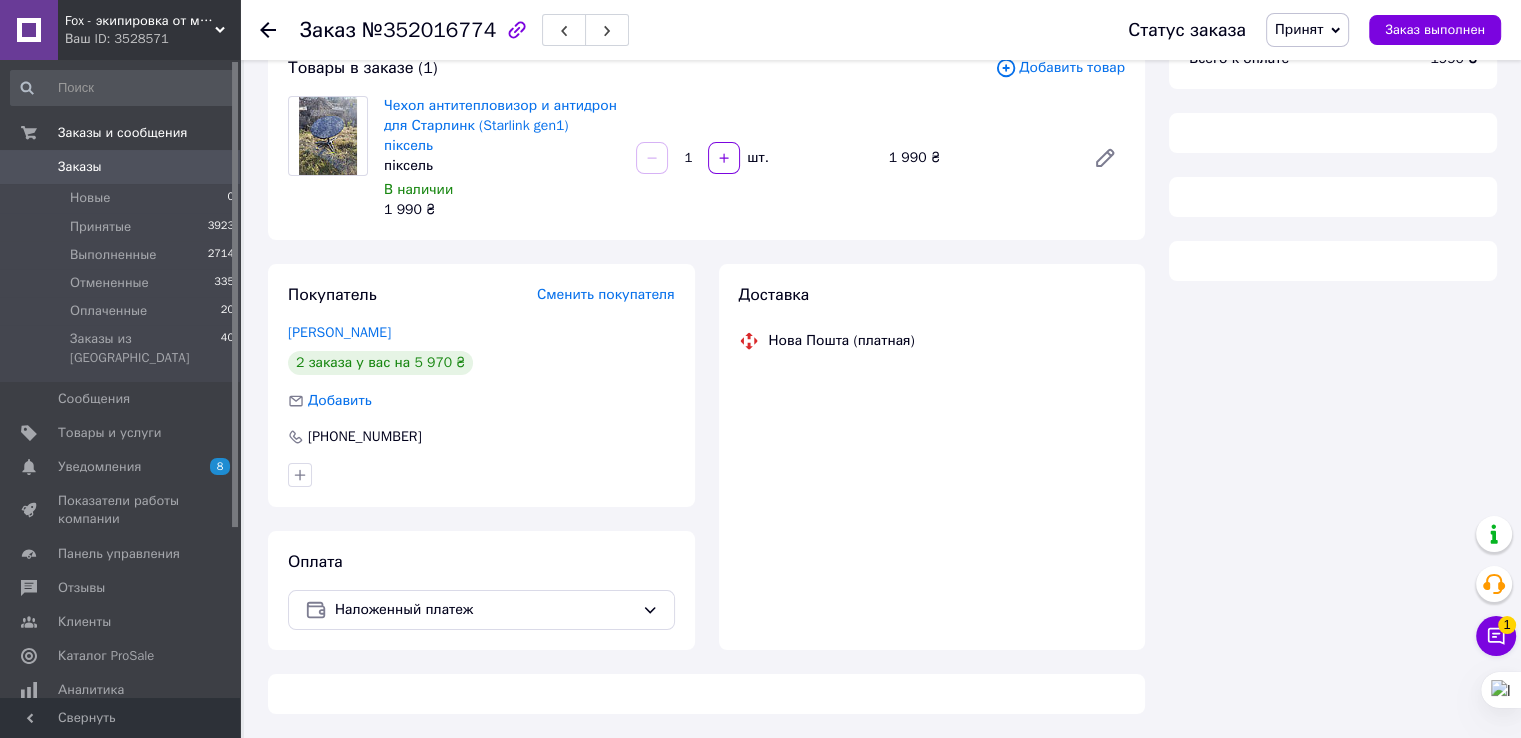 scroll, scrollTop: 632, scrollLeft: 0, axis: vertical 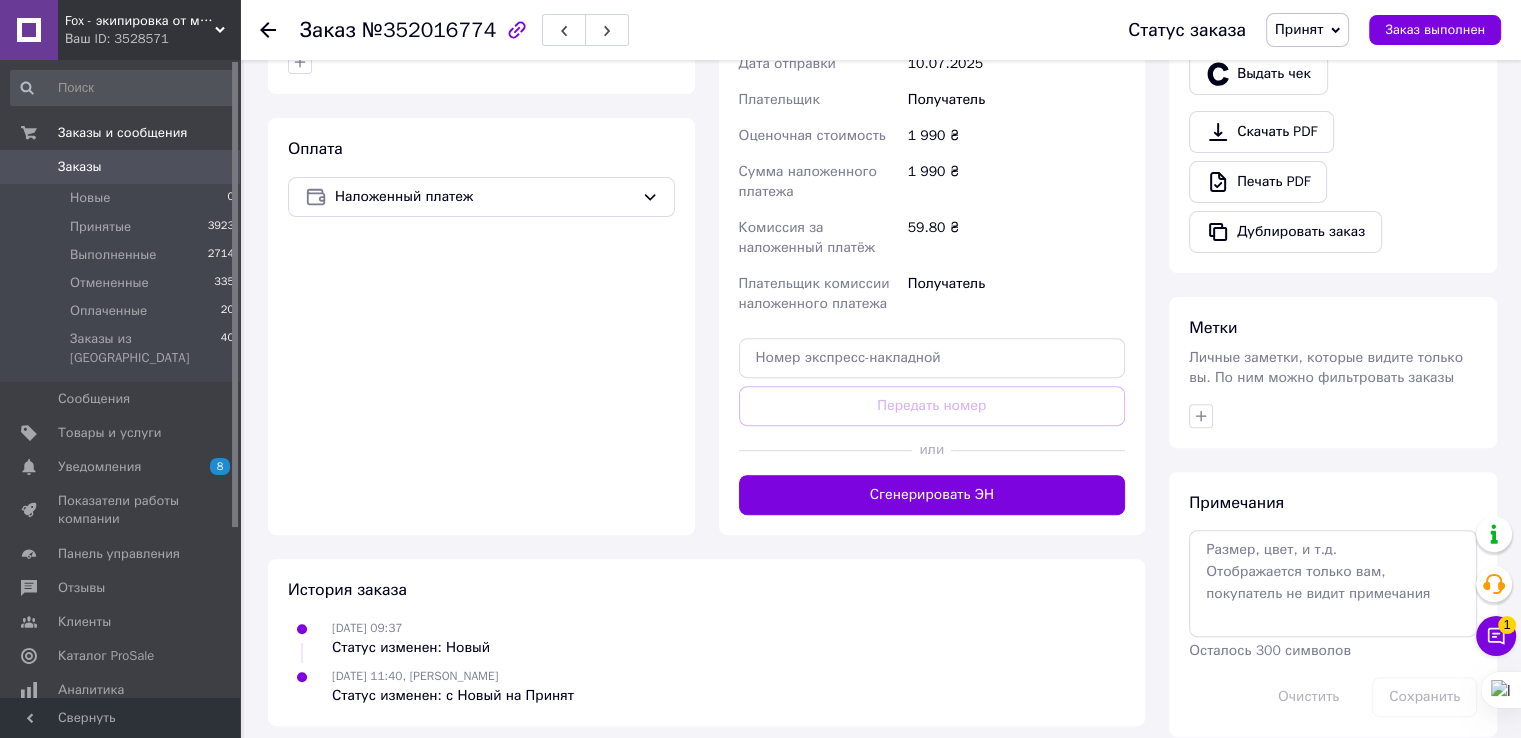 click on "Сгенерировать ЭН" at bounding box center (932, 495) 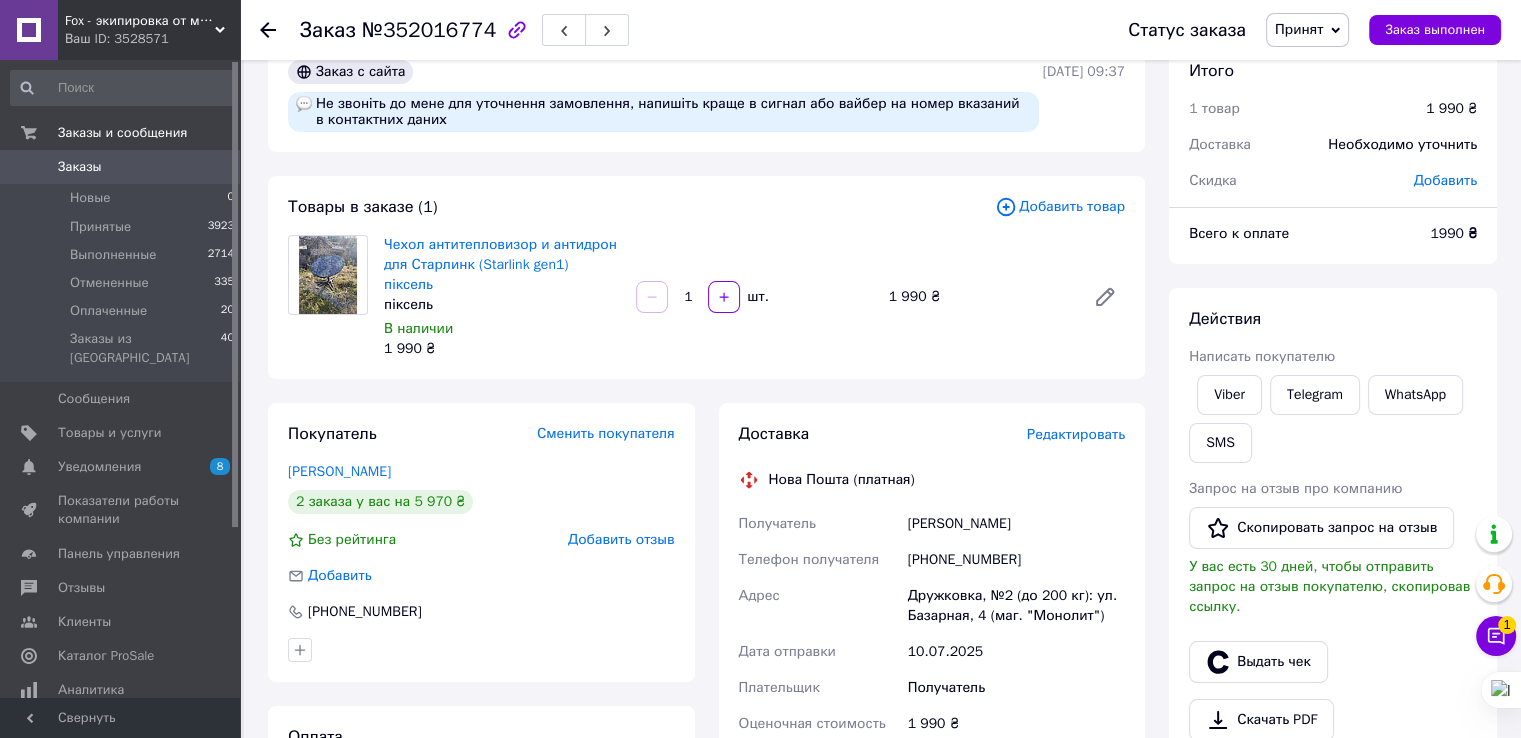 scroll, scrollTop: 32, scrollLeft: 0, axis: vertical 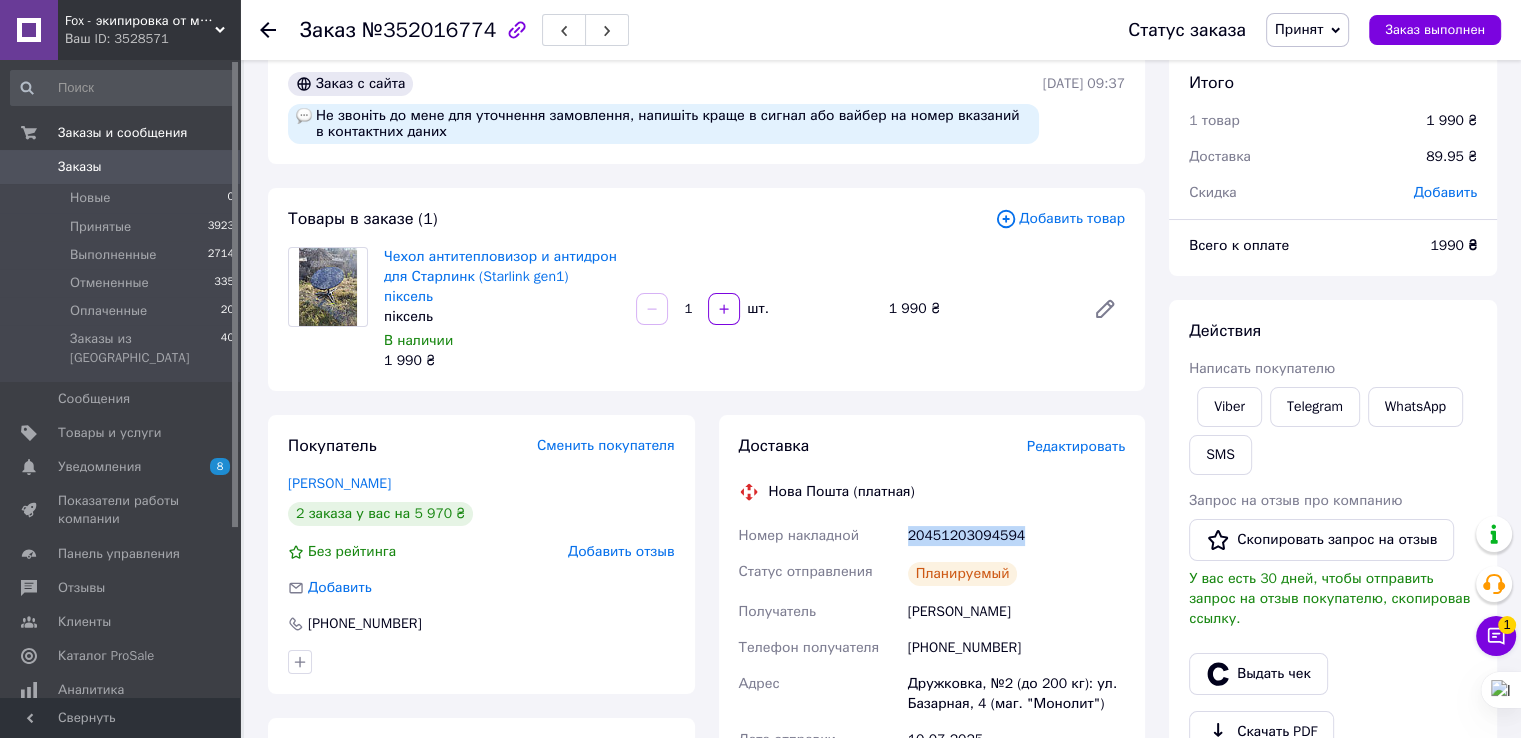 drag, startPoint x: 1024, startPoint y: 512, endPoint x: 905, endPoint y: 514, distance: 119.01681 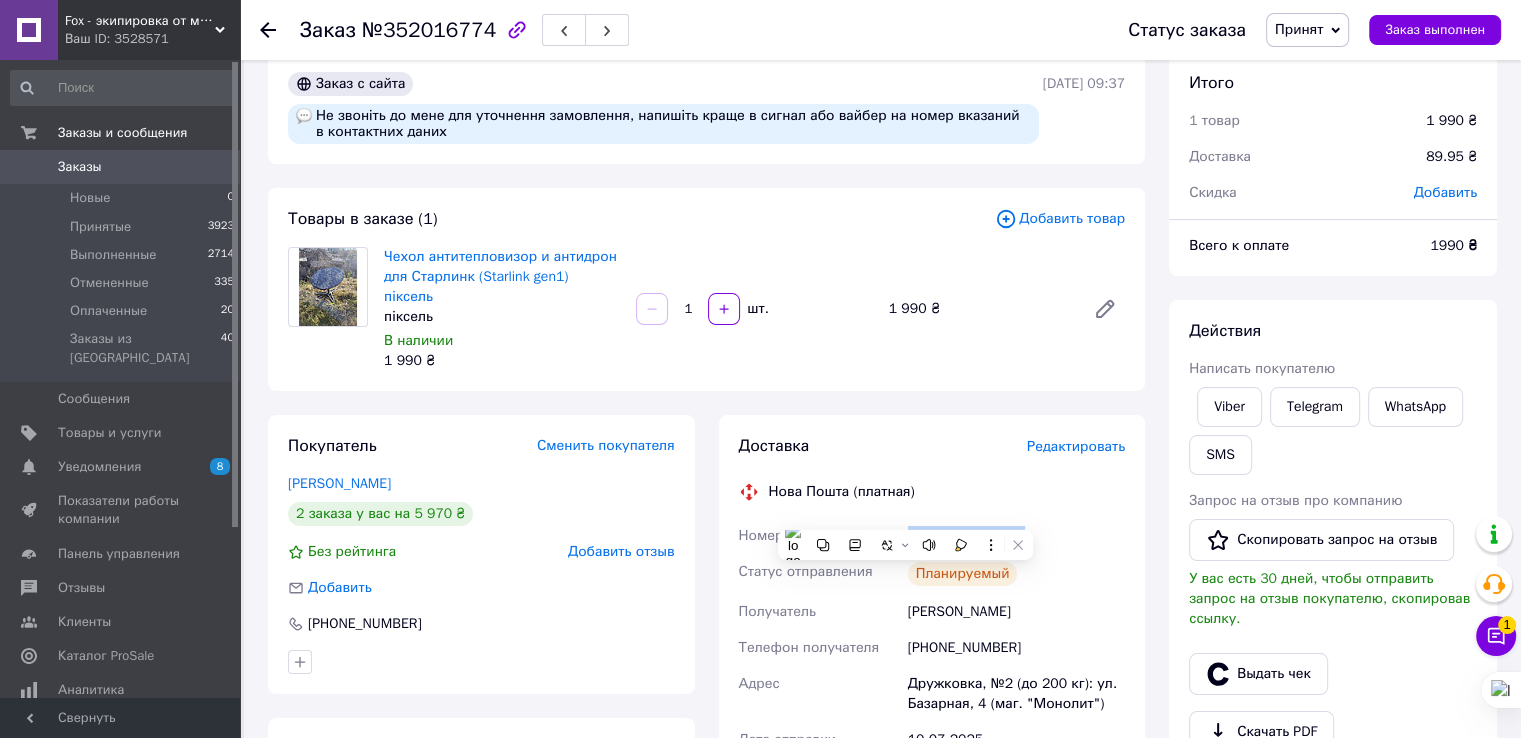 click on "Заказы" at bounding box center [121, 167] 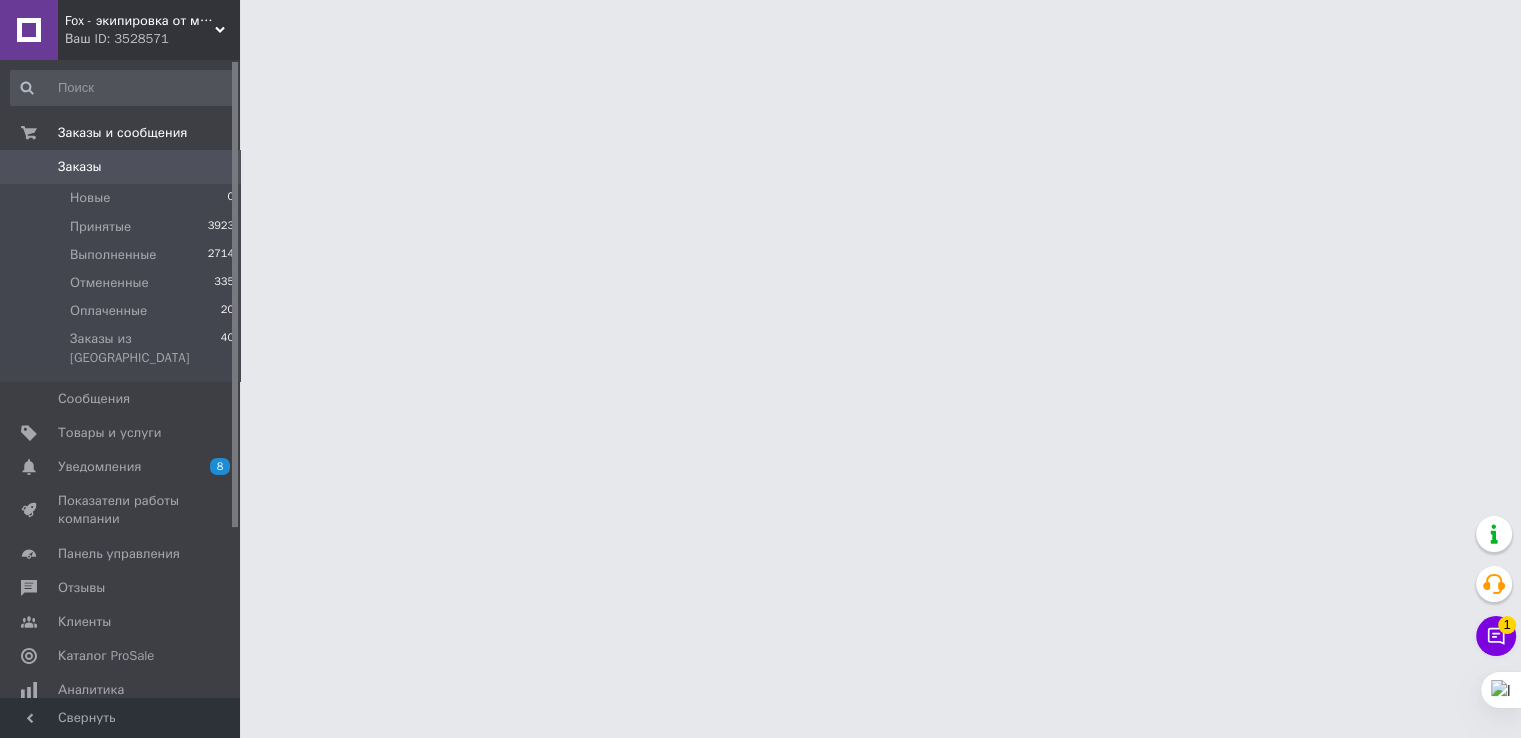 scroll, scrollTop: 0, scrollLeft: 0, axis: both 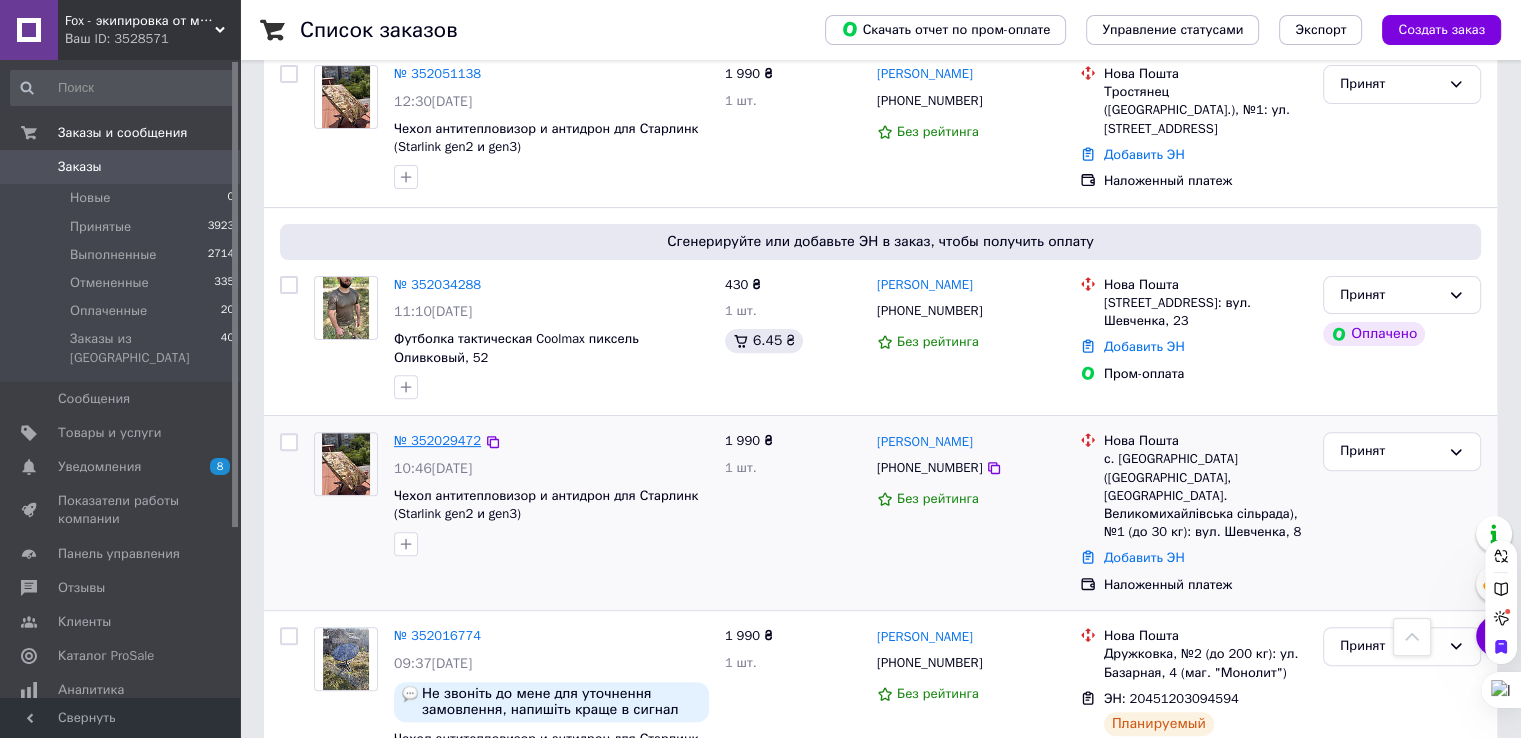 click on "№ 352029472" at bounding box center [437, 440] 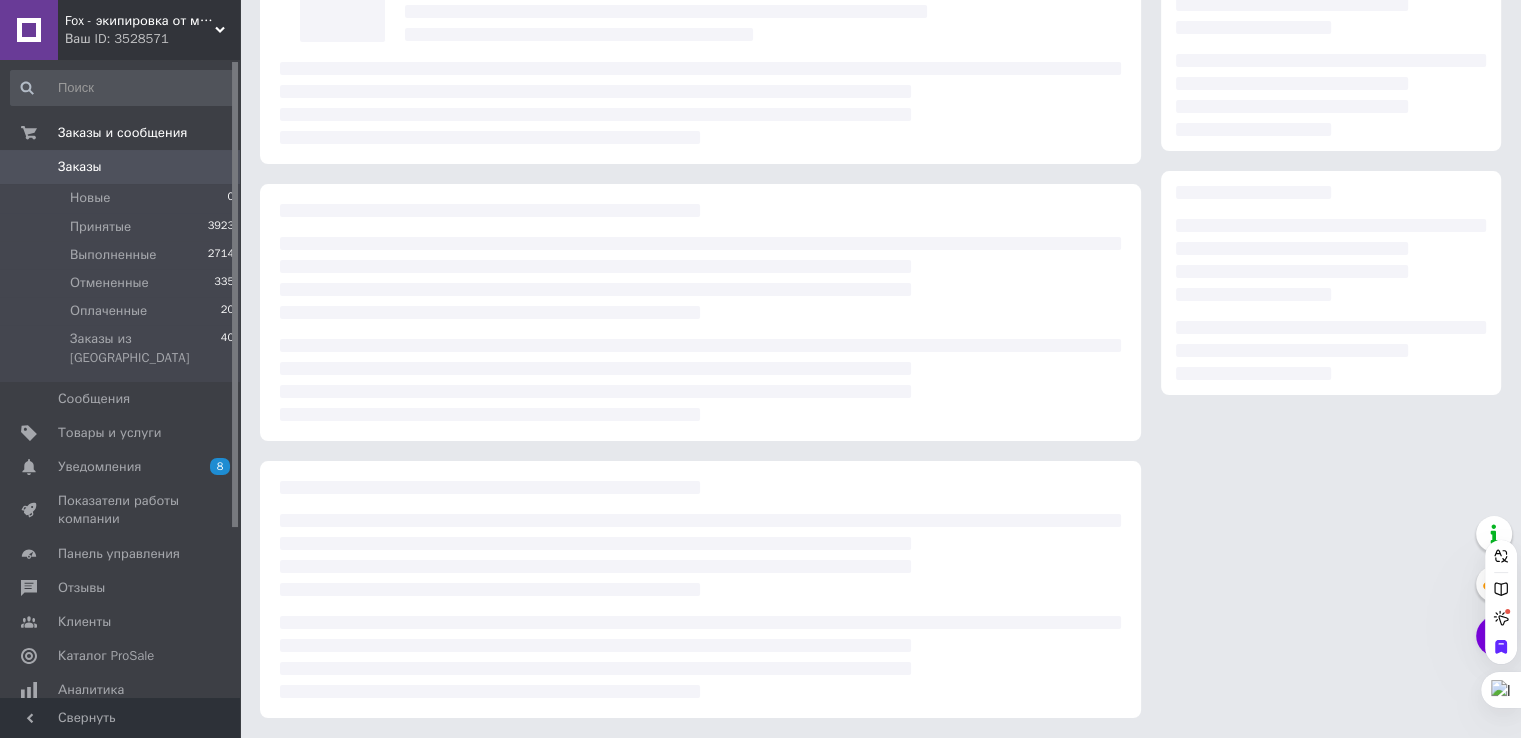 click at bounding box center [700, 312] 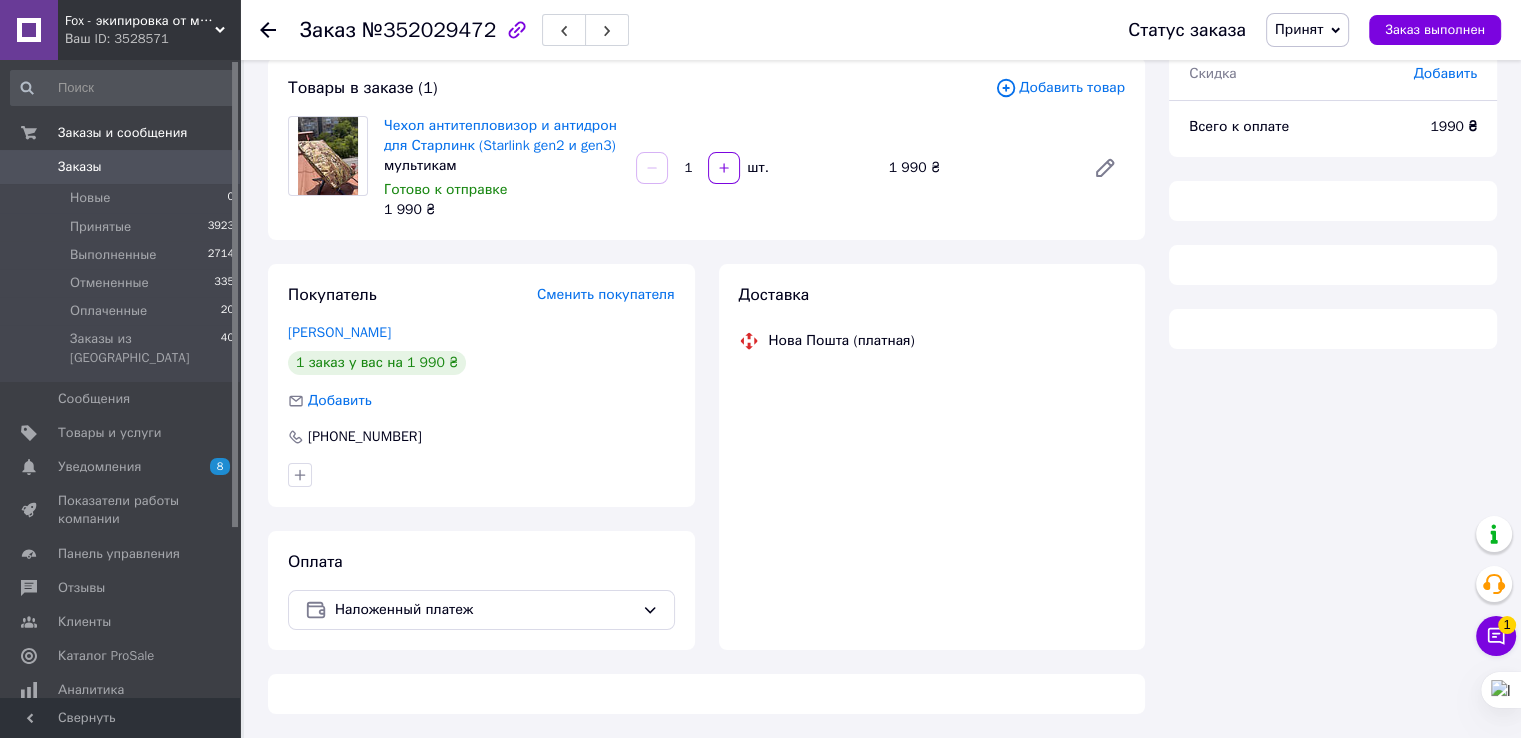 scroll, scrollTop: 600, scrollLeft: 0, axis: vertical 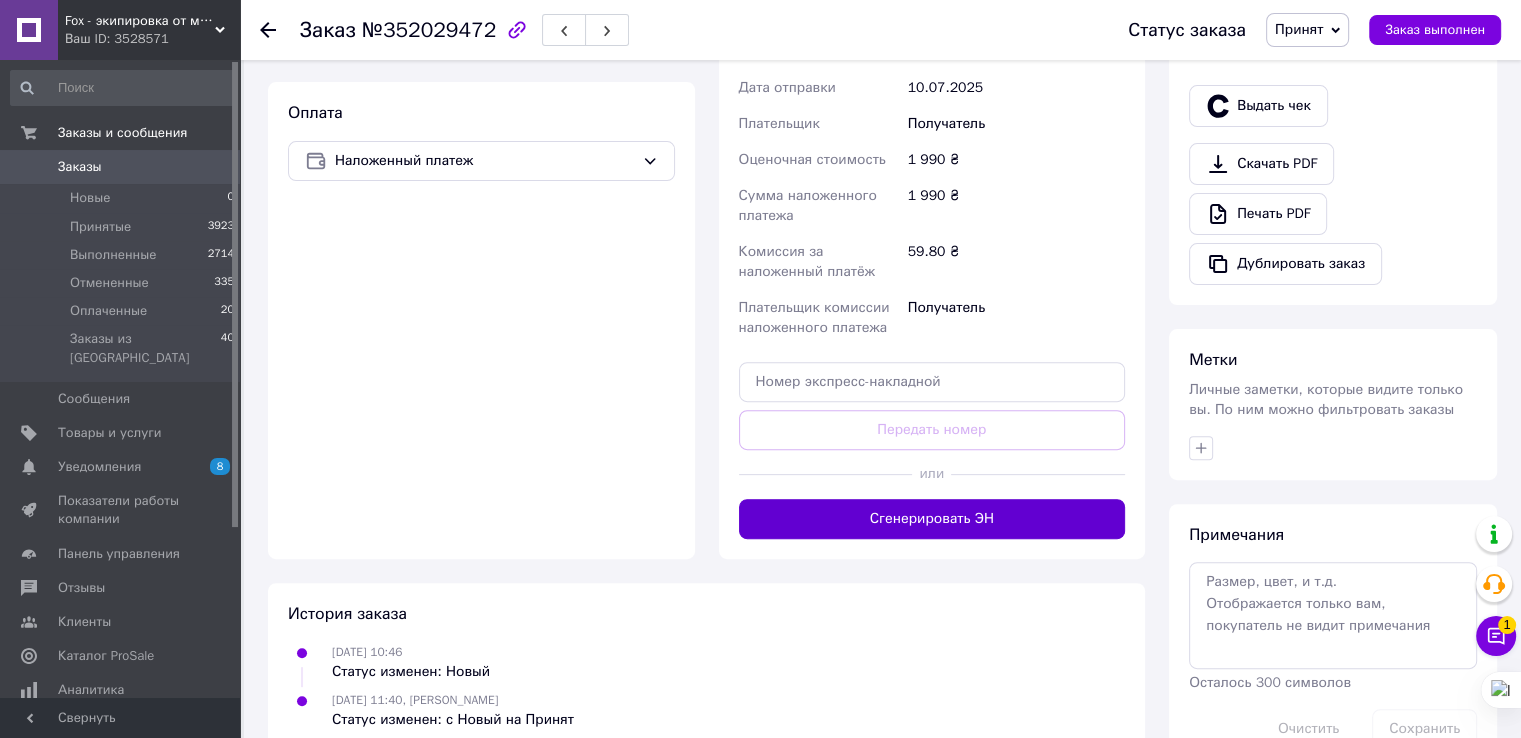 click on "Сгенерировать ЭН" at bounding box center (932, 519) 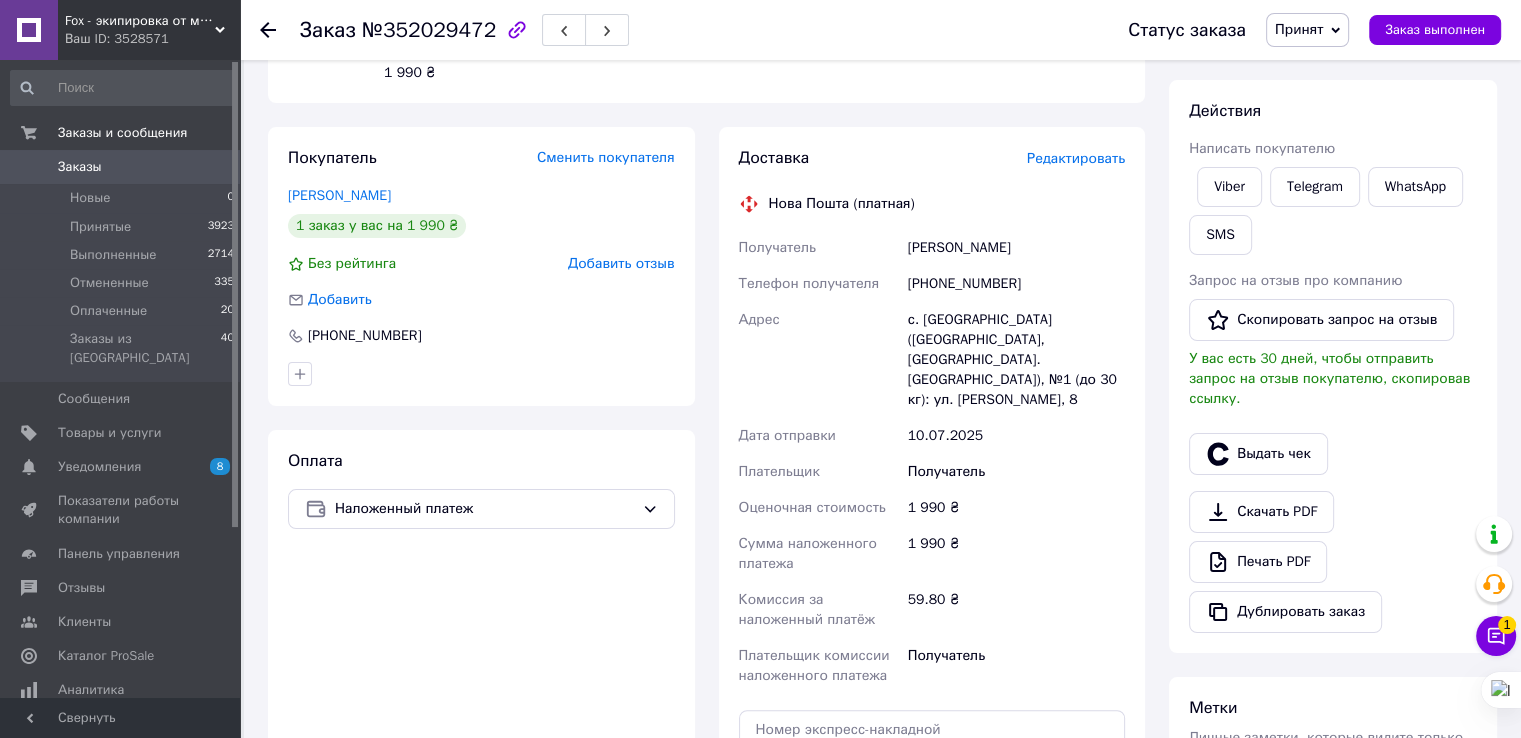 scroll, scrollTop: 0, scrollLeft: 0, axis: both 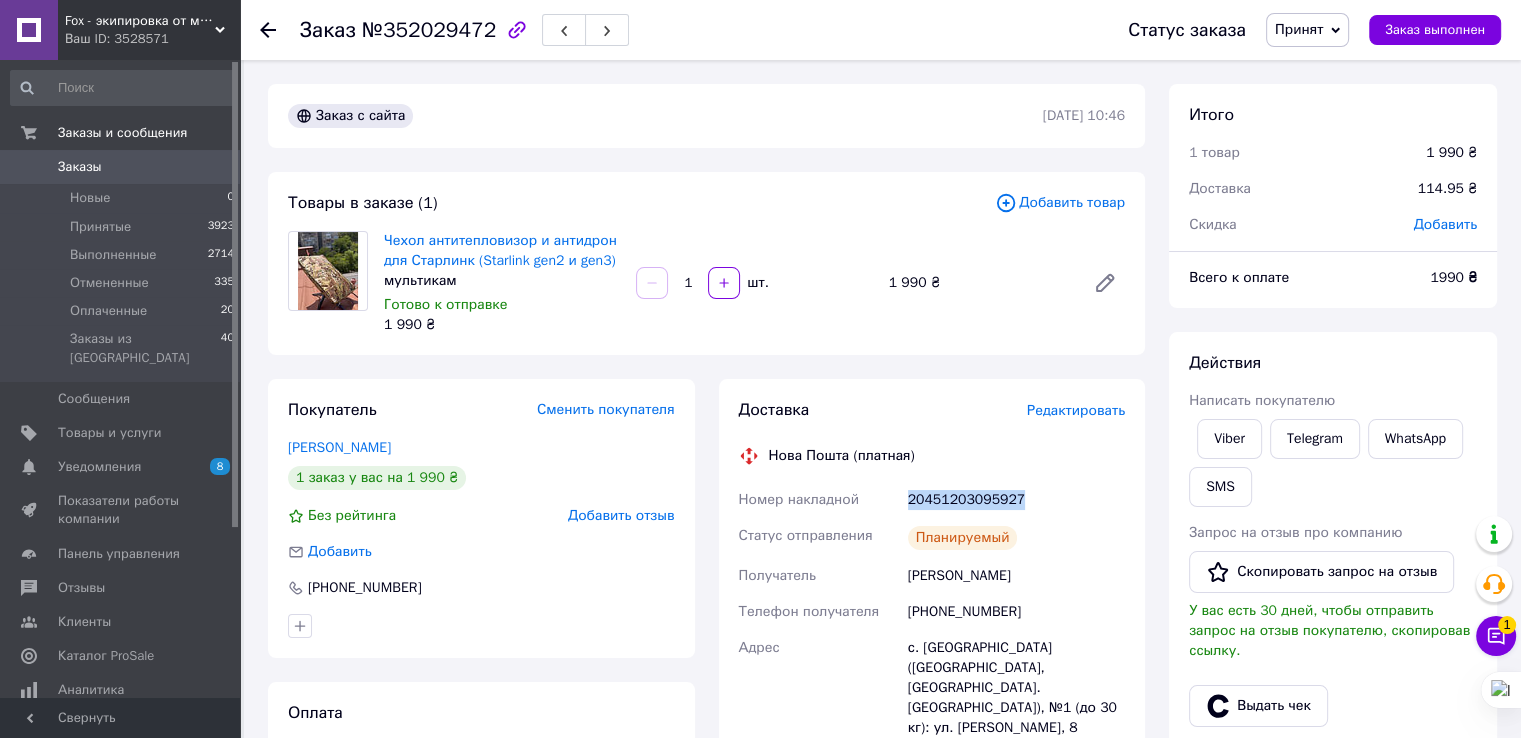 drag, startPoint x: 1022, startPoint y: 501, endPoint x: 899, endPoint y: 495, distance: 123.146255 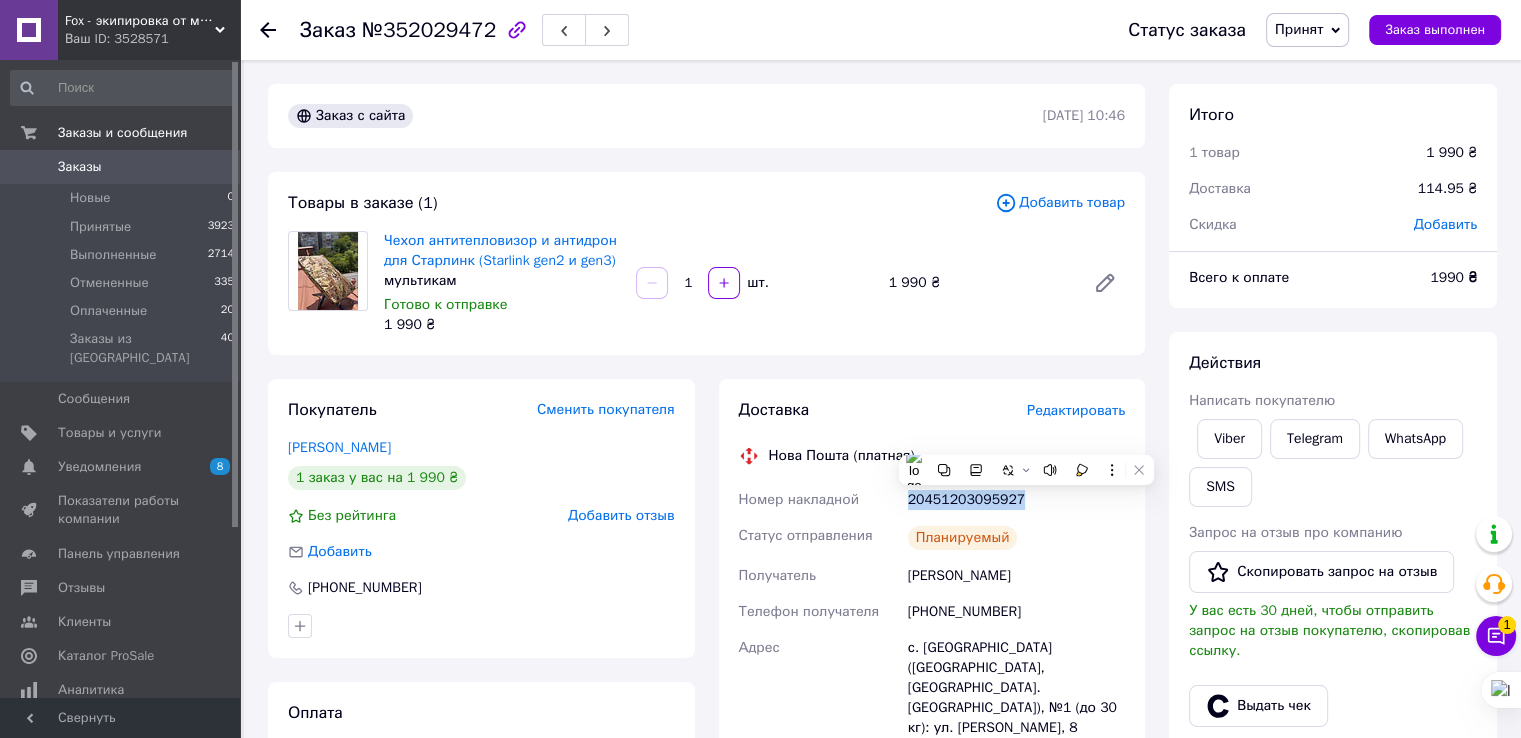 click on "Заказы" at bounding box center [121, 167] 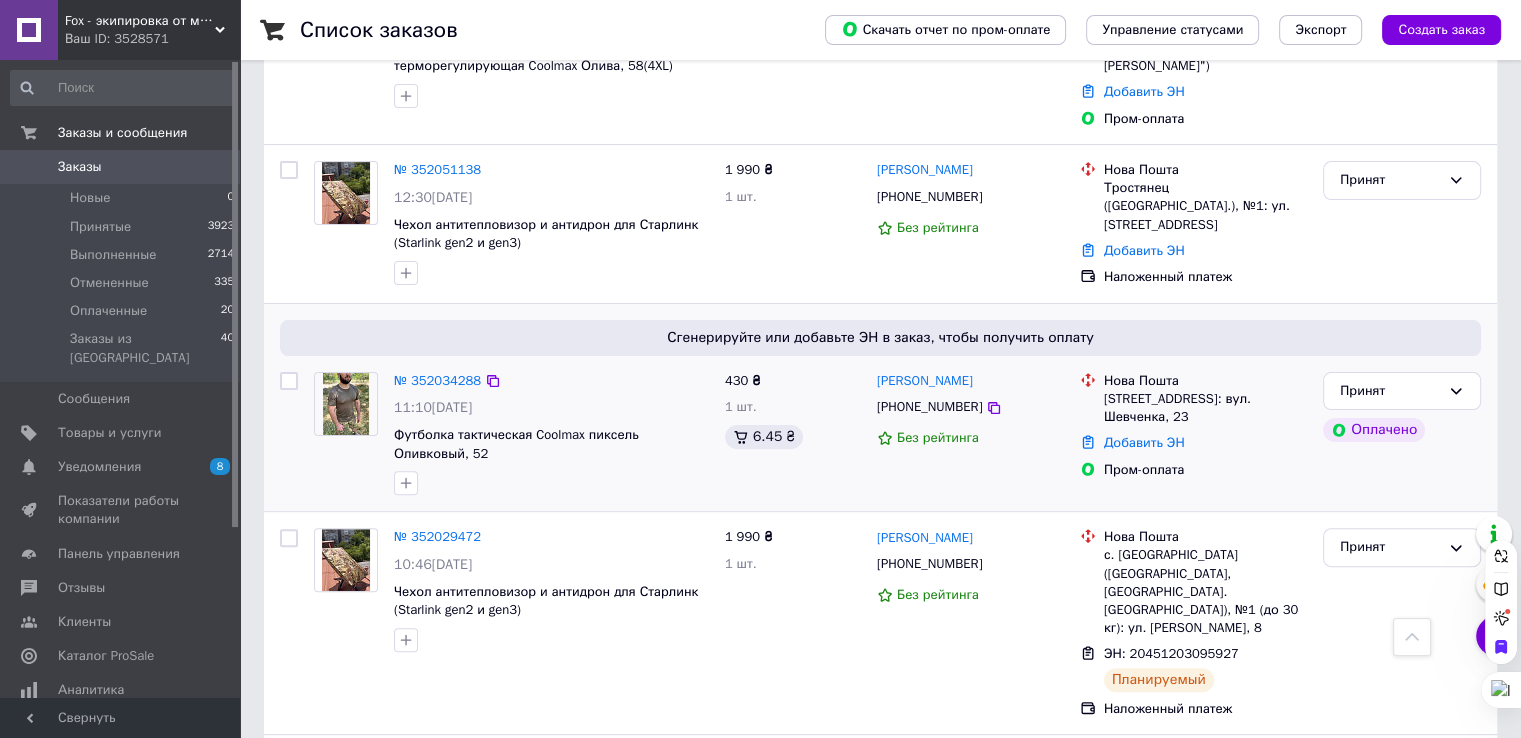 scroll, scrollTop: 500, scrollLeft: 0, axis: vertical 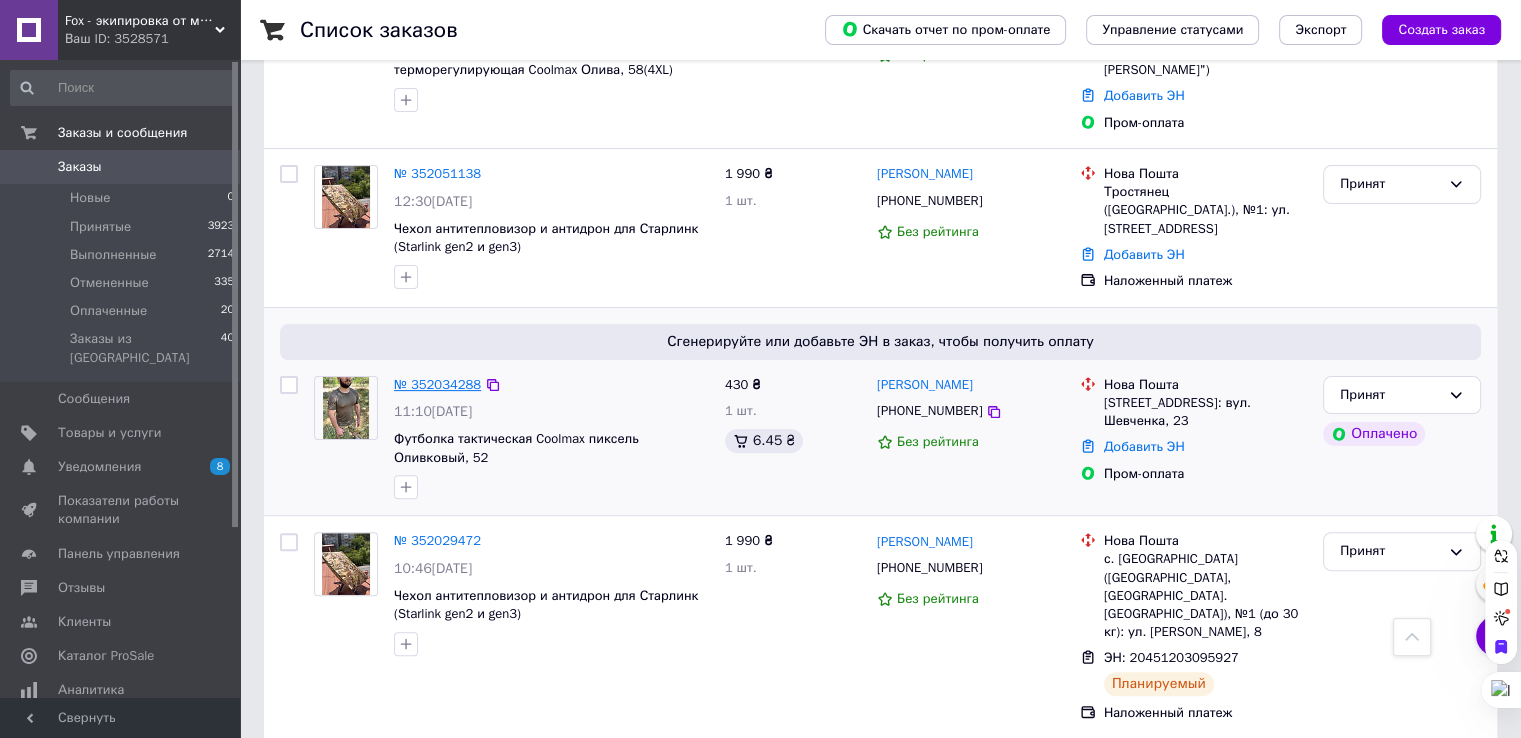 click on "№ 352034288" at bounding box center (437, 384) 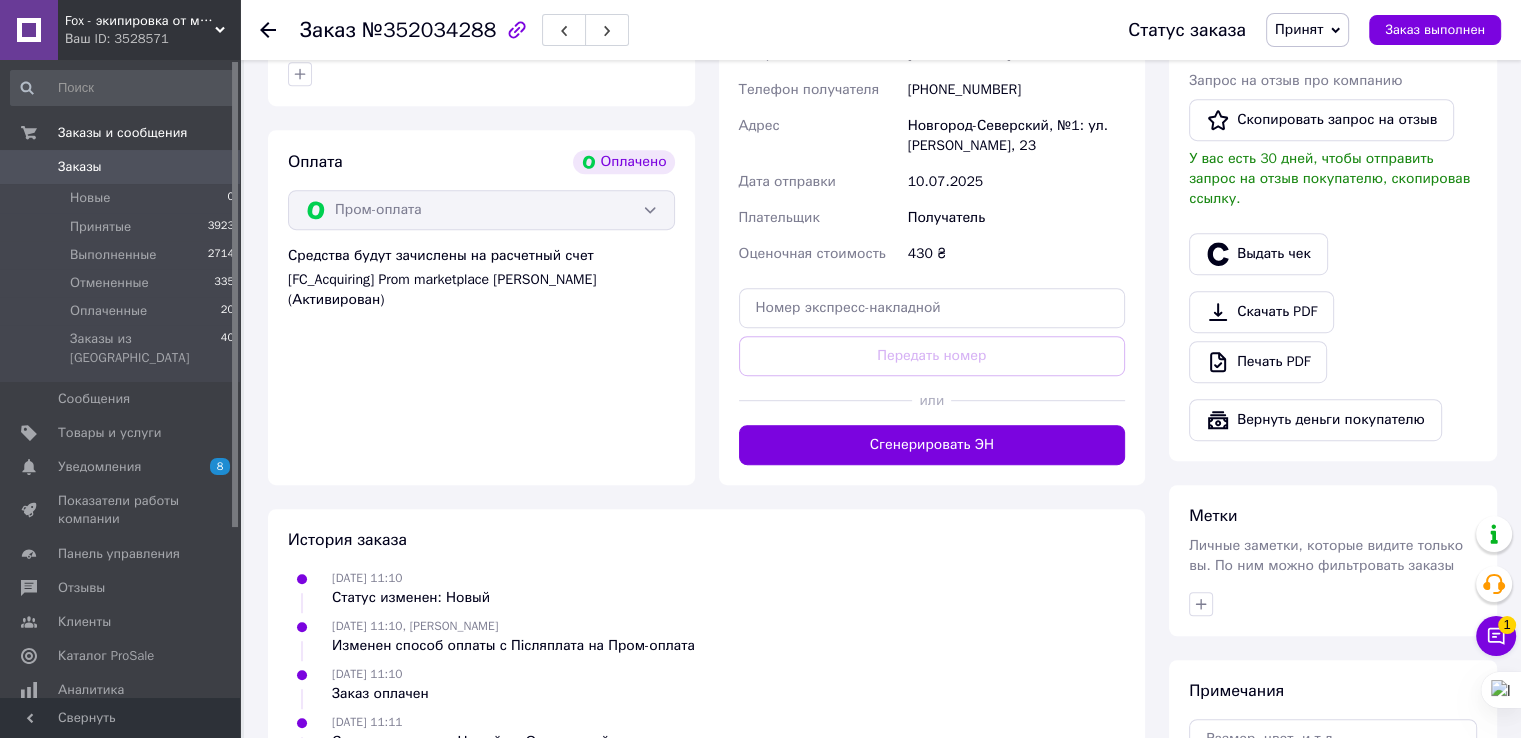 scroll, scrollTop: 1100, scrollLeft: 0, axis: vertical 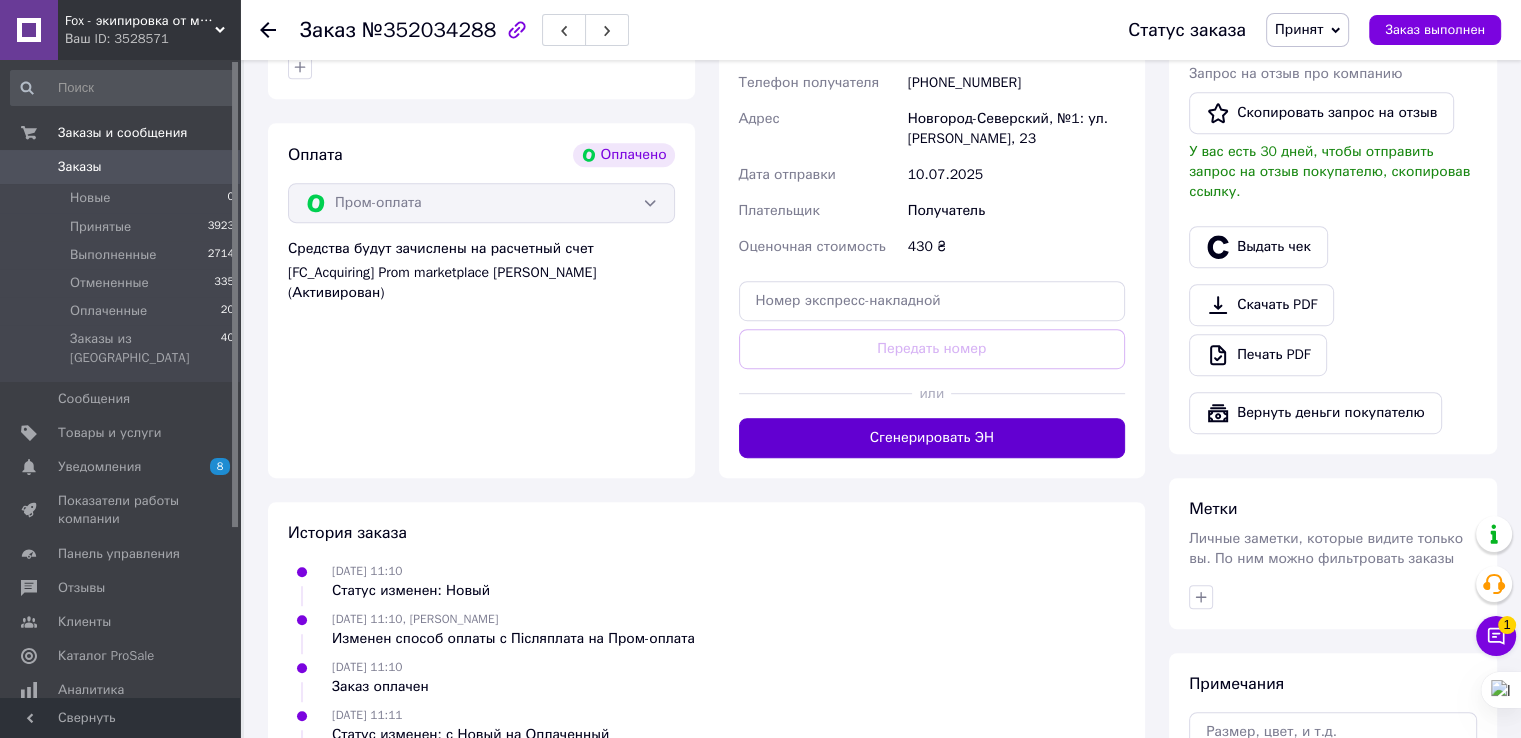 click on "Сгенерировать ЭН" at bounding box center (932, 438) 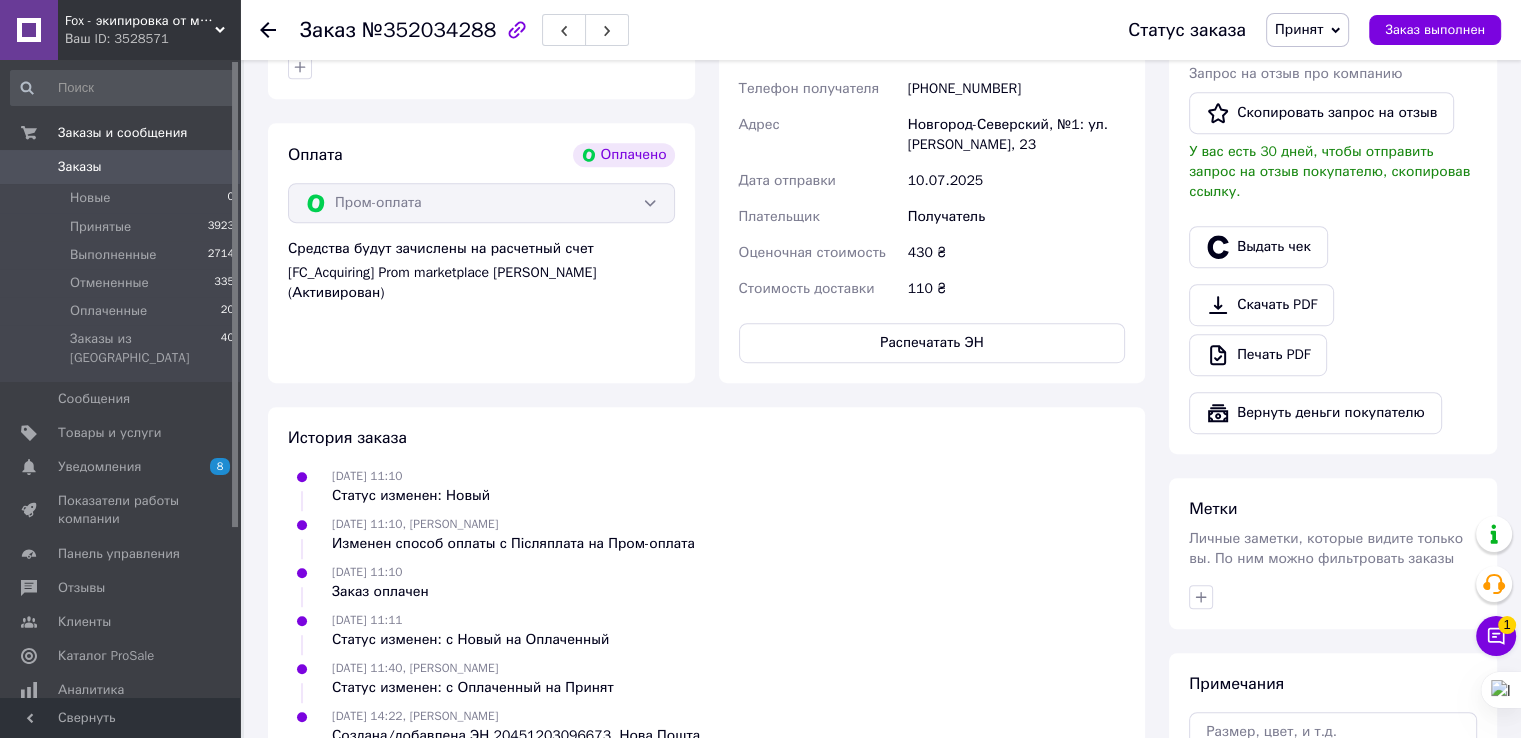 scroll, scrollTop: 600, scrollLeft: 0, axis: vertical 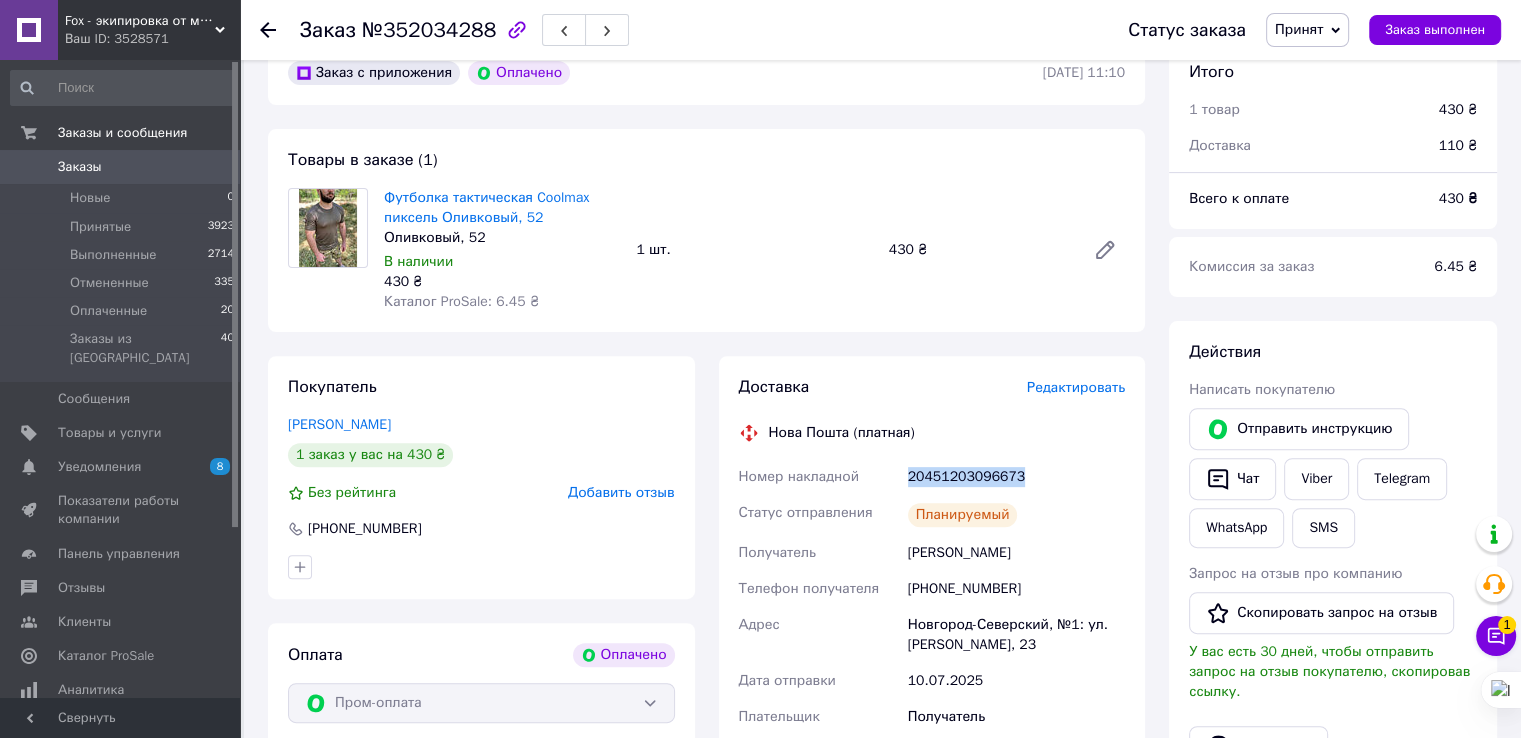 drag, startPoint x: 1027, startPoint y: 479, endPoint x: 896, endPoint y: 467, distance: 131.54848 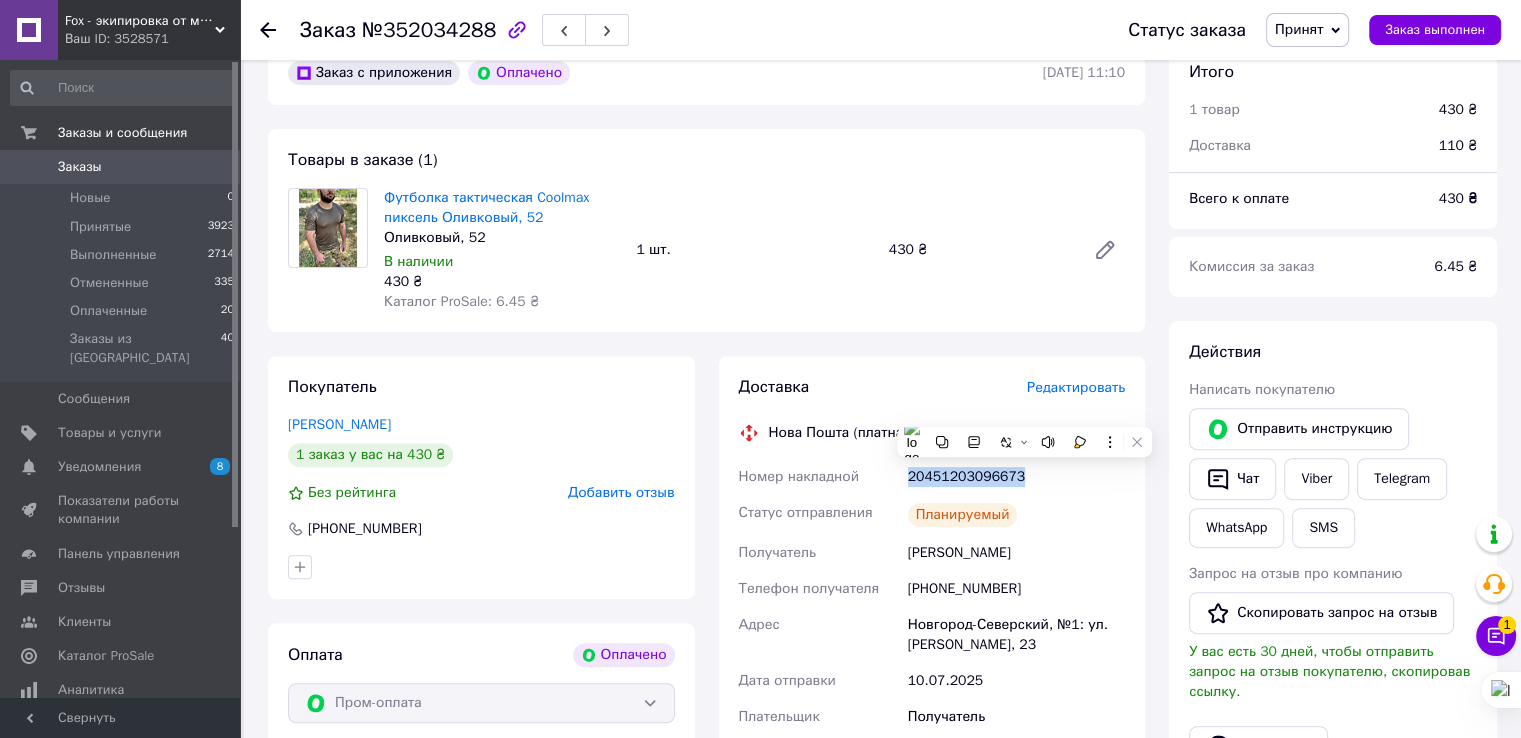 click on "Заказы" at bounding box center (121, 167) 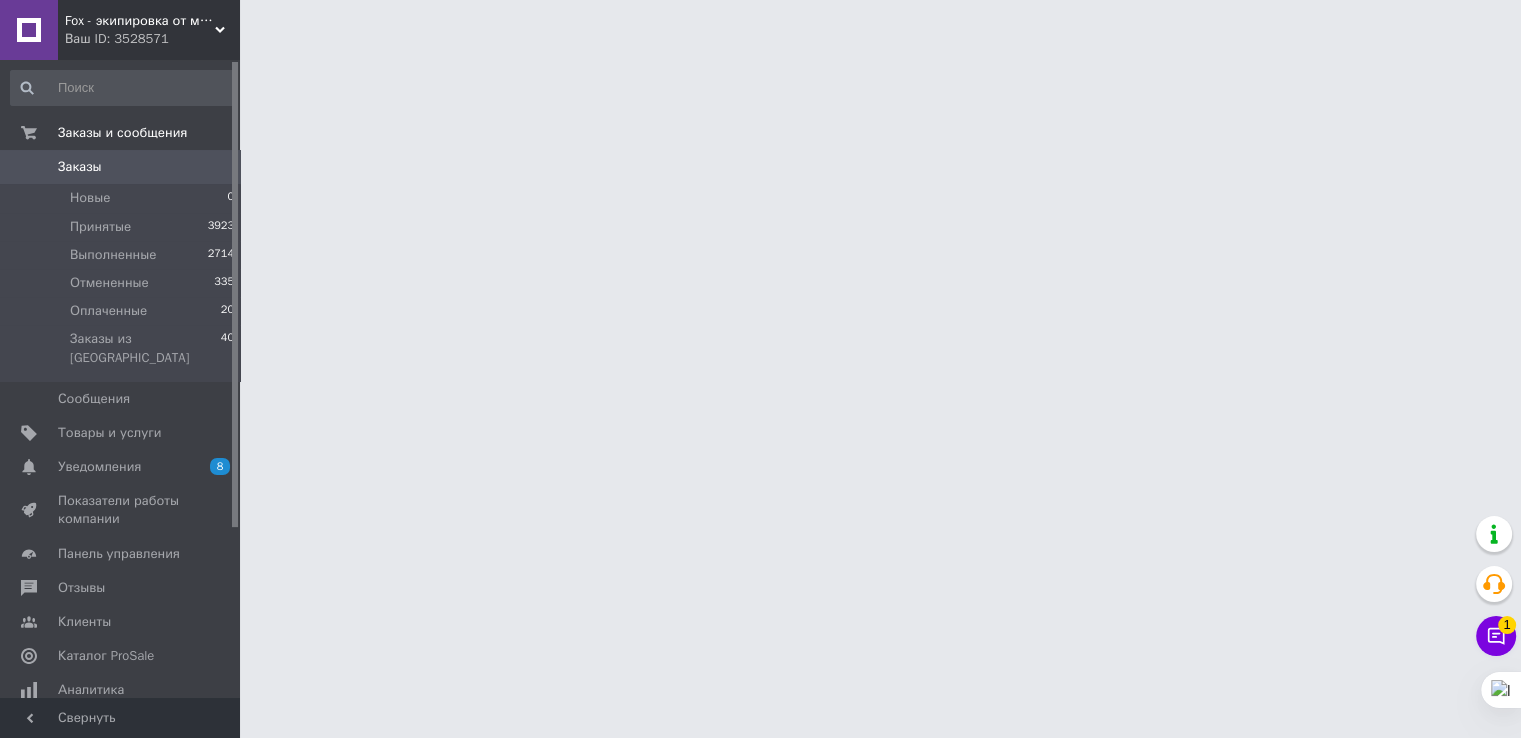 scroll, scrollTop: 0, scrollLeft: 0, axis: both 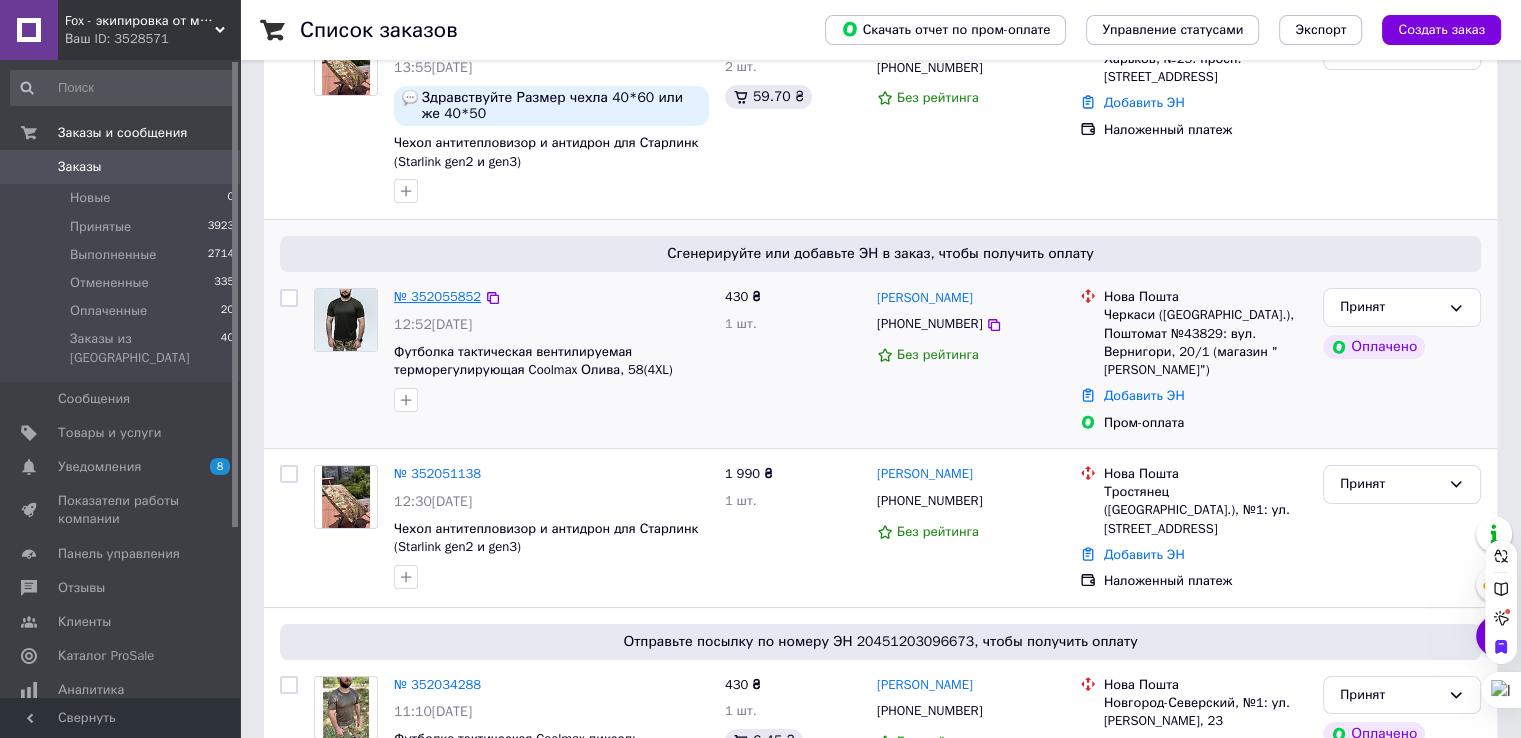 click on "№ 352055852" at bounding box center [437, 296] 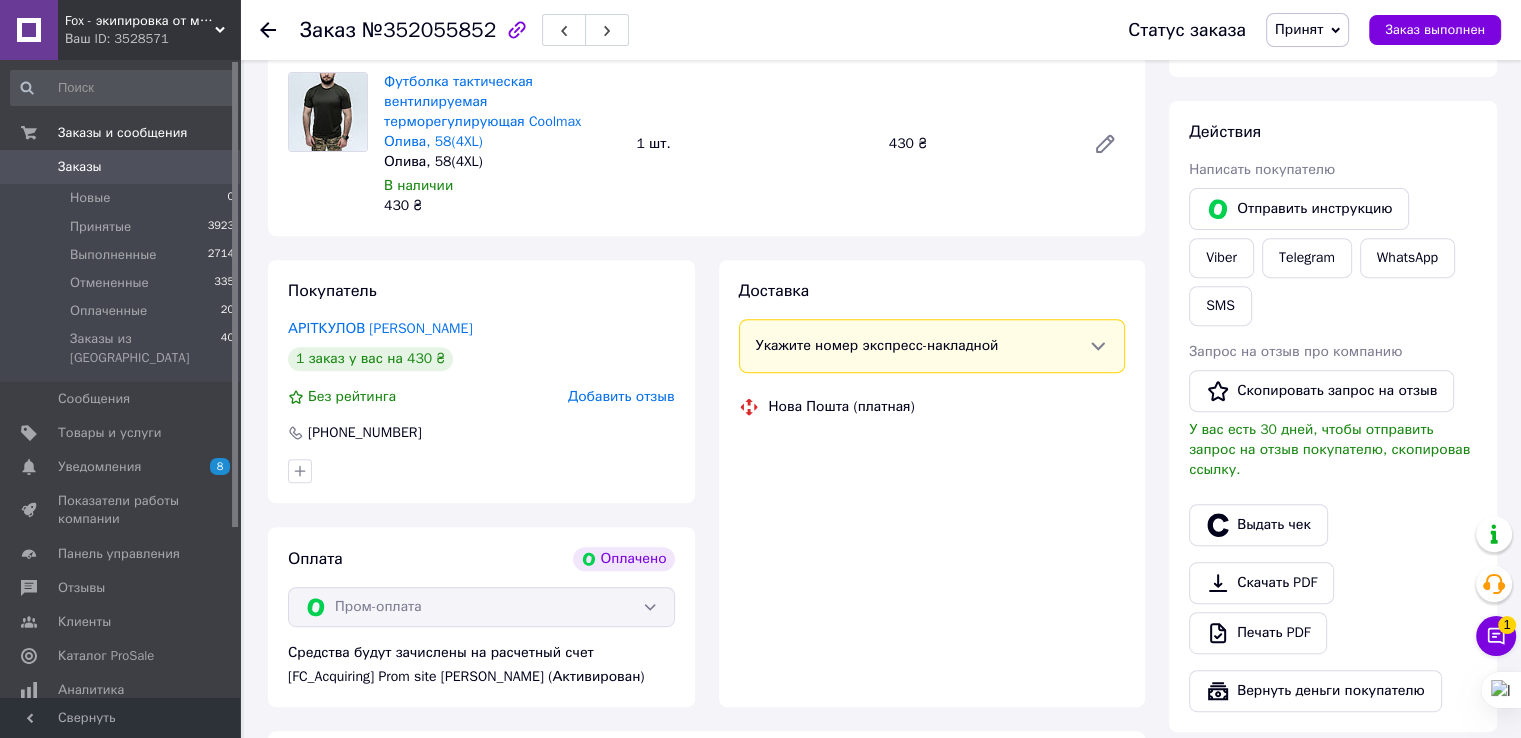 scroll, scrollTop: 900, scrollLeft: 0, axis: vertical 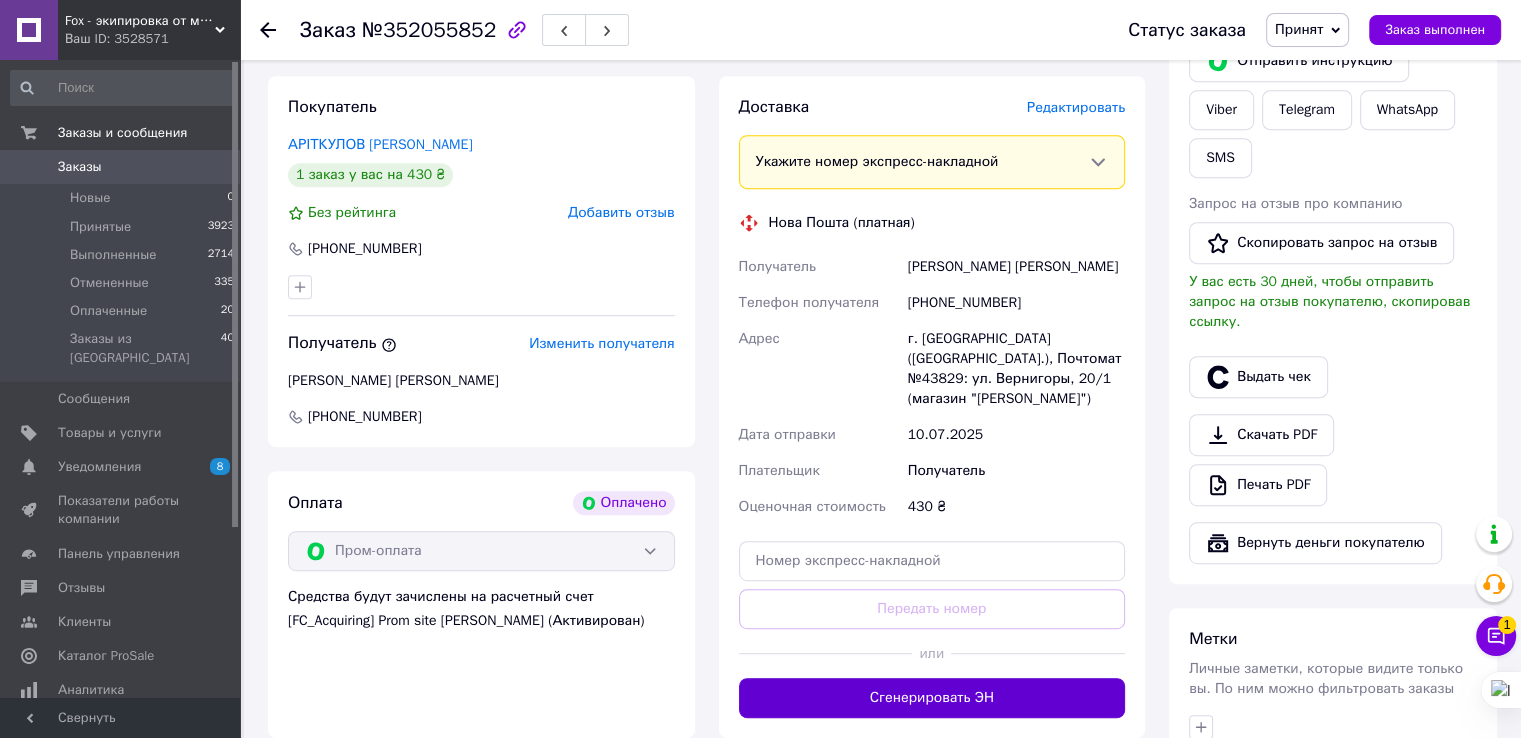 click on "Сгенерировать ЭН" at bounding box center [932, 698] 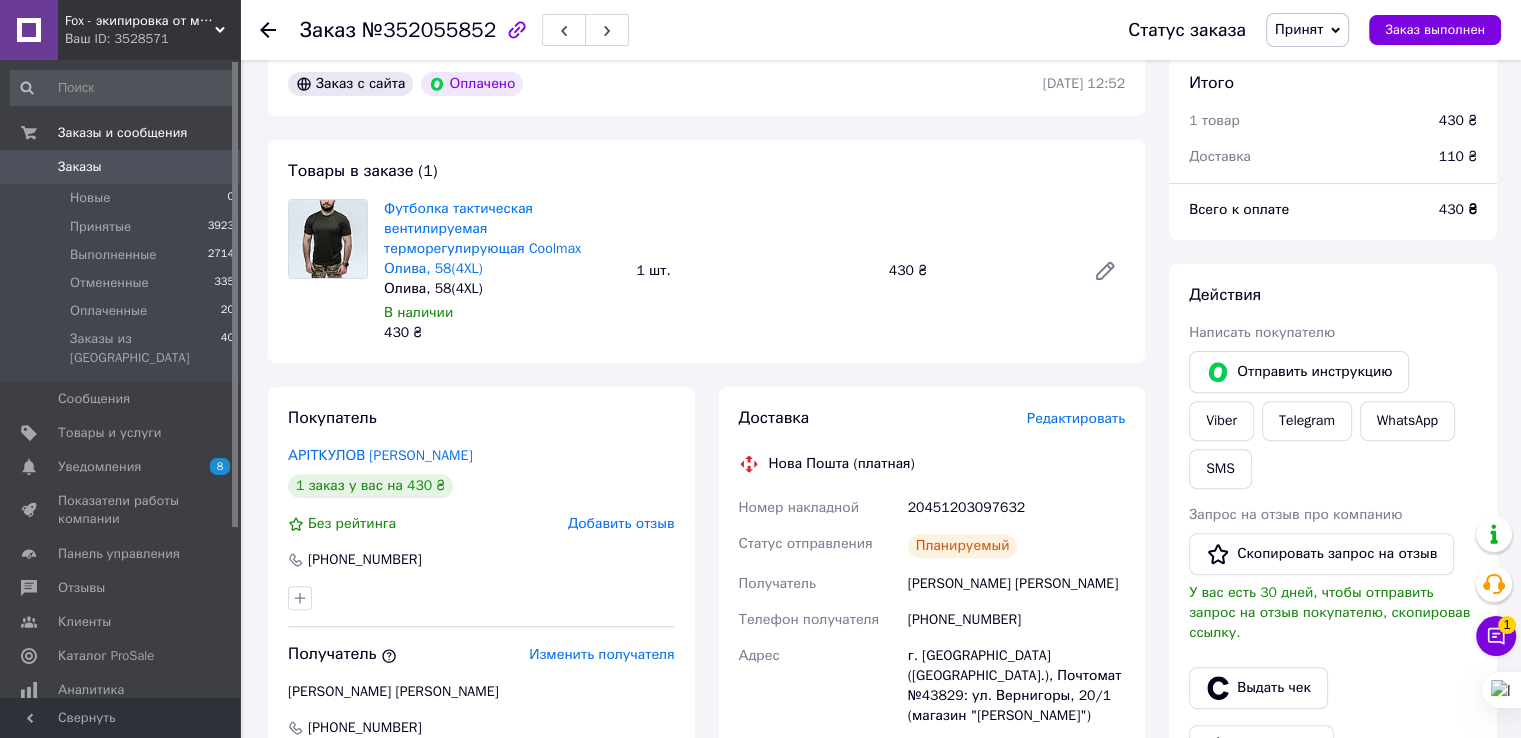 scroll, scrollTop: 600, scrollLeft: 0, axis: vertical 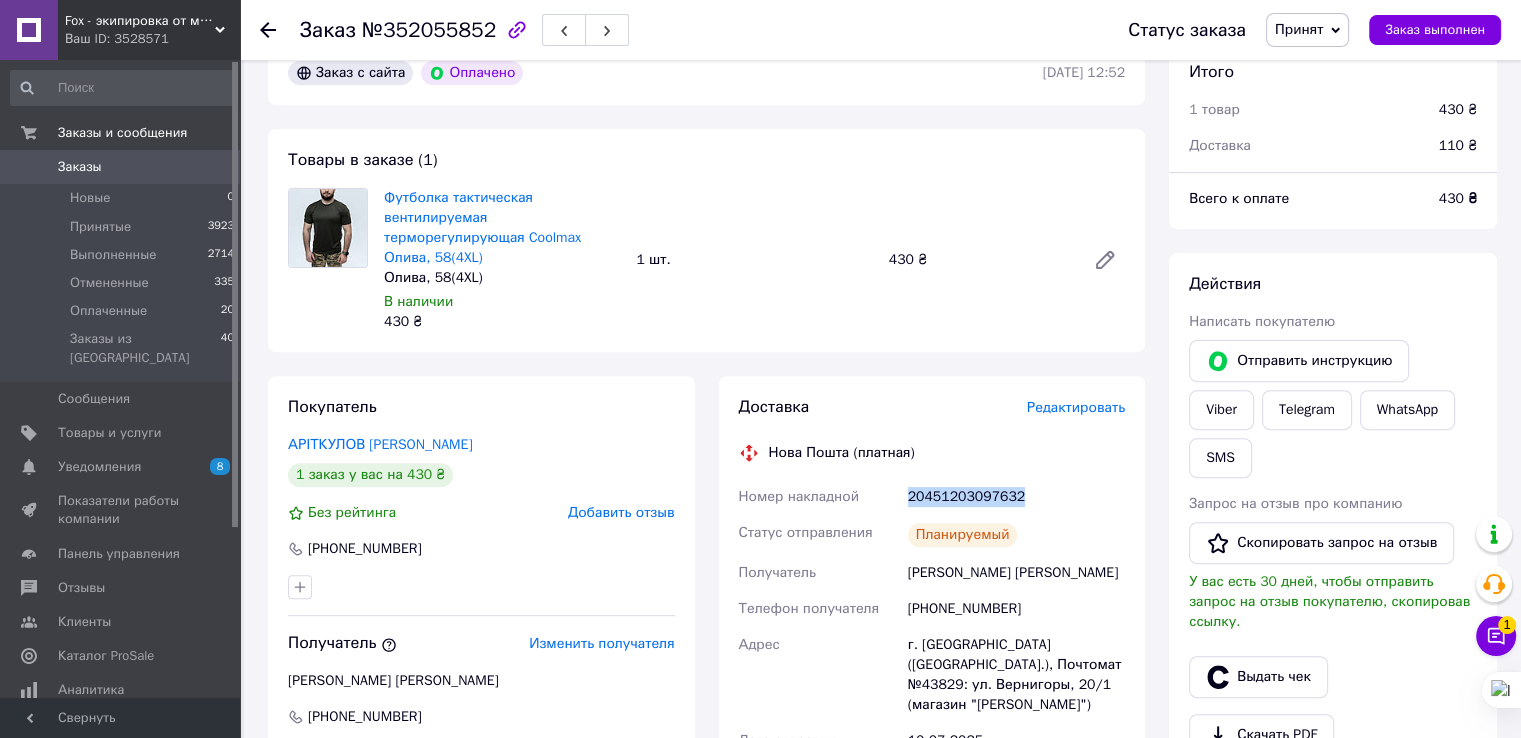 drag, startPoint x: 1024, startPoint y: 500, endPoint x: 907, endPoint y: 497, distance: 117.03845 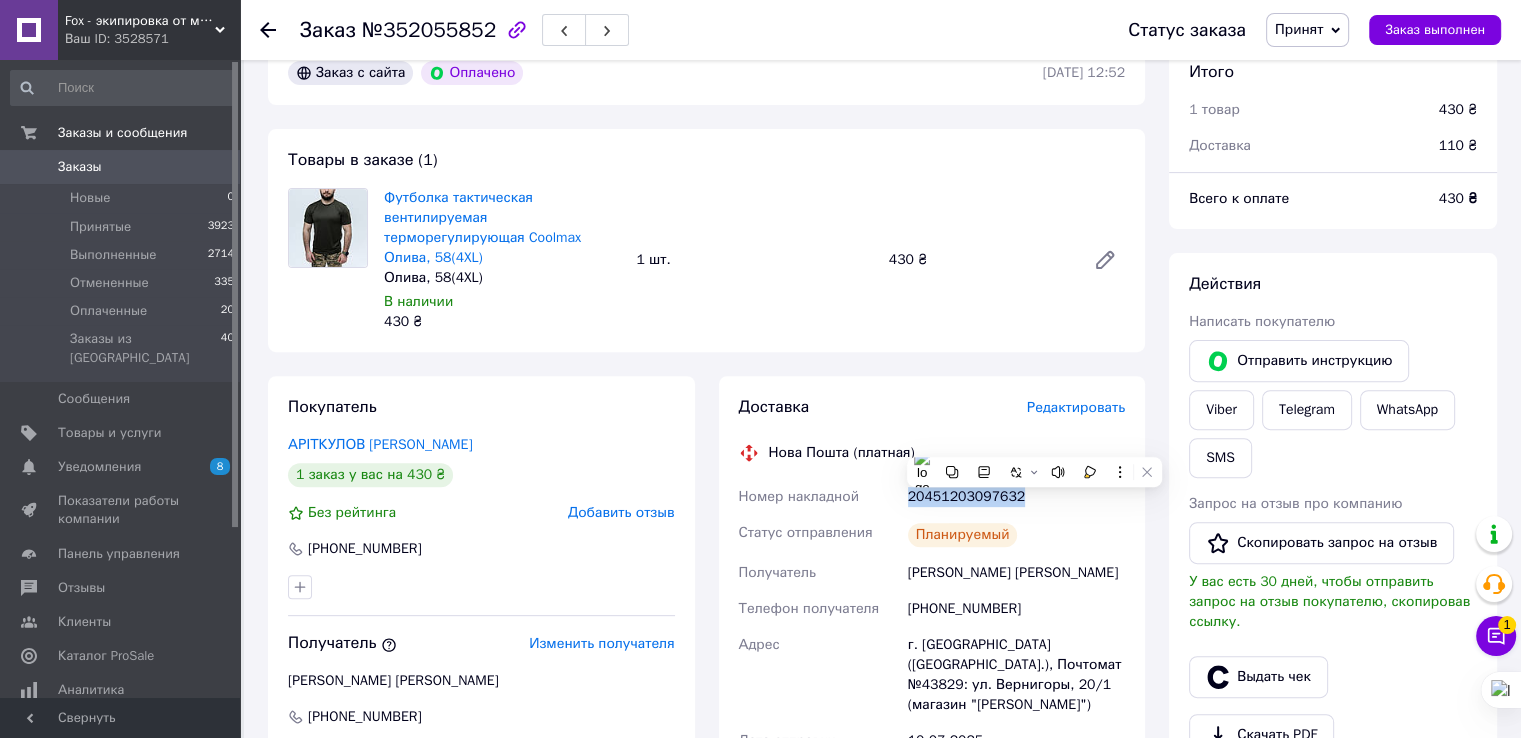 click on "Заказы" at bounding box center (121, 167) 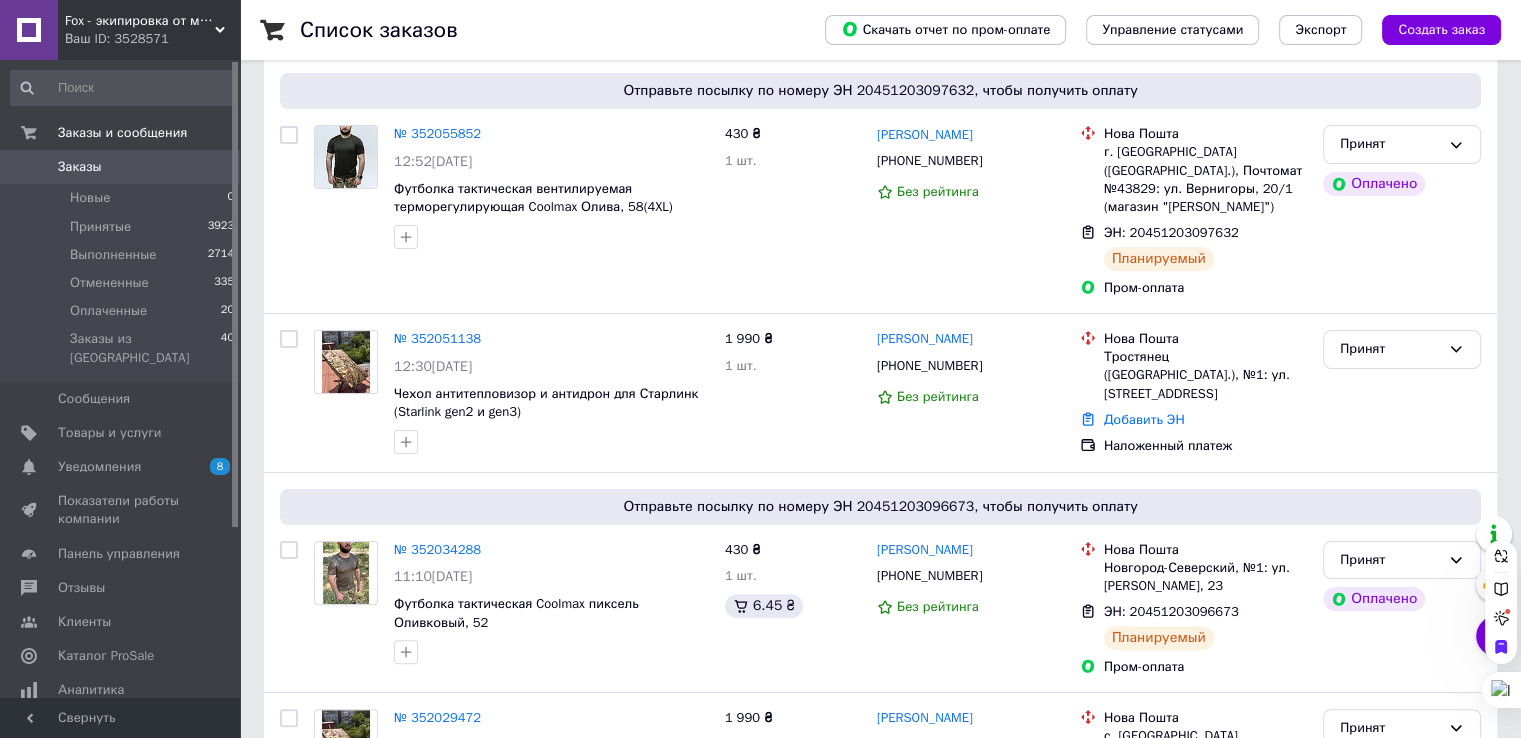 scroll, scrollTop: 400, scrollLeft: 0, axis: vertical 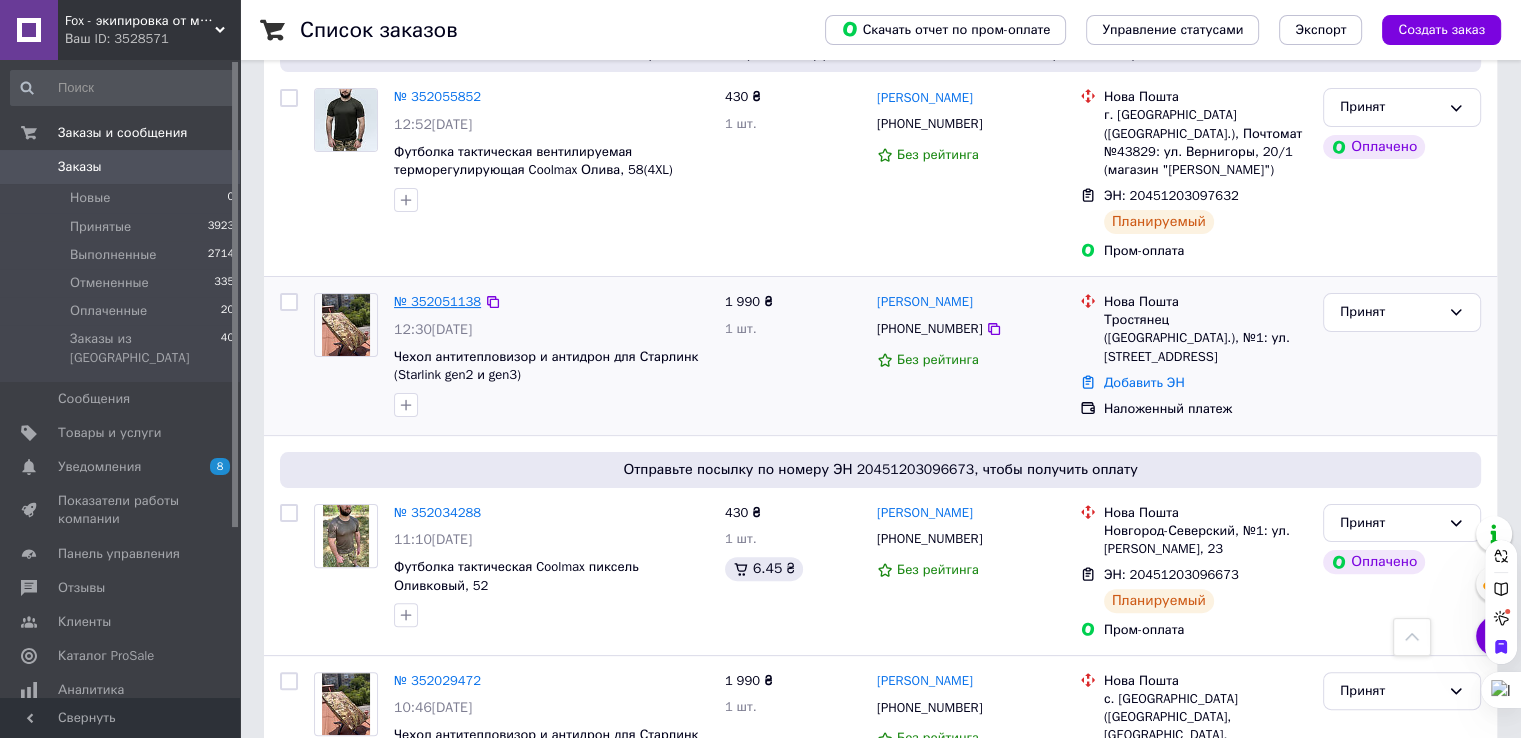 click on "№ 352051138" at bounding box center (437, 301) 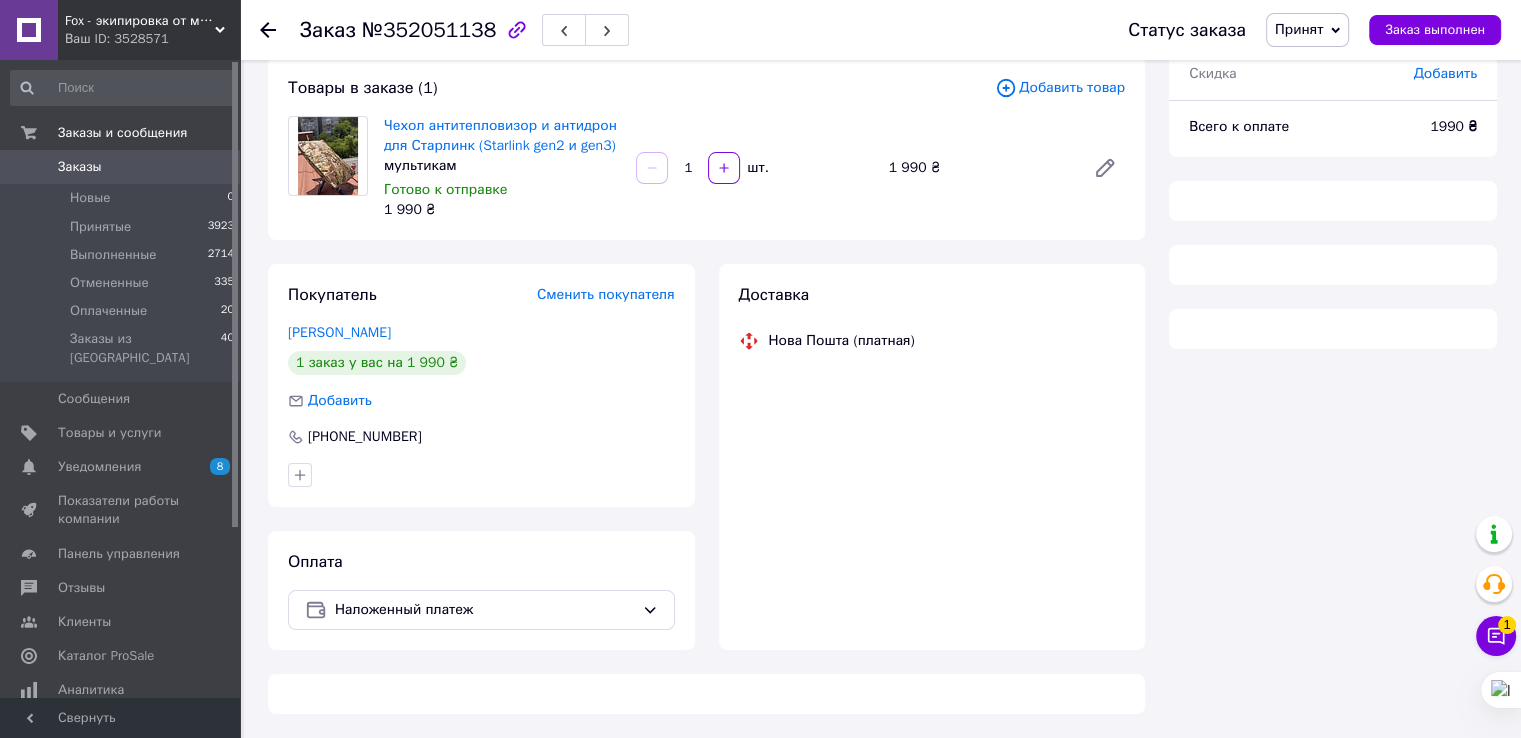 scroll, scrollTop: 400, scrollLeft: 0, axis: vertical 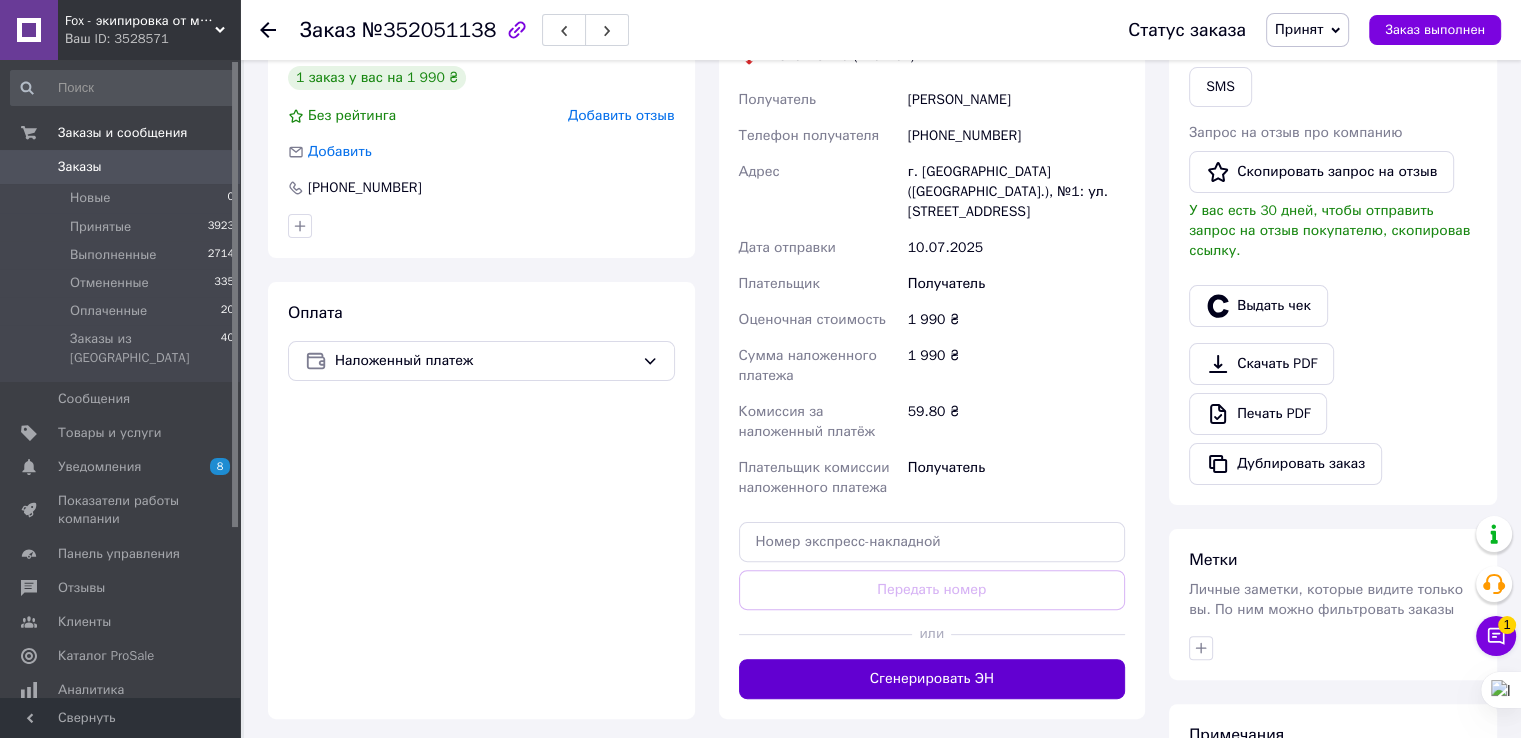 click on "Сгенерировать ЭН" at bounding box center [932, 679] 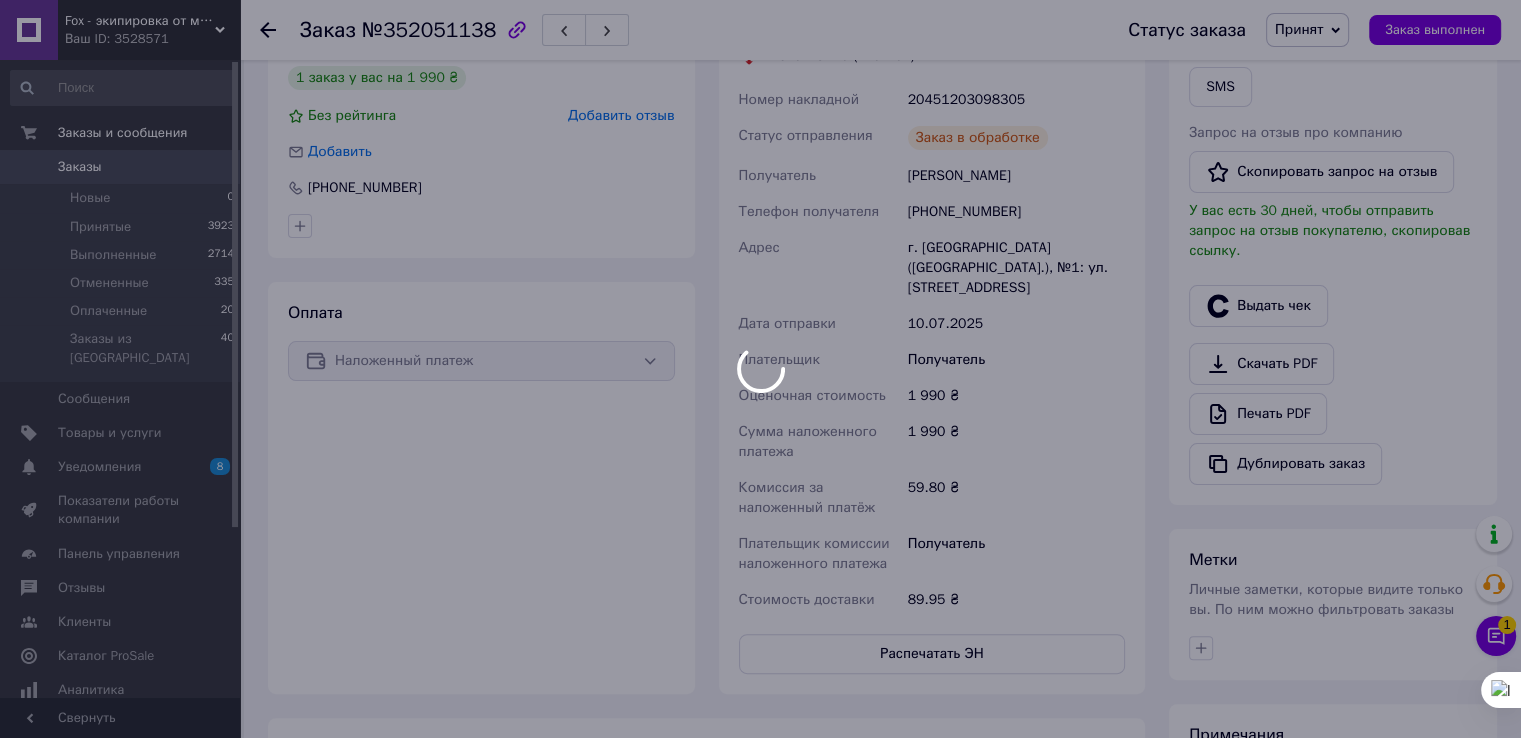 scroll, scrollTop: 100, scrollLeft: 0, axis: vertical 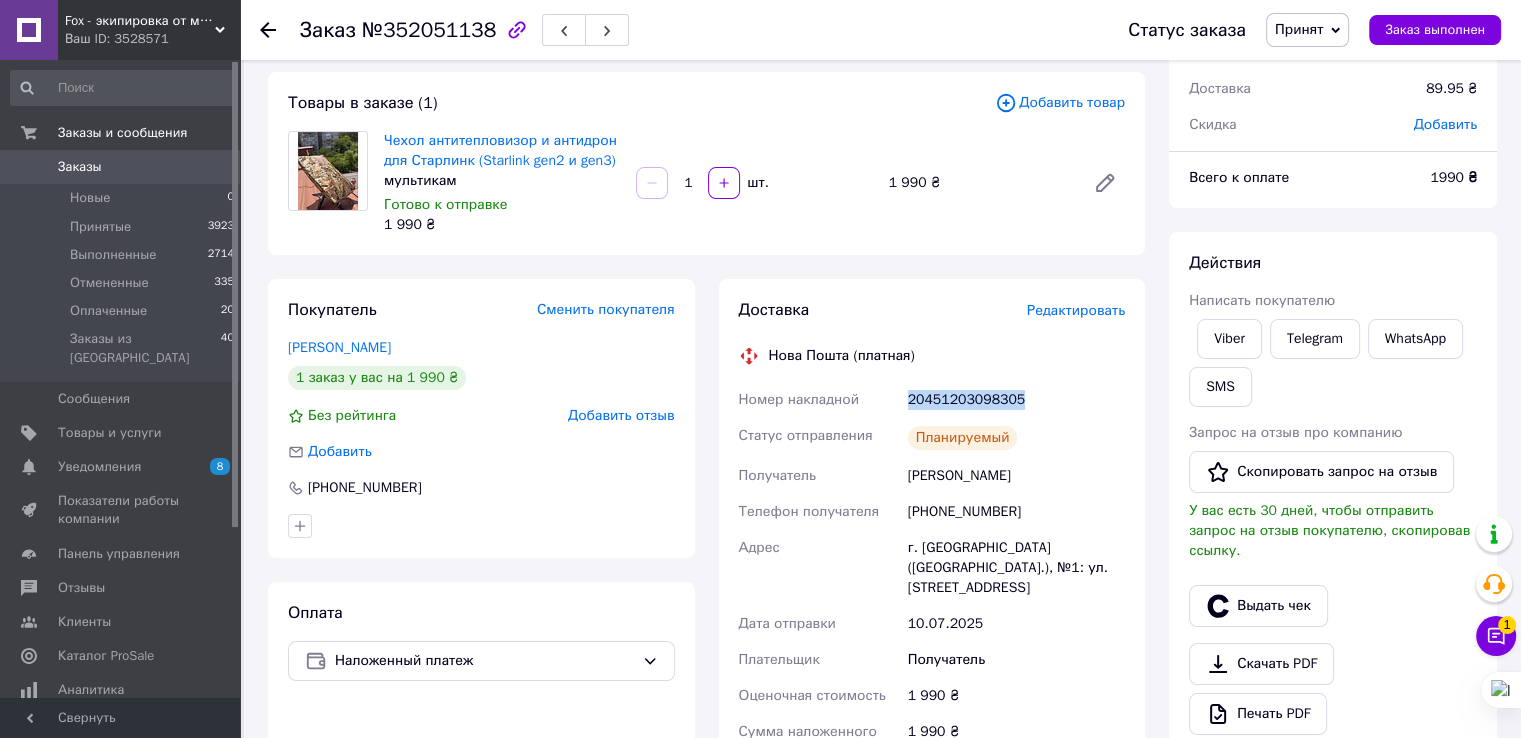 drag, startPoint x: 968, startPoint y: 401, endPoint x: 874, endPoint y: 401, distance: 94 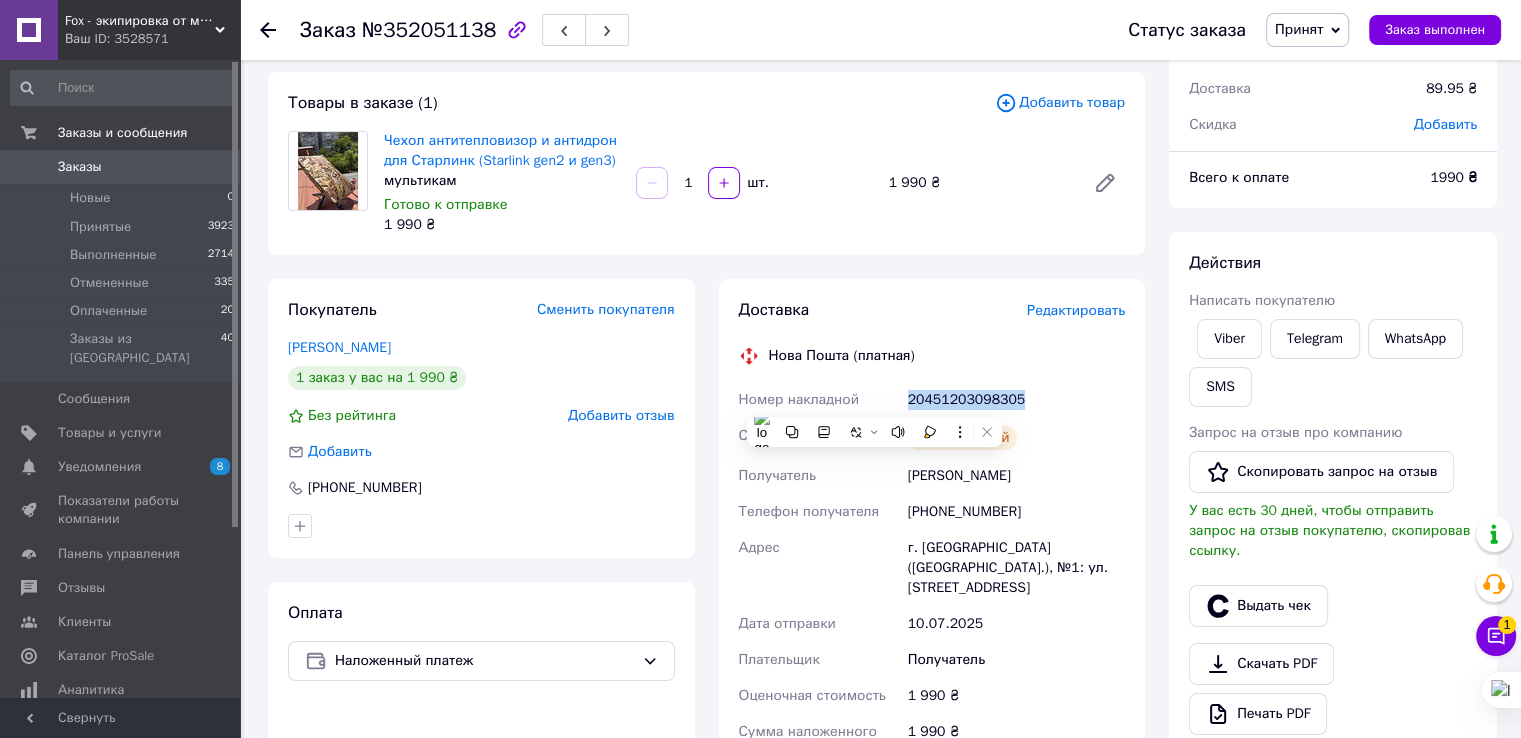 click on "Заказы" at bounding box center [121, 167] 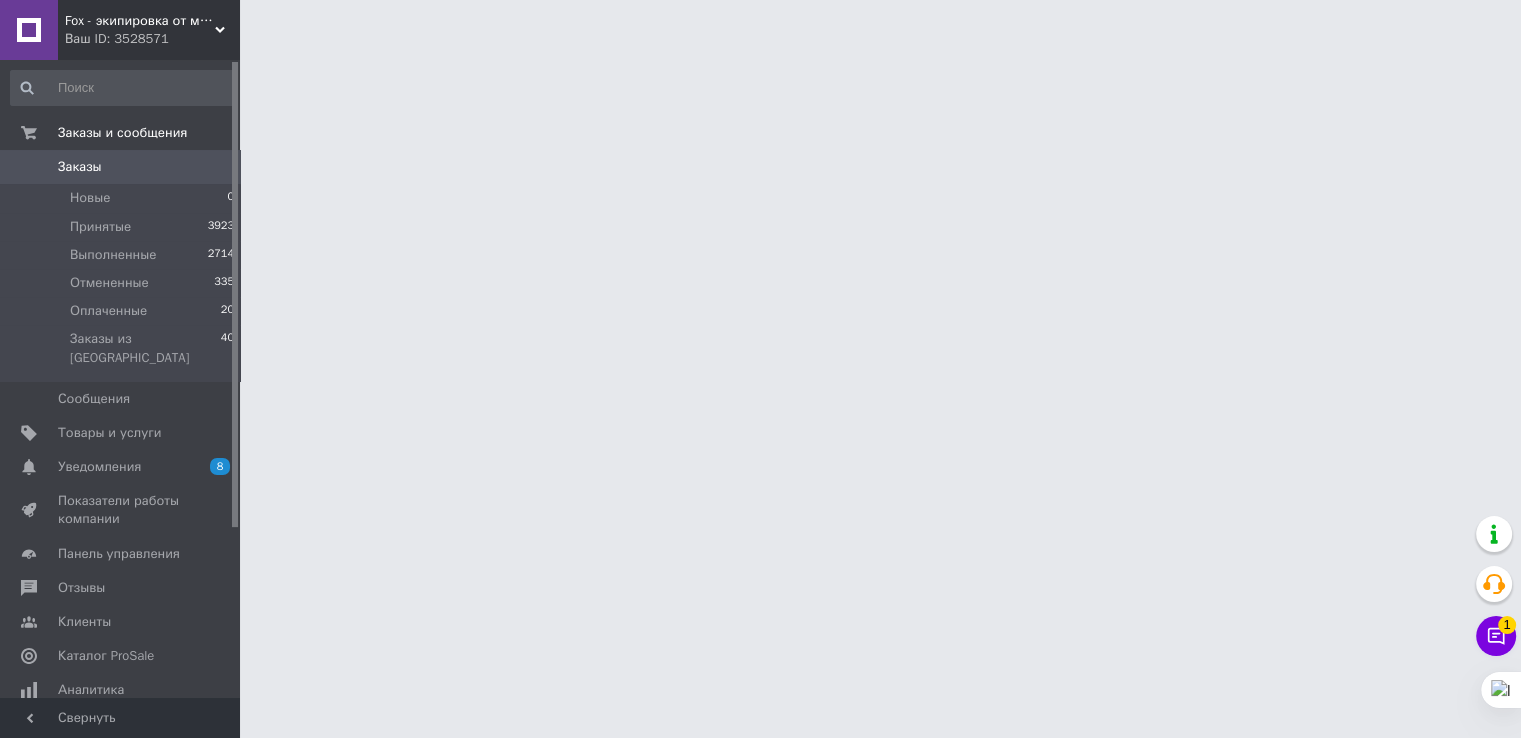 scroll, scrollTop: 0, scrollLeft: 0, axis: both 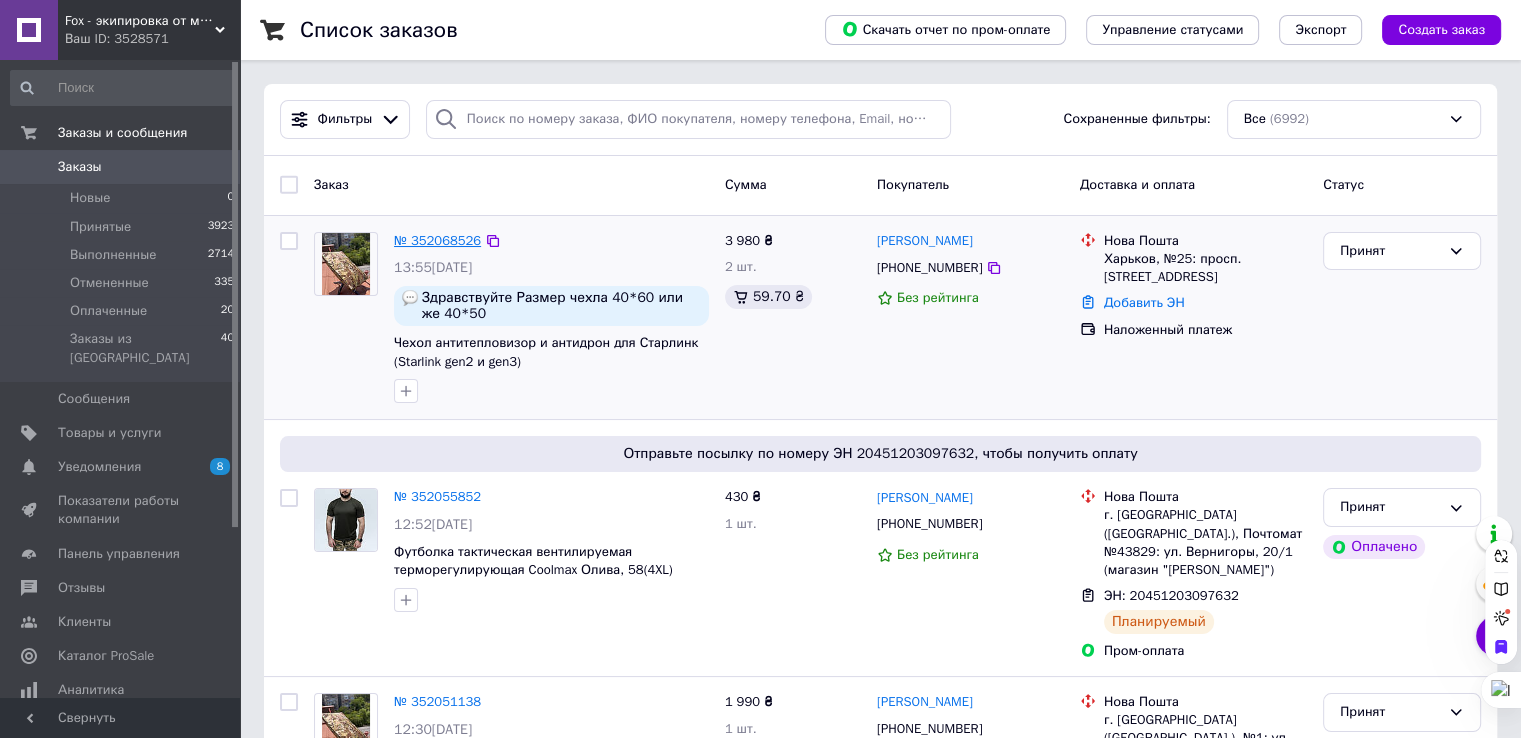 click on "№ 352068526" at bounding box center [437, 240] 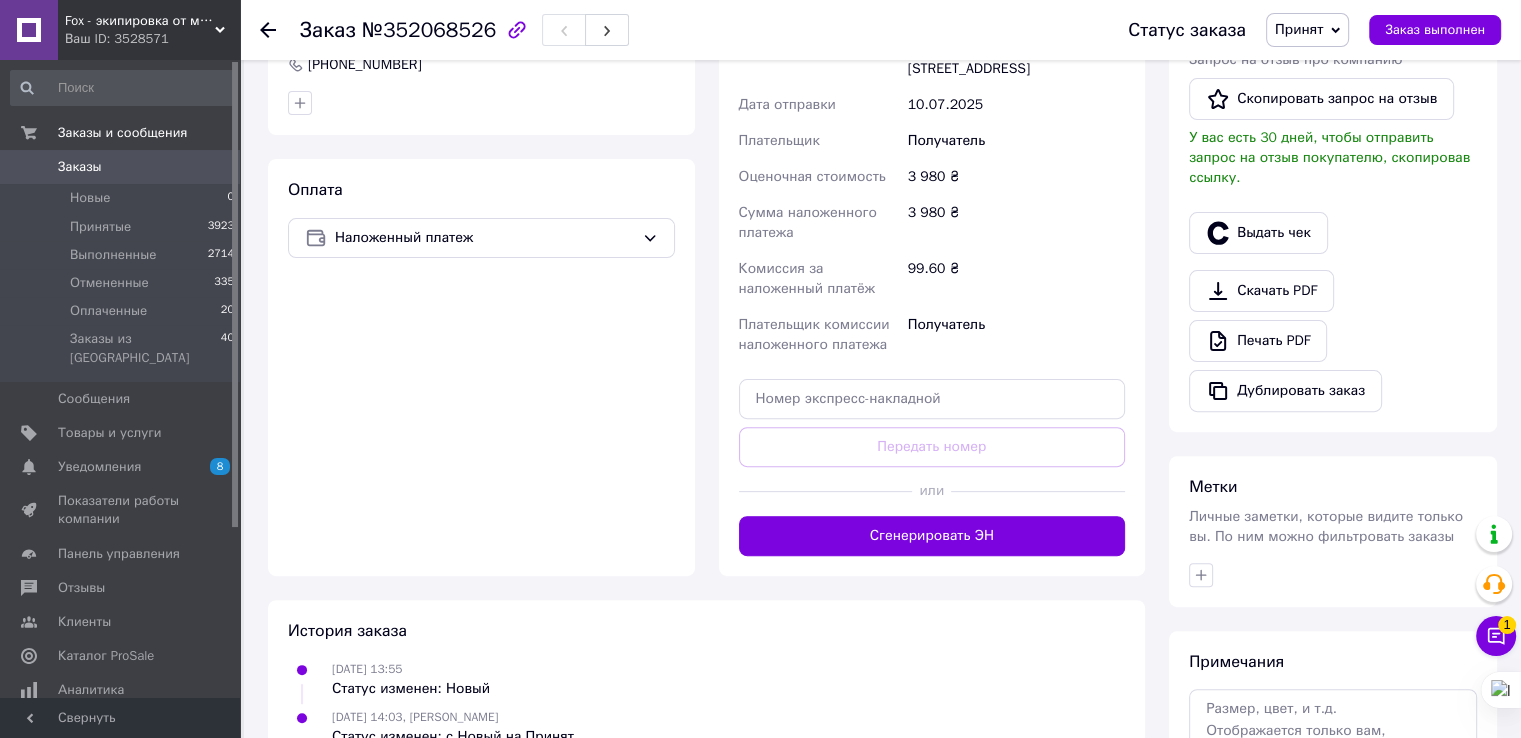 scroll, scrollTop: 702, scrollLeft: 0, axis: vertical 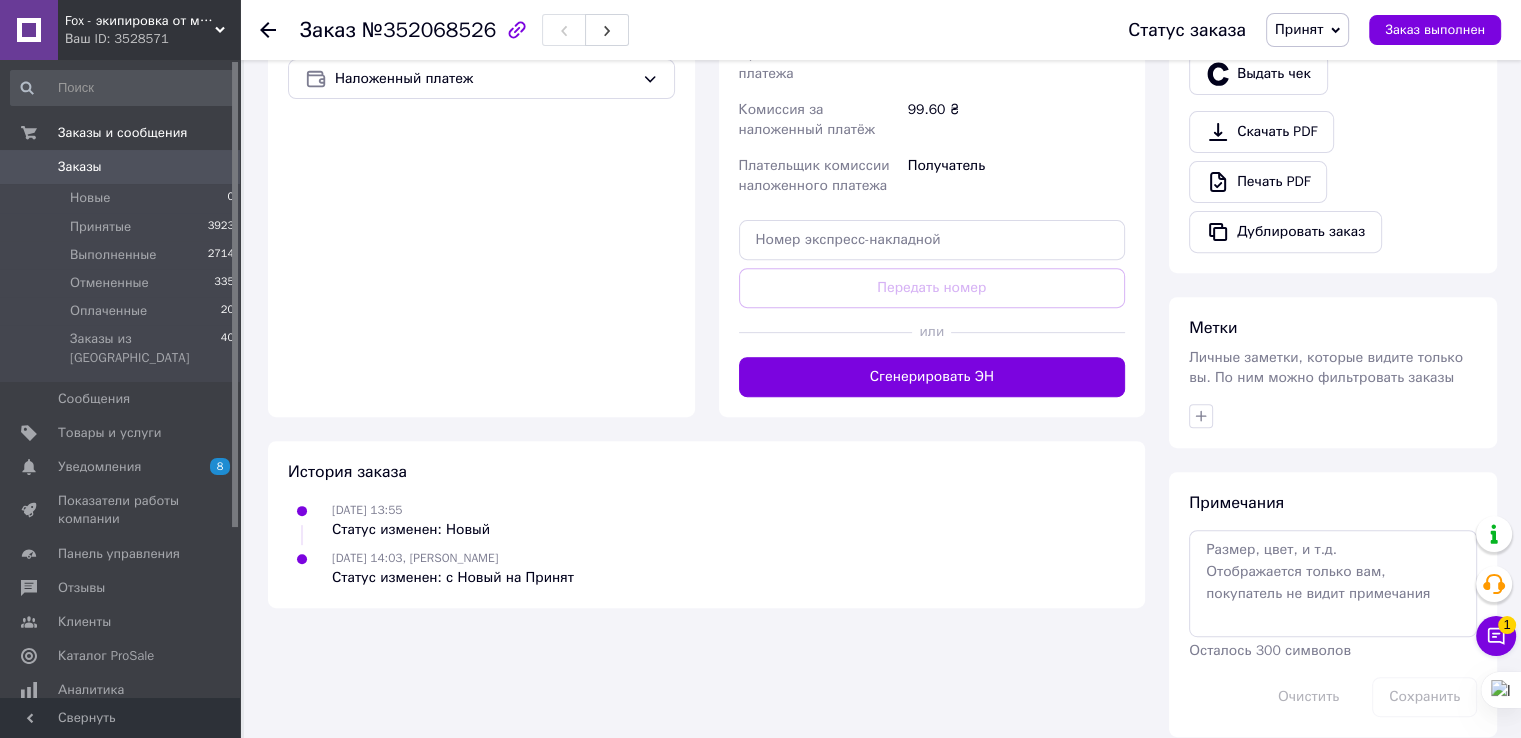 click on "Сгенерировать ЭН" at bounding box center (932, 377) 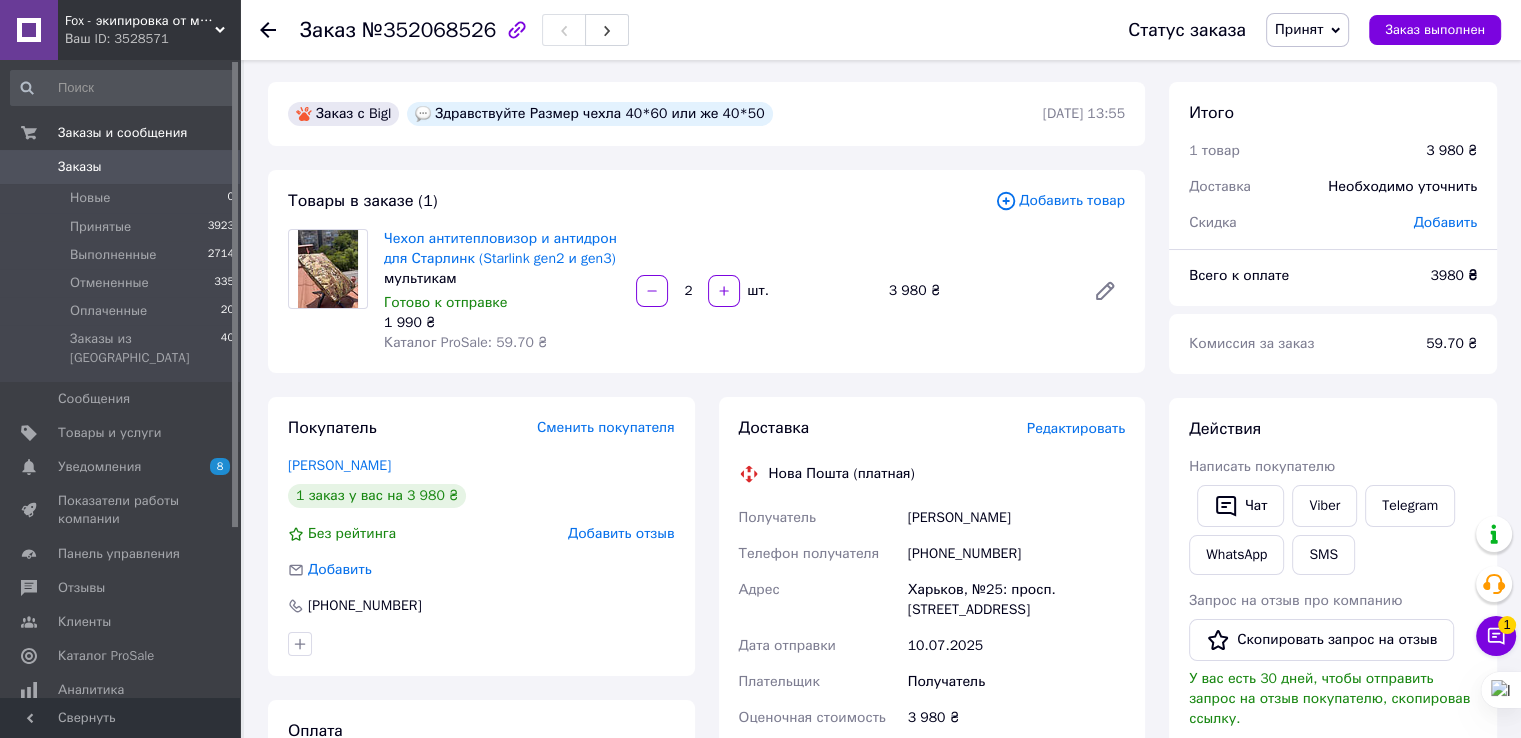 scroll, scrollTop: 0, scrollLeft: 0, axis: both 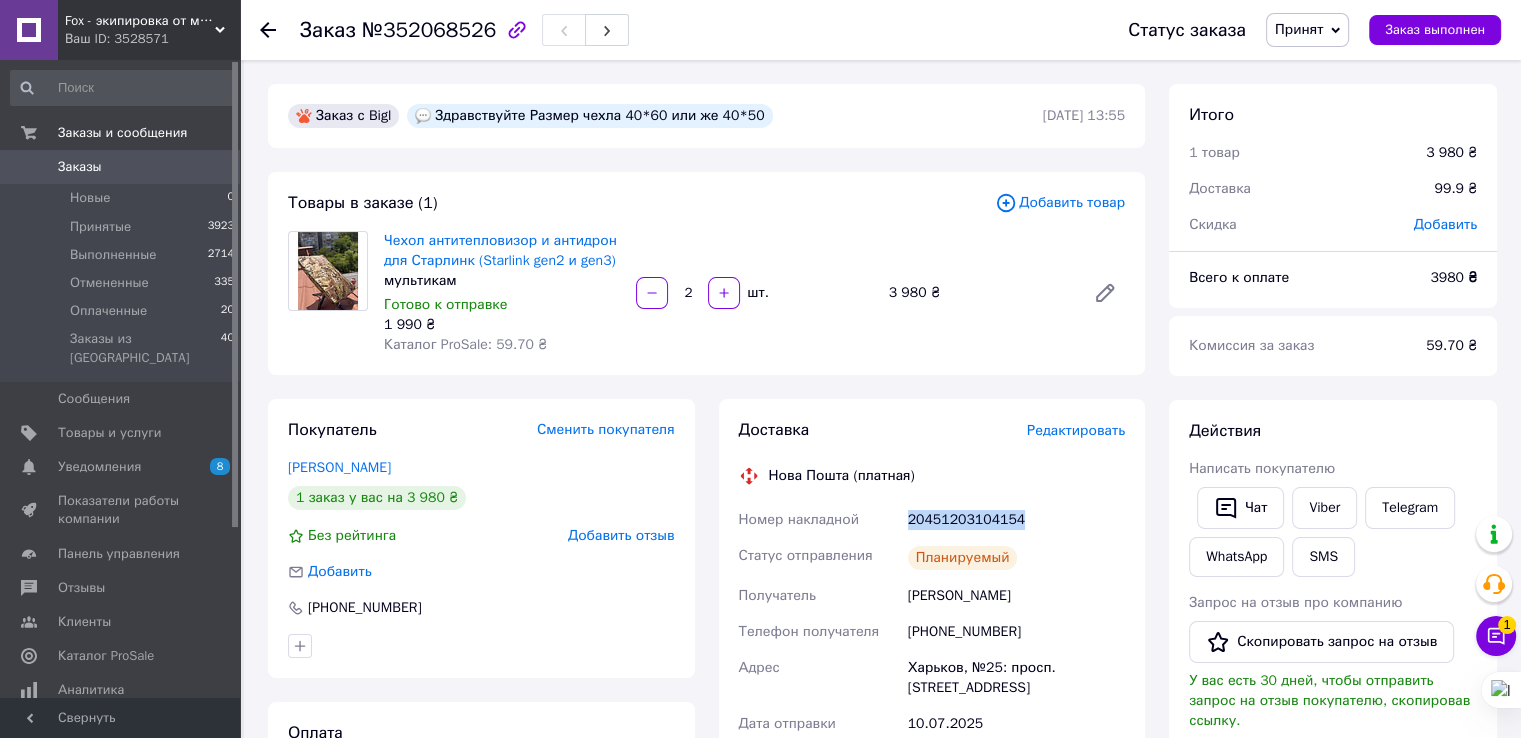 drag, startPoint x: 1024, startPoint y: 524, endPoint x: 896, endPoint y: 536, distance: 128.56126 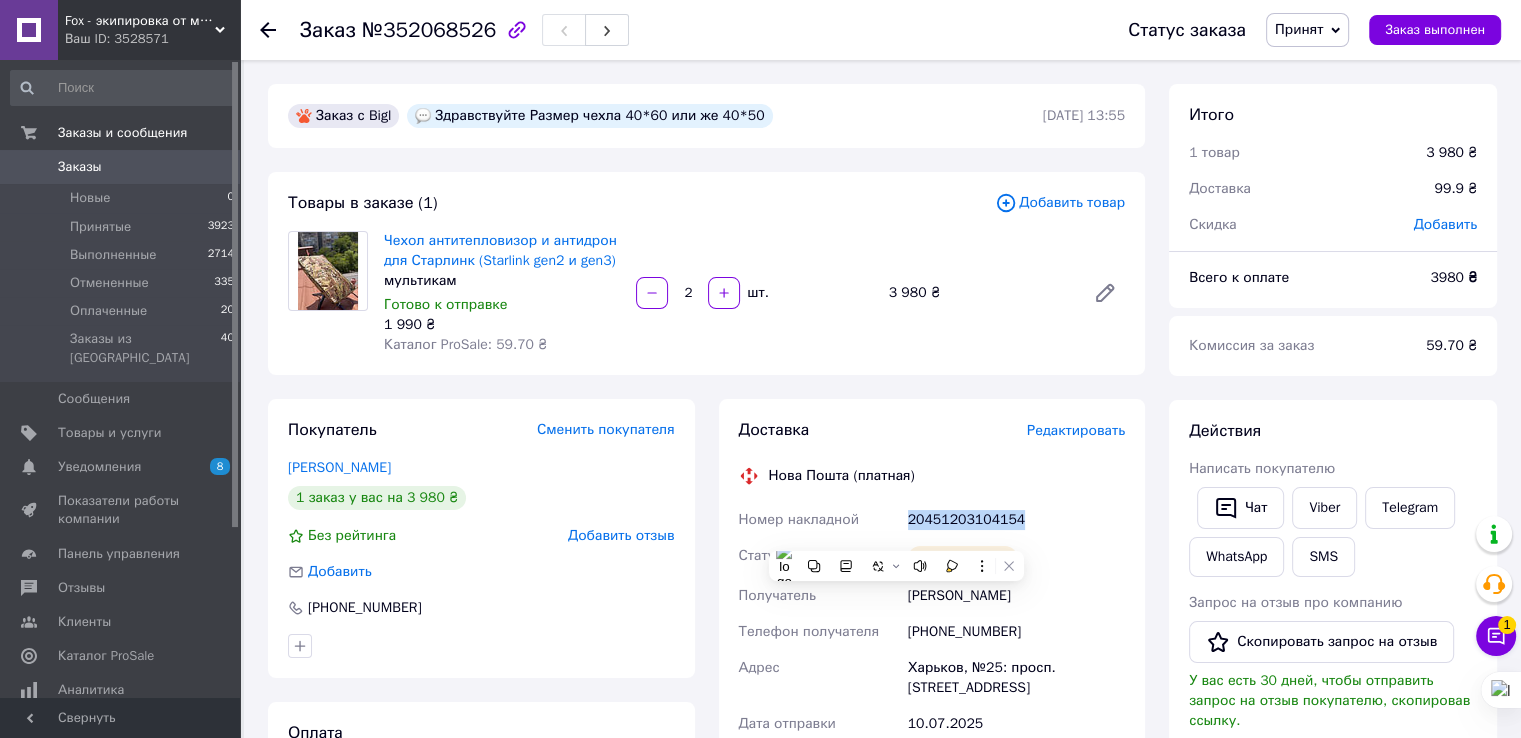 click on "Заказы" at bounding box center [121, 167] 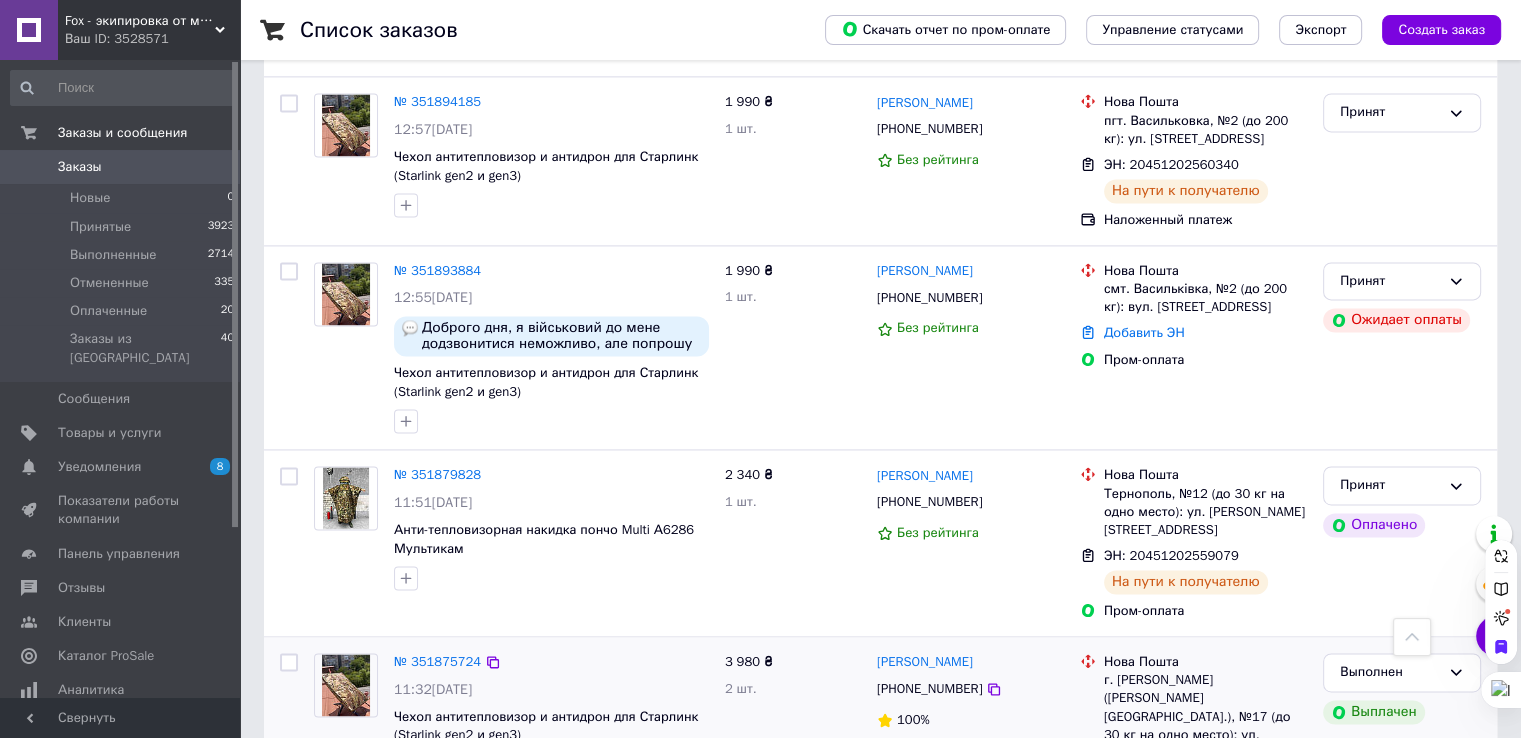 scroll, scrollTop: 3384, scrollLeft: 0, axis: vertical 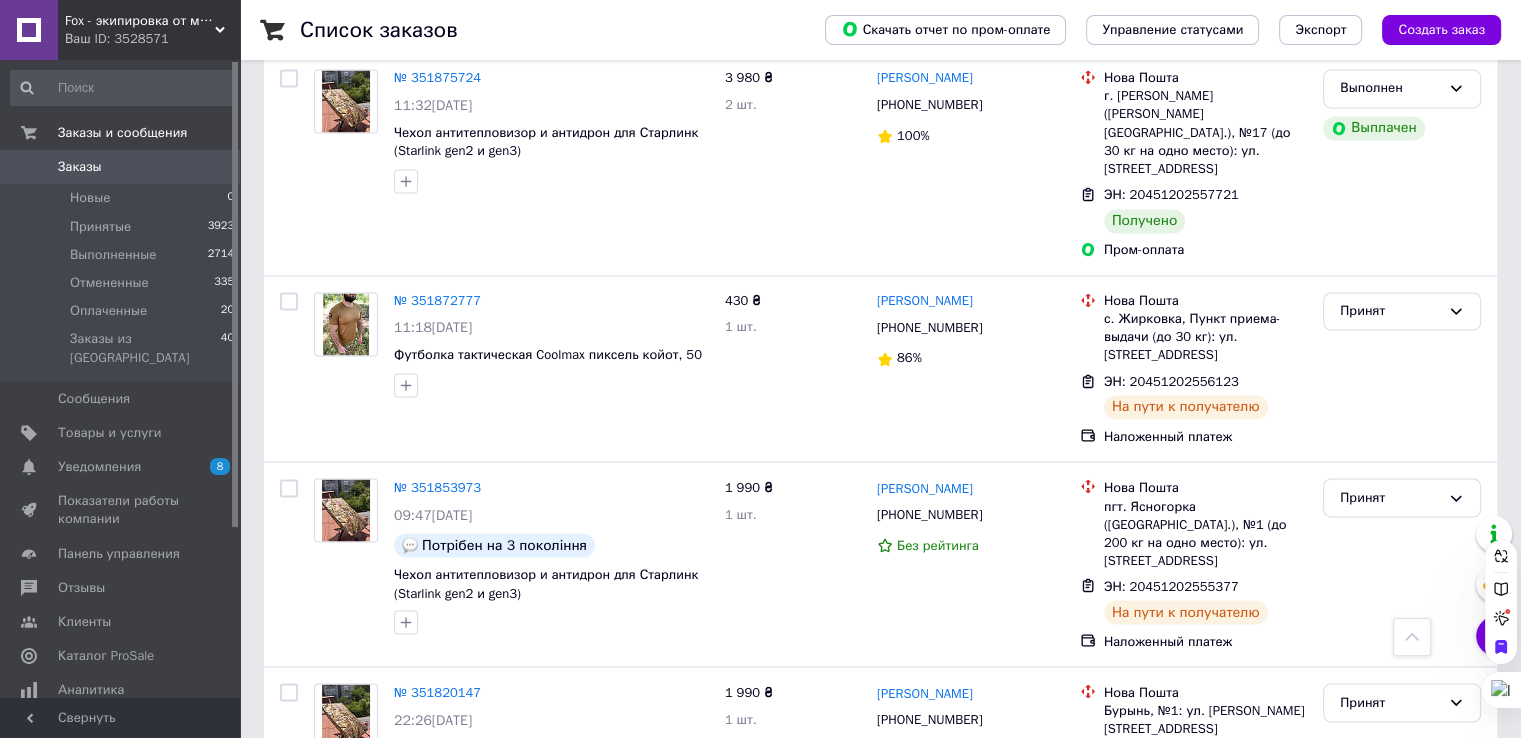 click on "2" at bounding box center (327, 879) 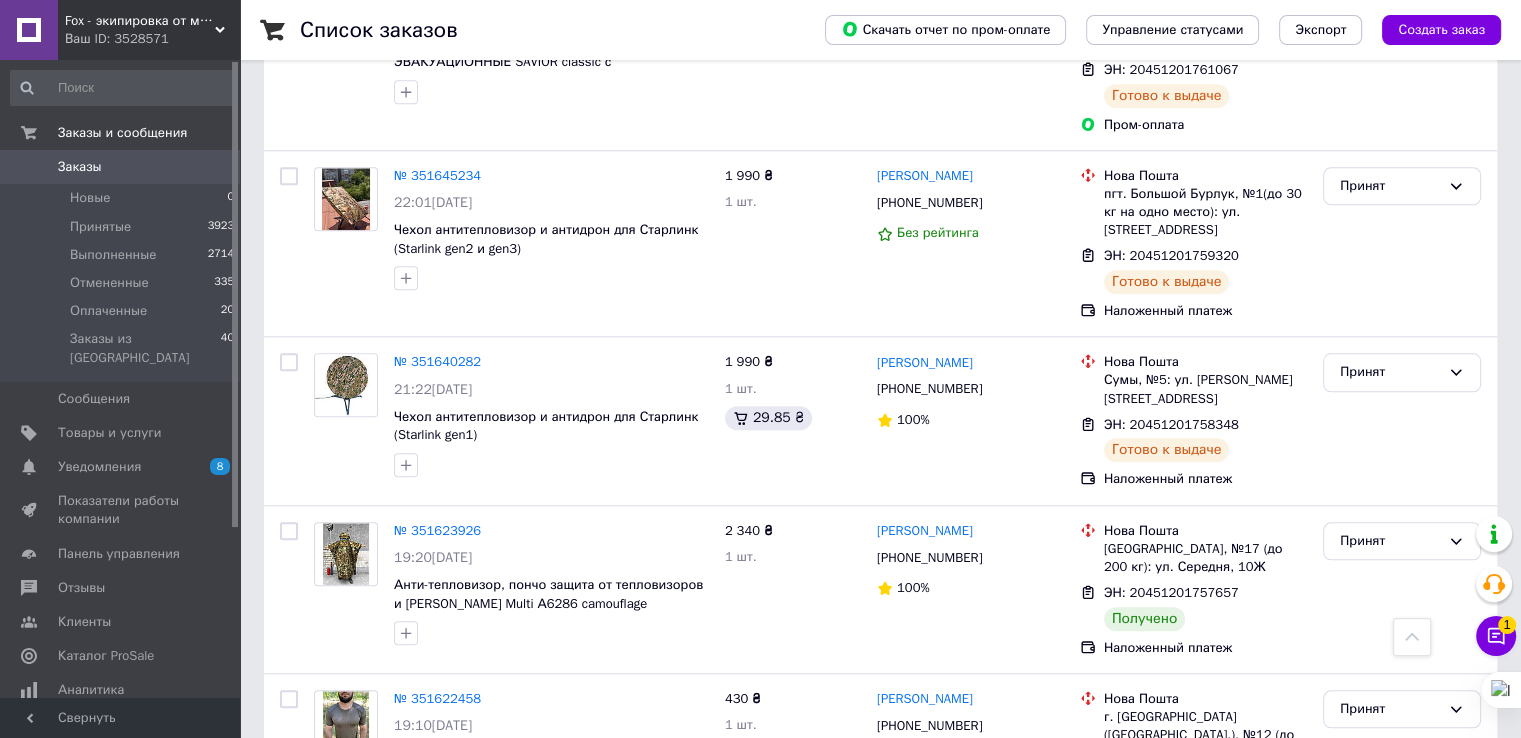 scroll, scrollTop: 2400, scrollLeft: 0, axis: vertical 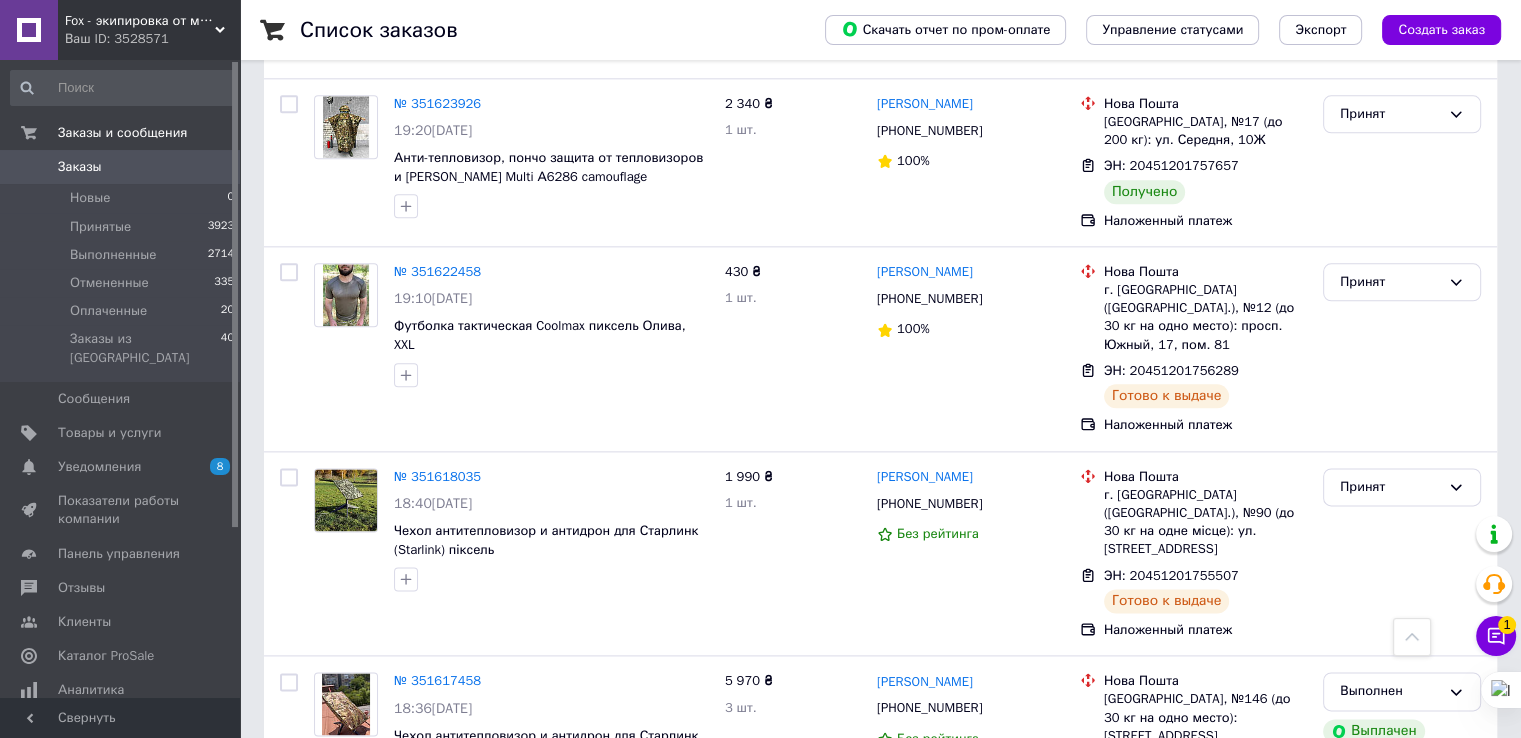 click on "Заказы" at bounding box center (121, 167) 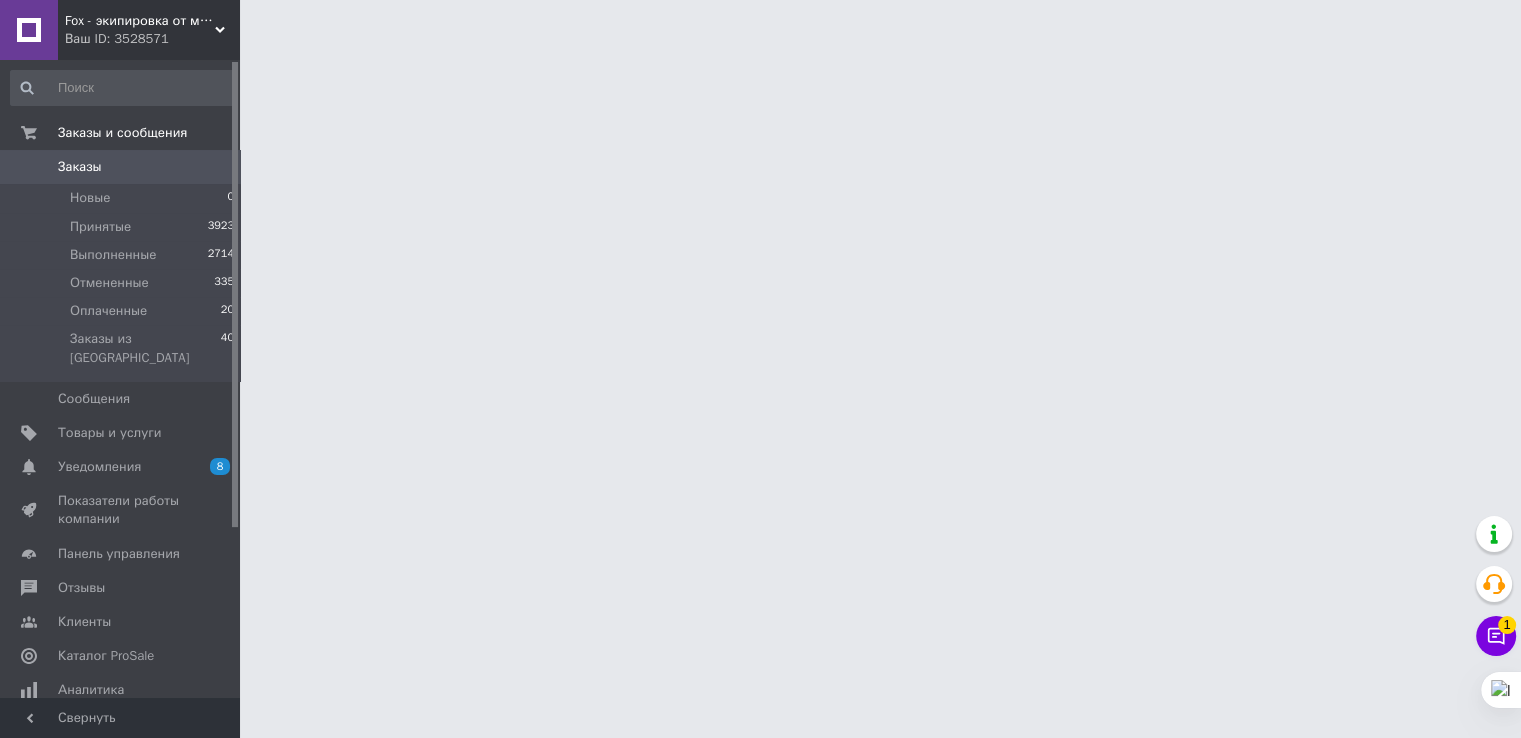 scroll, scrollTop: 0, scrollLeft: 0, axis: both 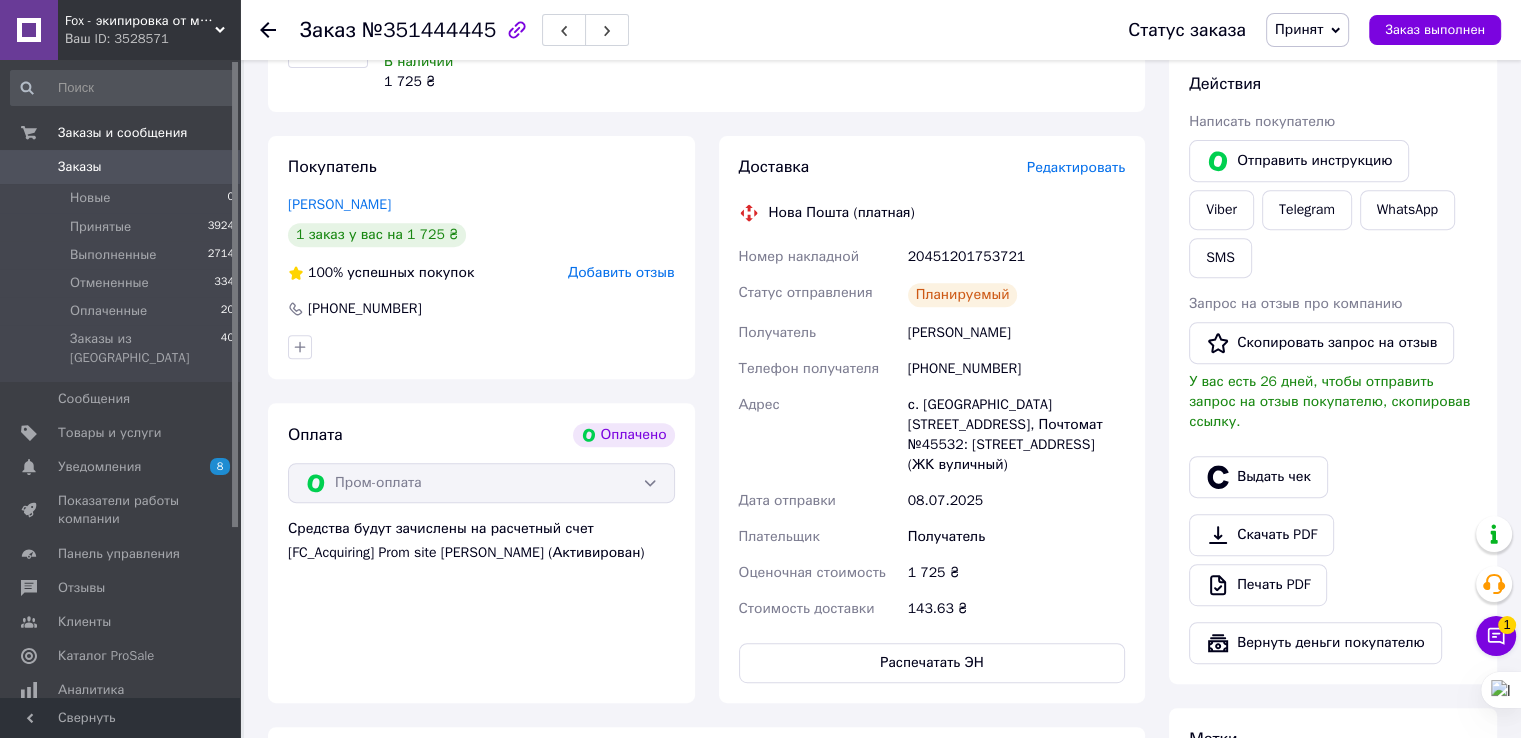 click on "Принят" at bounding box center (1299, 29) 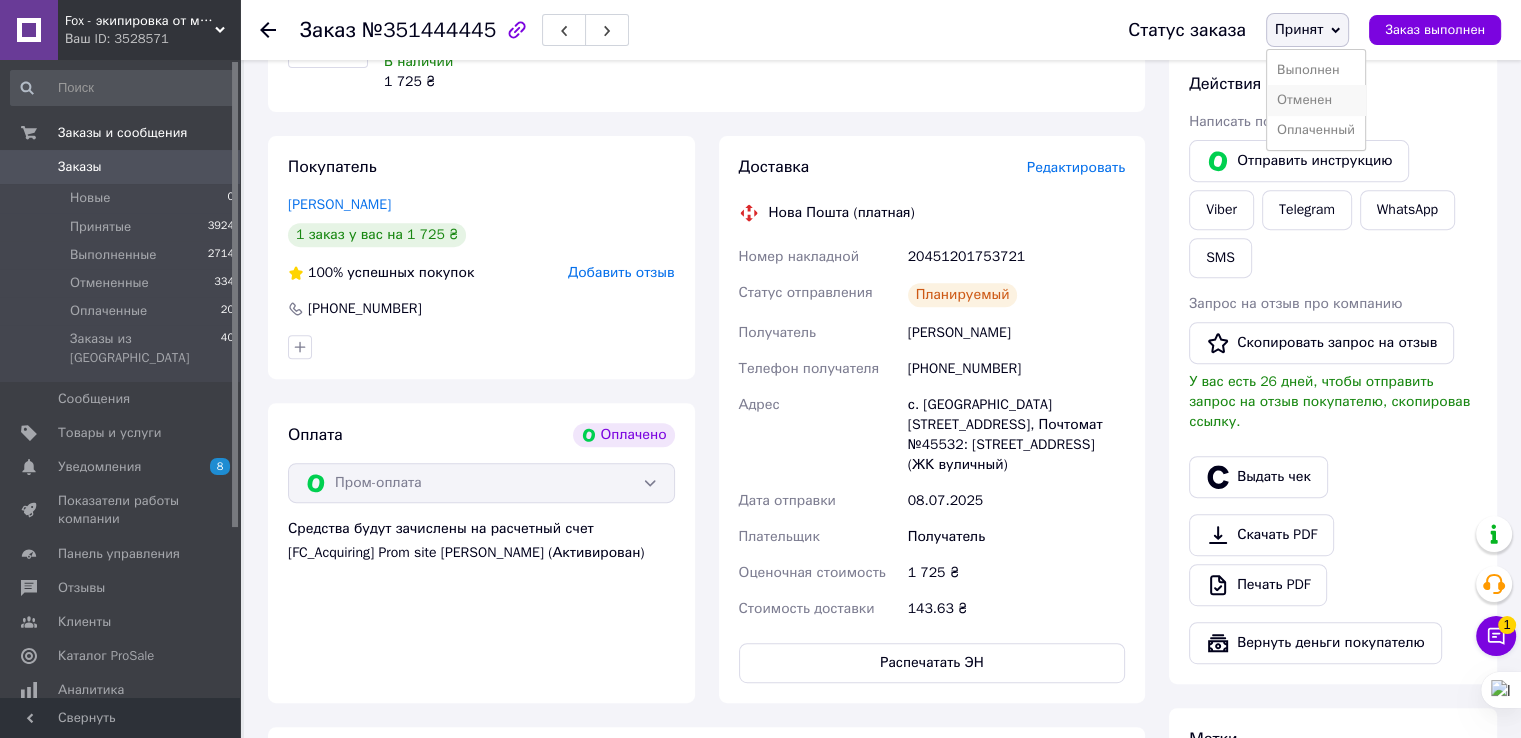 click on "Отменен" at bounding box center (1316, 100) 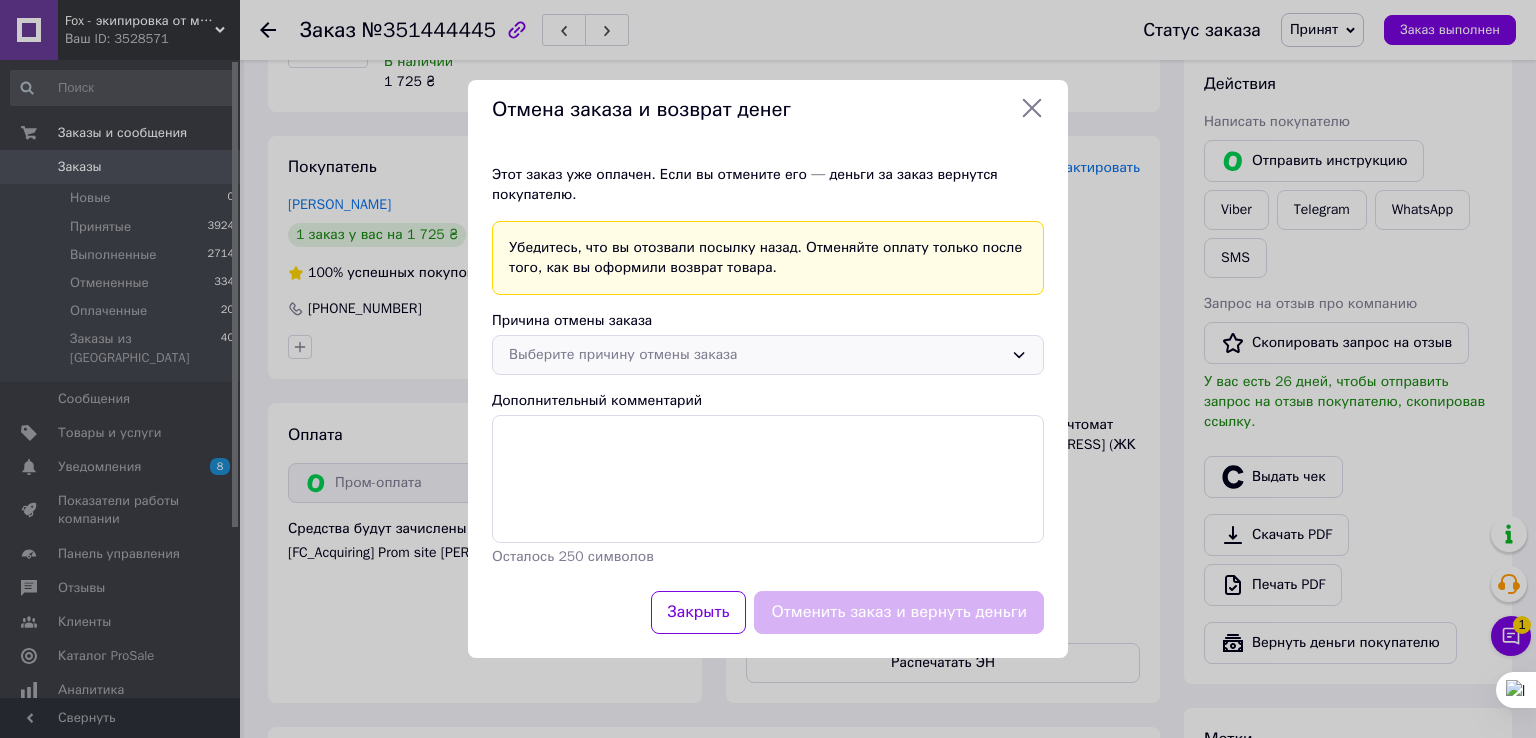 click on "Выберите причину отмены заказа" at bounding box center (756, 355) 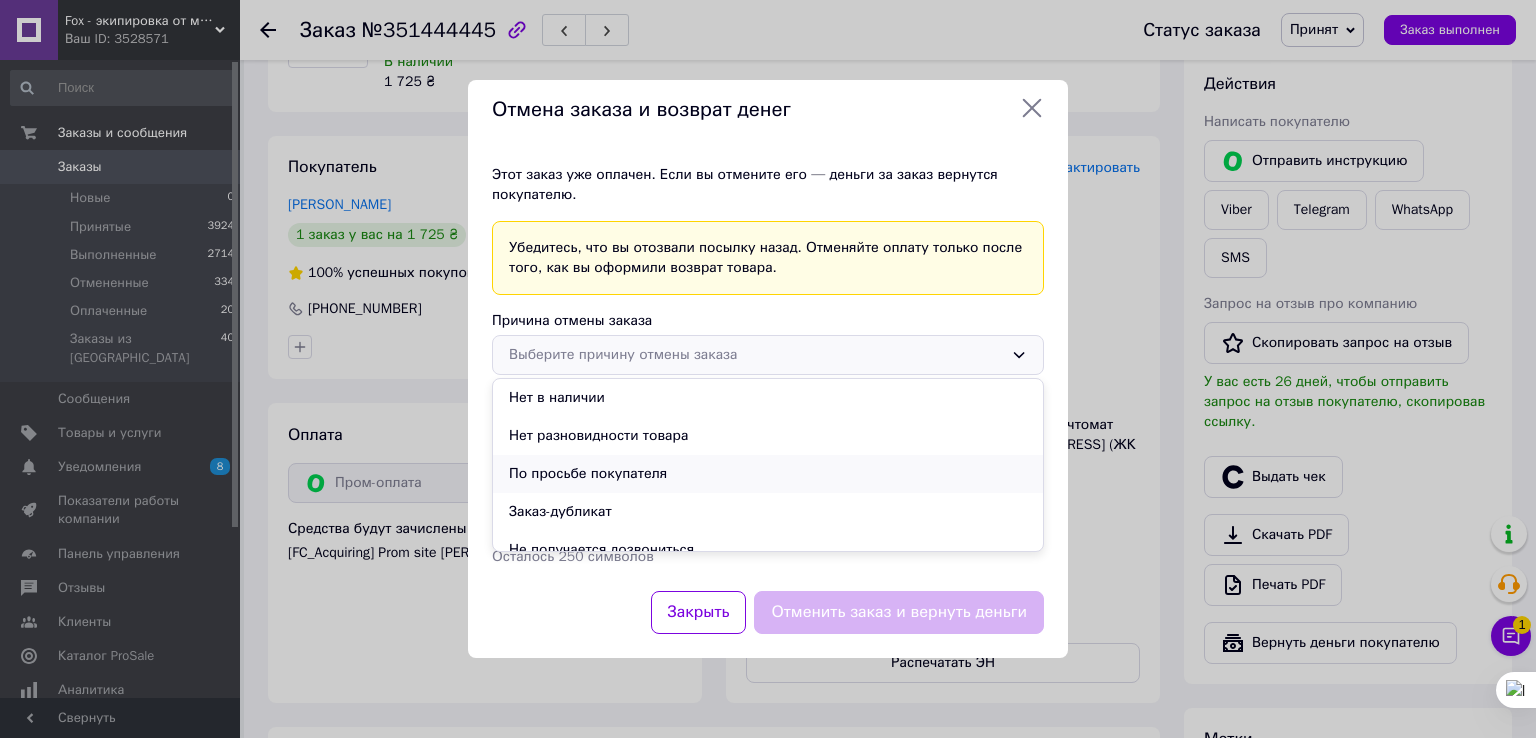 click on "По просьбе покупателя" at bounding box center (768, 474) 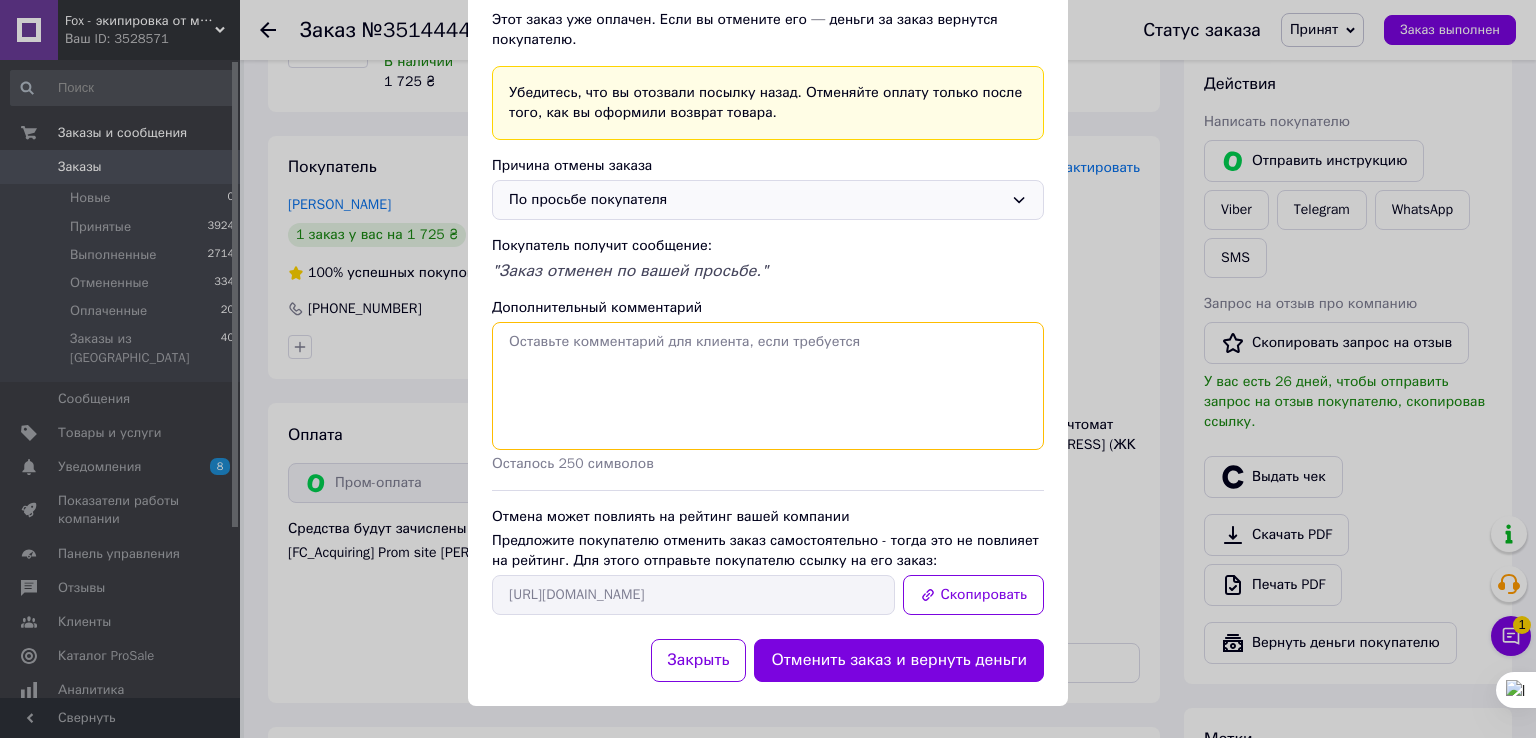 scroll, scrollTop: 113, scrollLeft: 0, axis: vertical 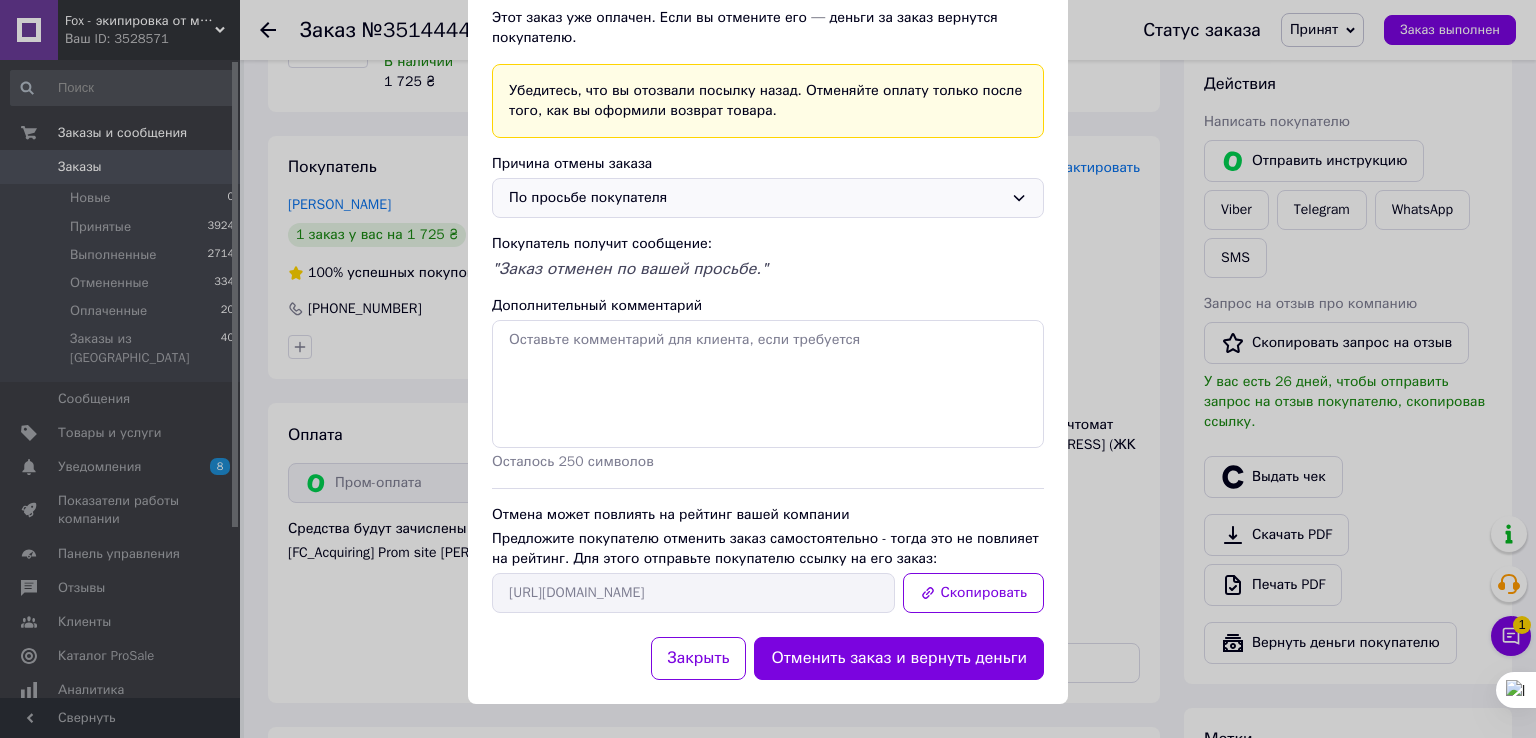 click 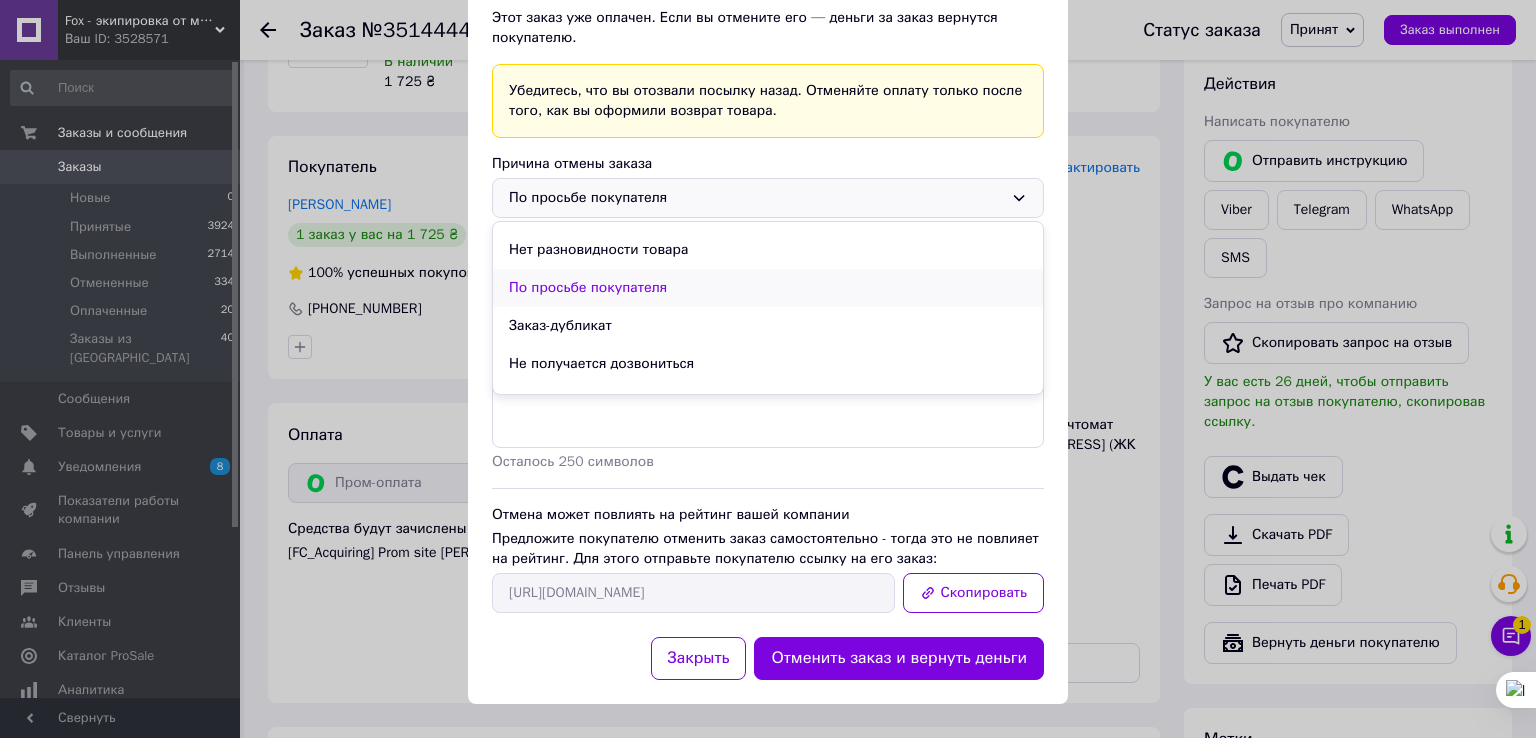 scroll, scrollTop: 56, scrollLeft: 0, axis: vertical 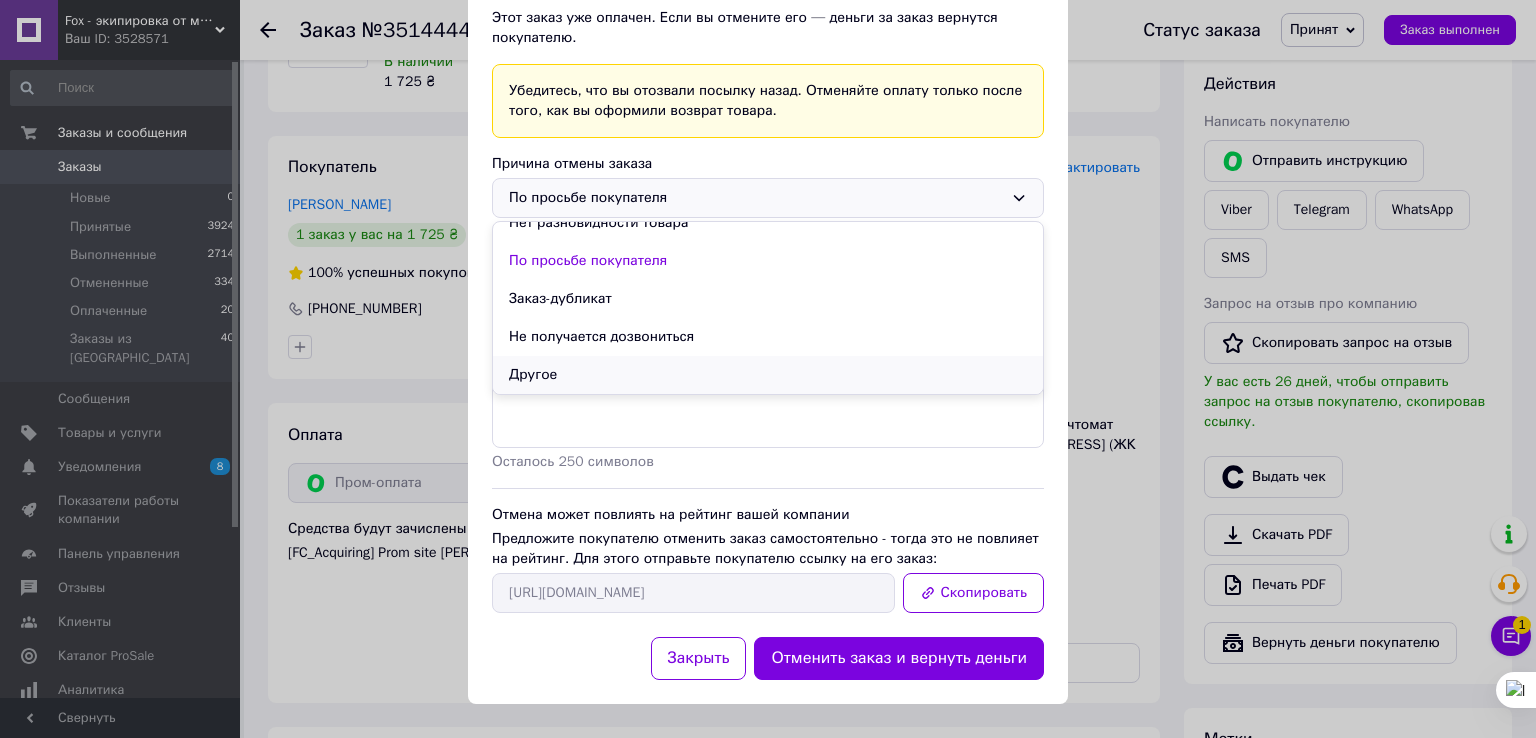 click on "Другое" at bounding box center [768, 375] 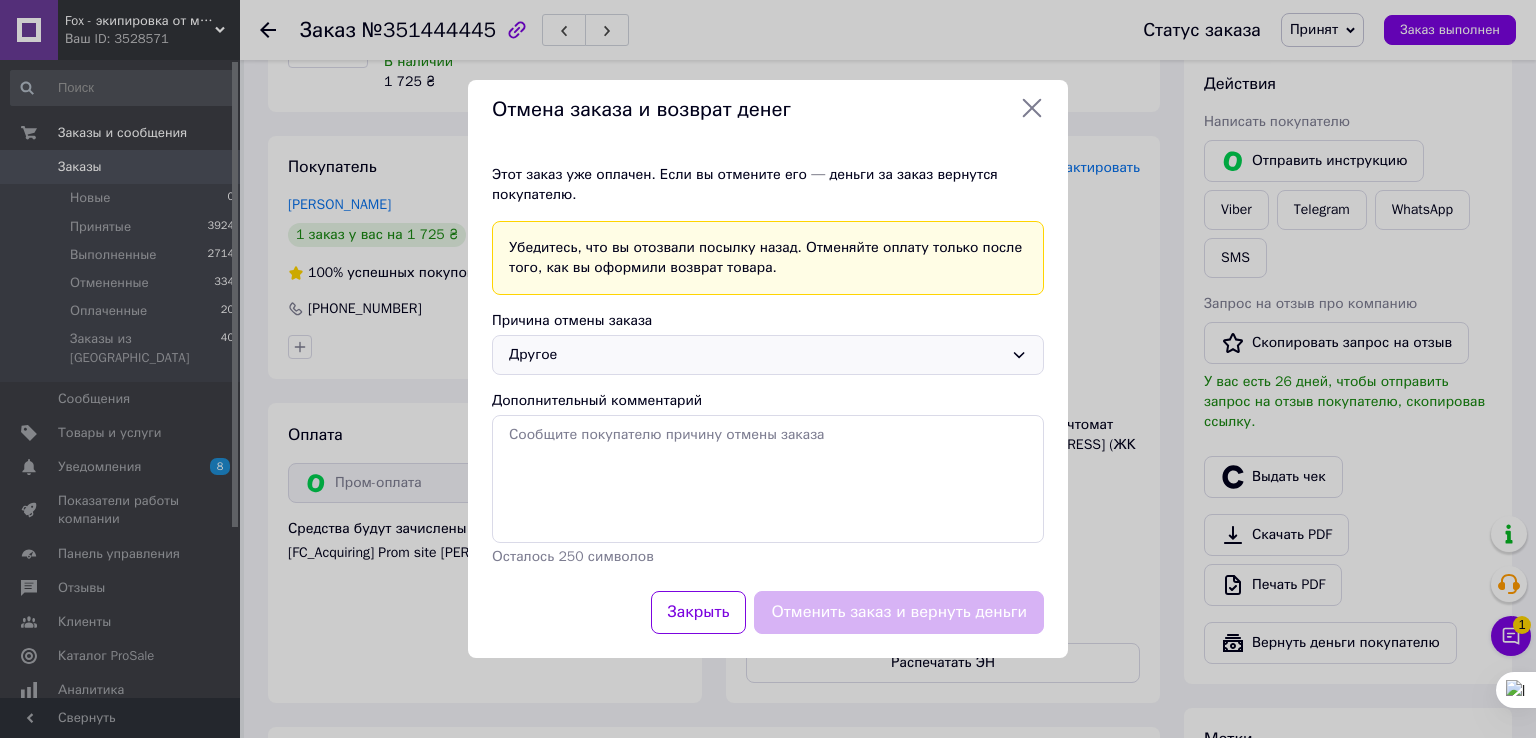 click on "Отменить заказ и вернуть деньги" at bounding box center (899, 612) 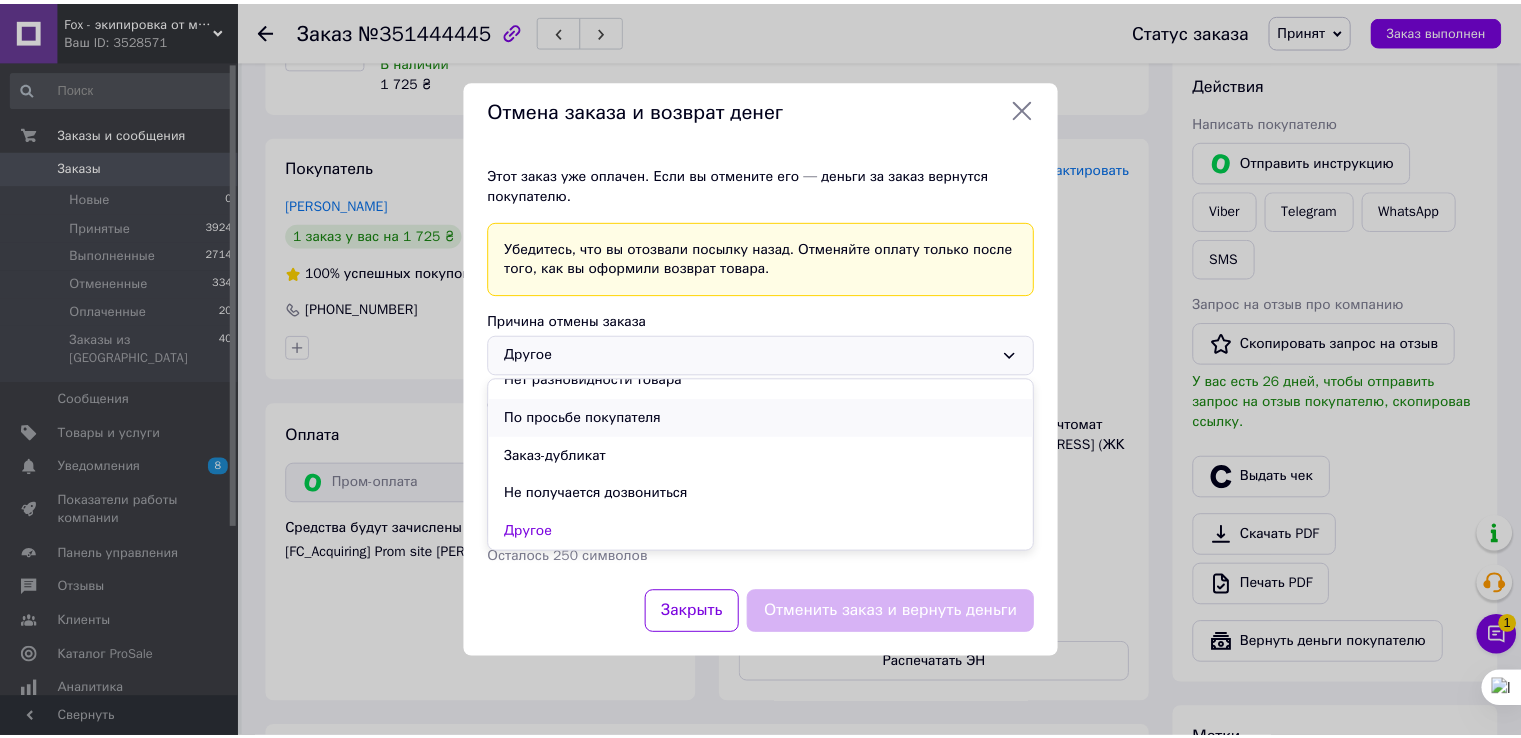 scroll, scrollTop: 0, scrollLeft: 0, axis: both 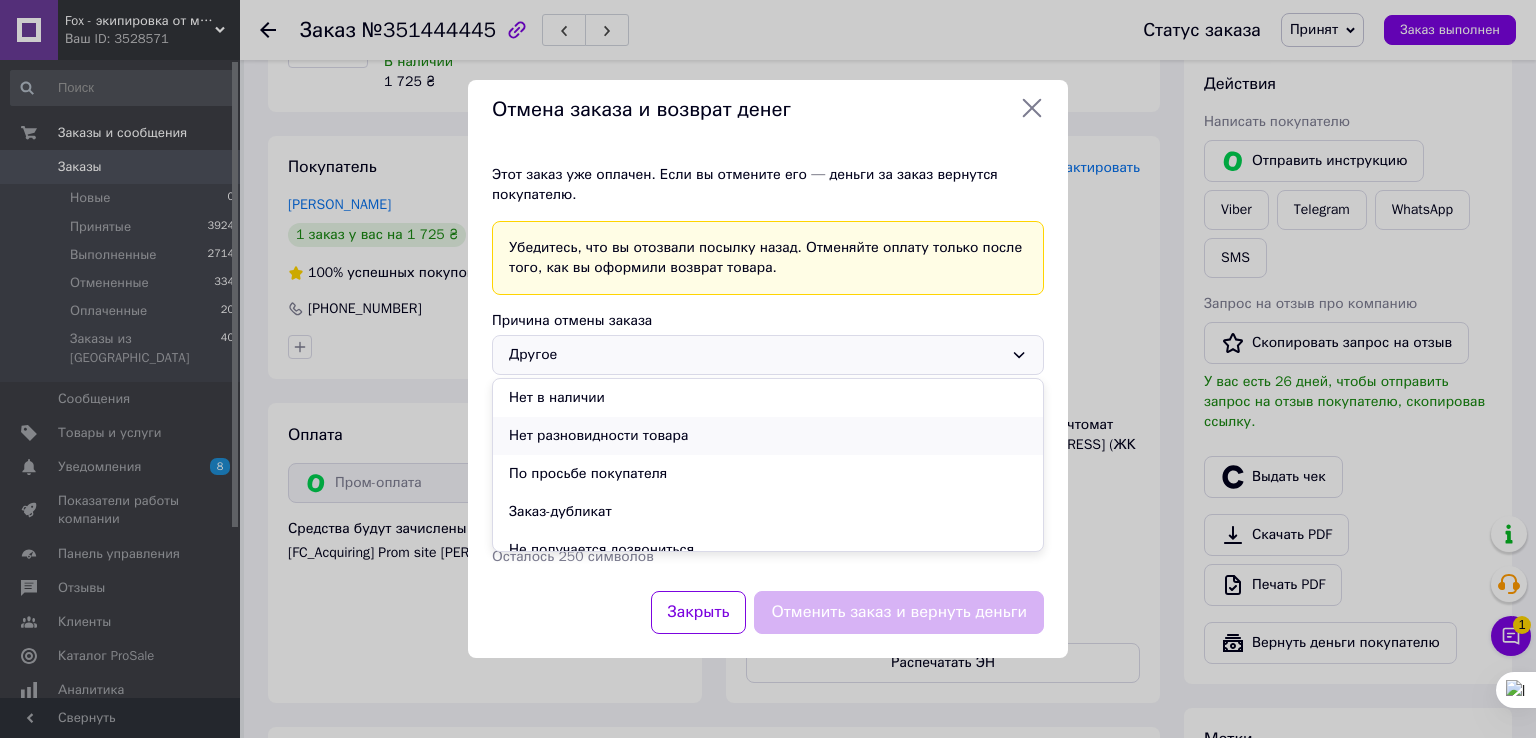 click on "Нет разновидности товара" at bounding box center (768, 436) 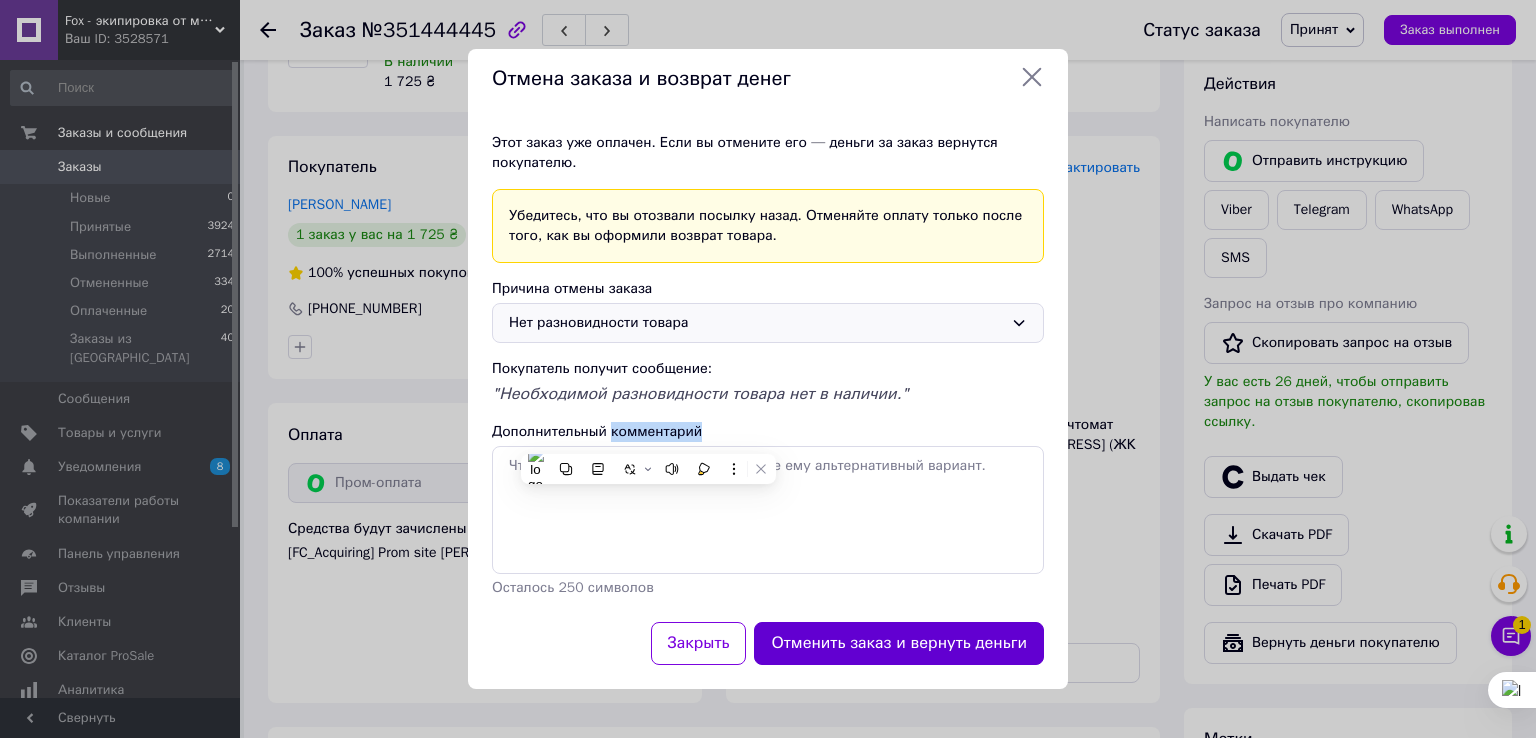 click on "Отменить заказ и вернуть деньги" at bounding box center (899, 643) 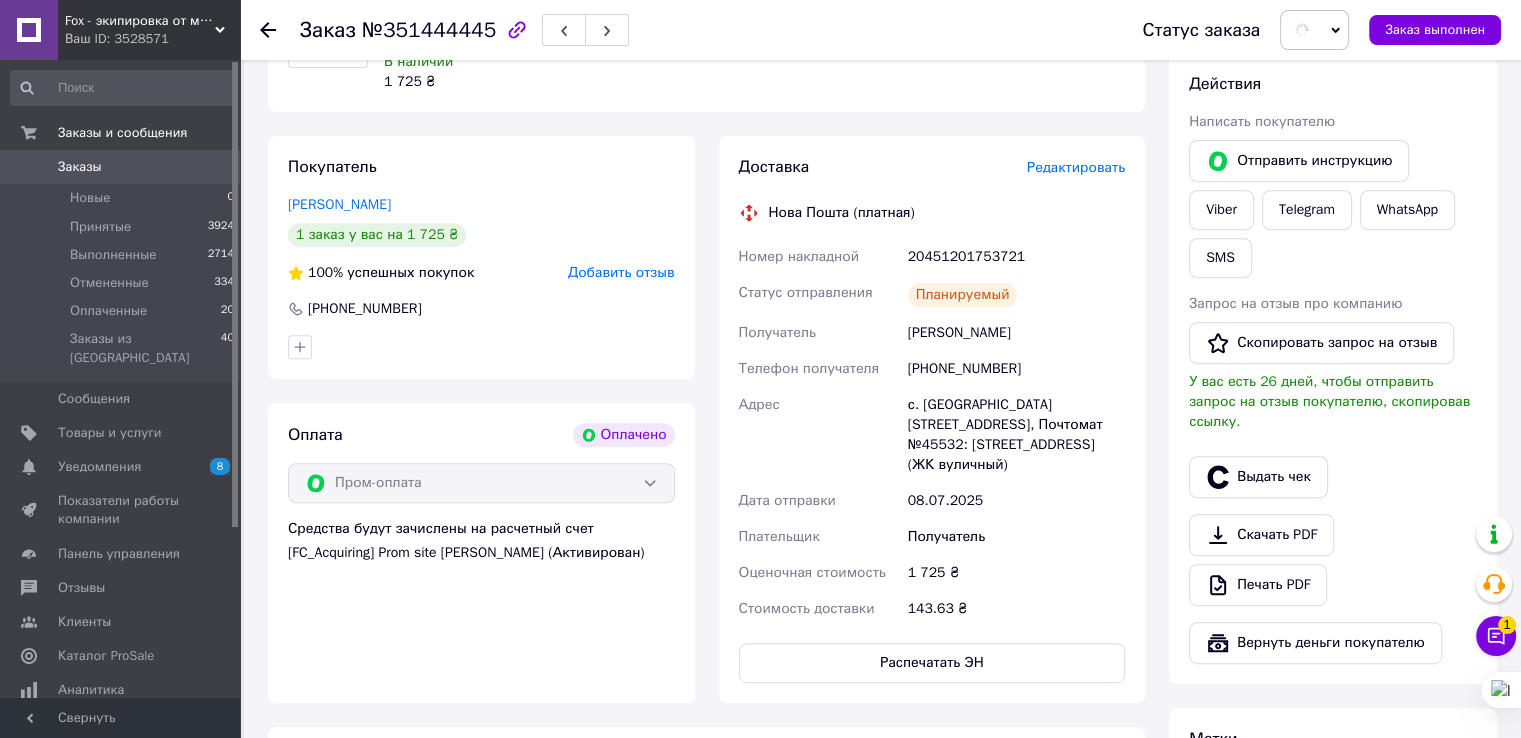 click on "Распечатать ЭН" at bounding box center (932, 663) 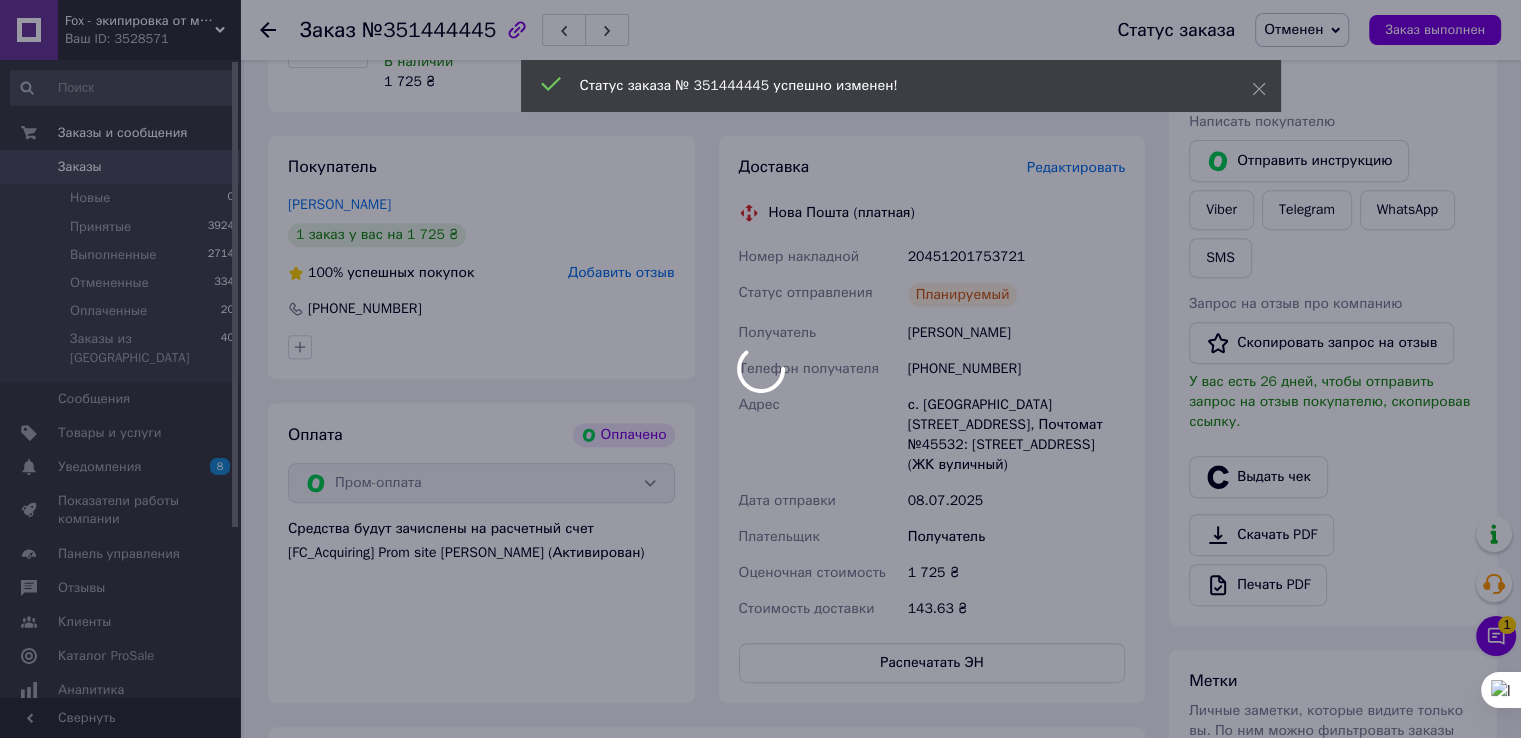 scroll, scrollTop: 240, scrollLeft: 0, axis: vertical 